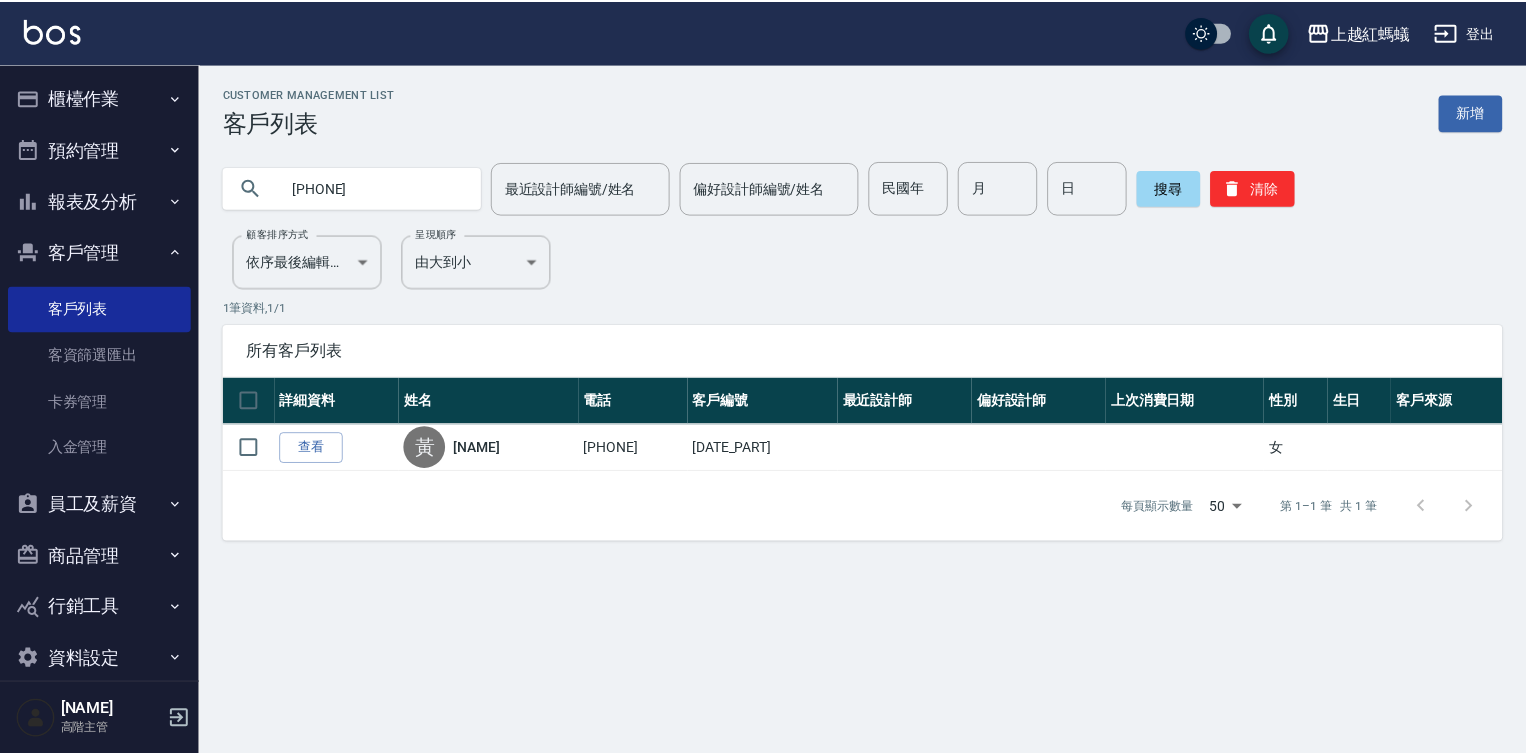 scroll, scrollTop: 0, scrollLeft: 0, axis: both 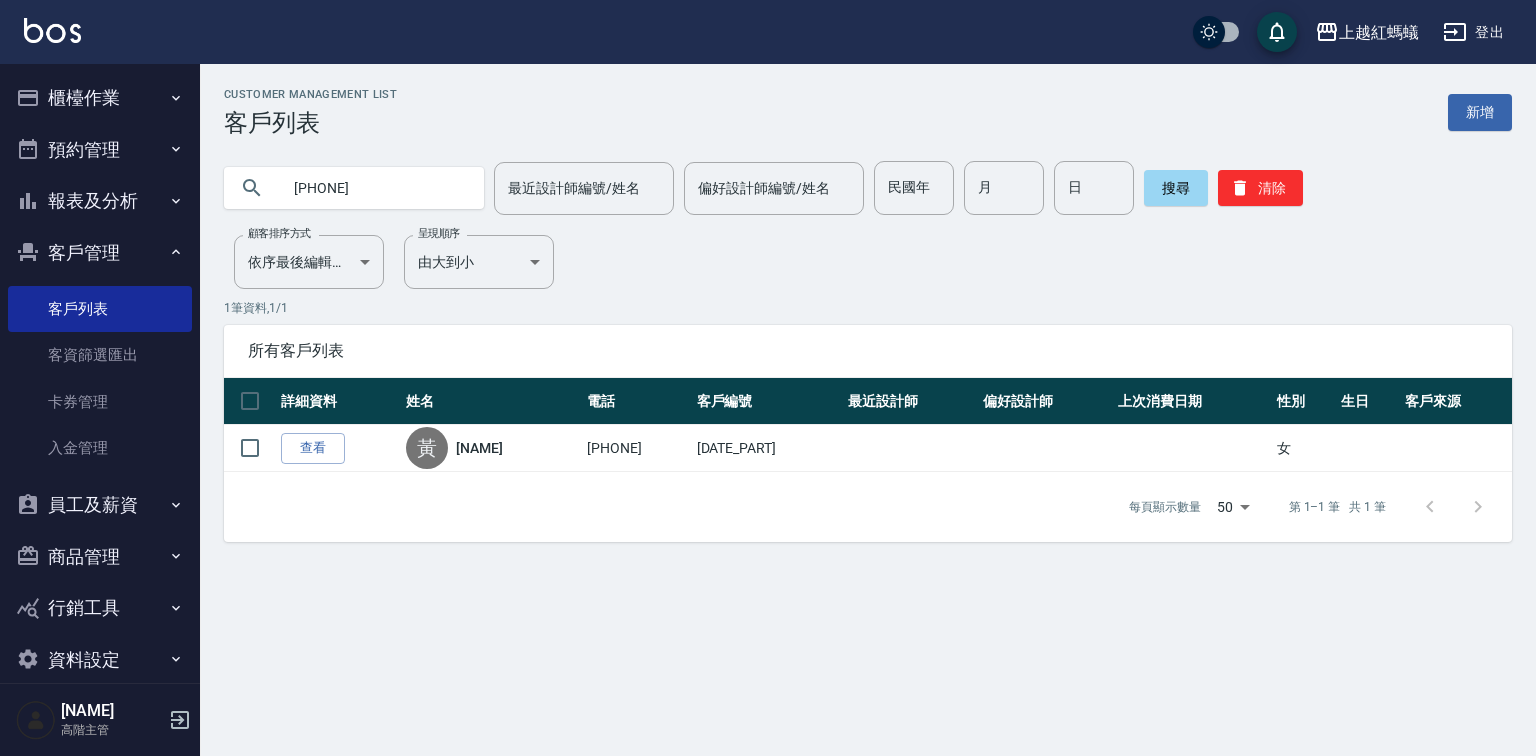 drag, startPoint x: 79, startPoint y: 103, endPoint x: 84, endPoint y: 113, distance: 11.18034 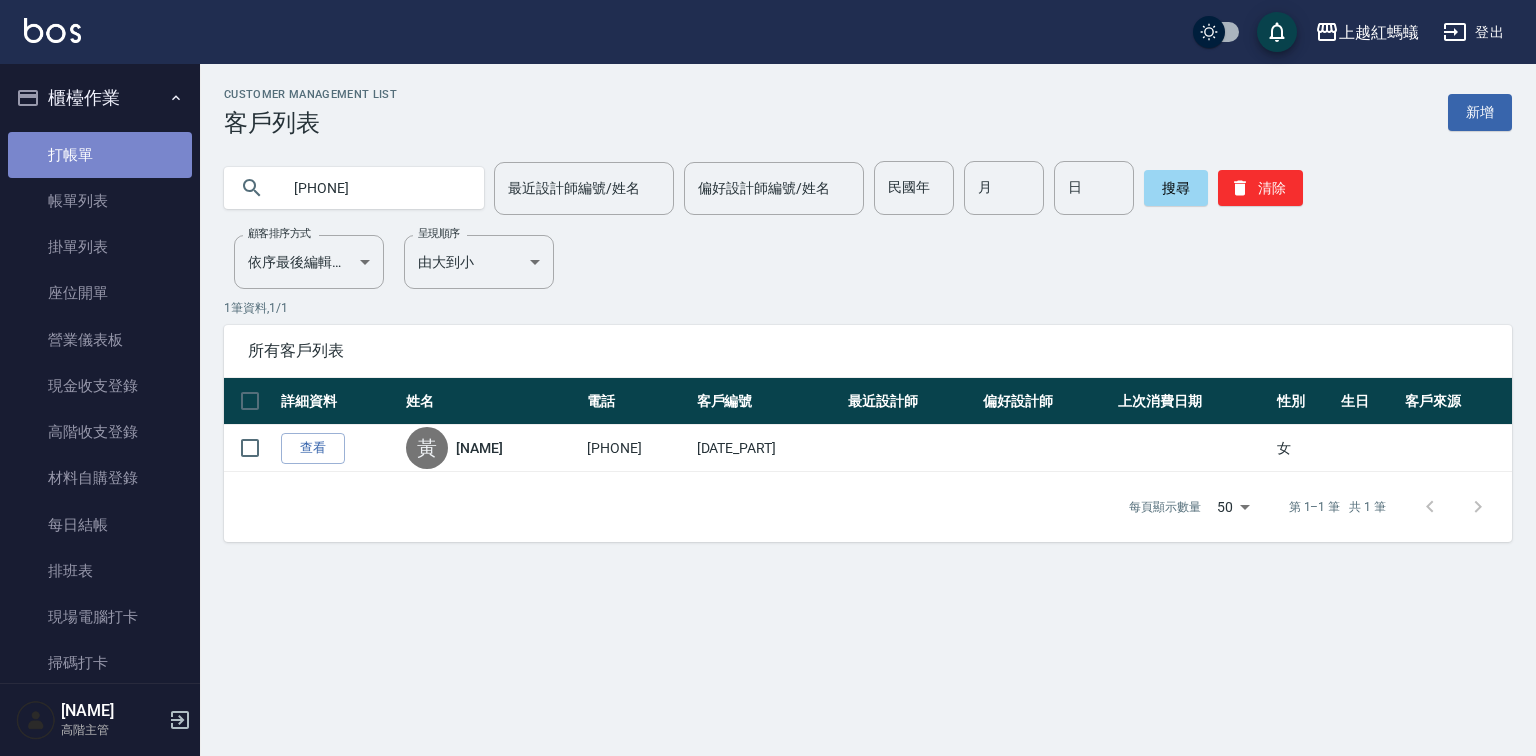click on "打帳單" at bounding box center [100, 155] 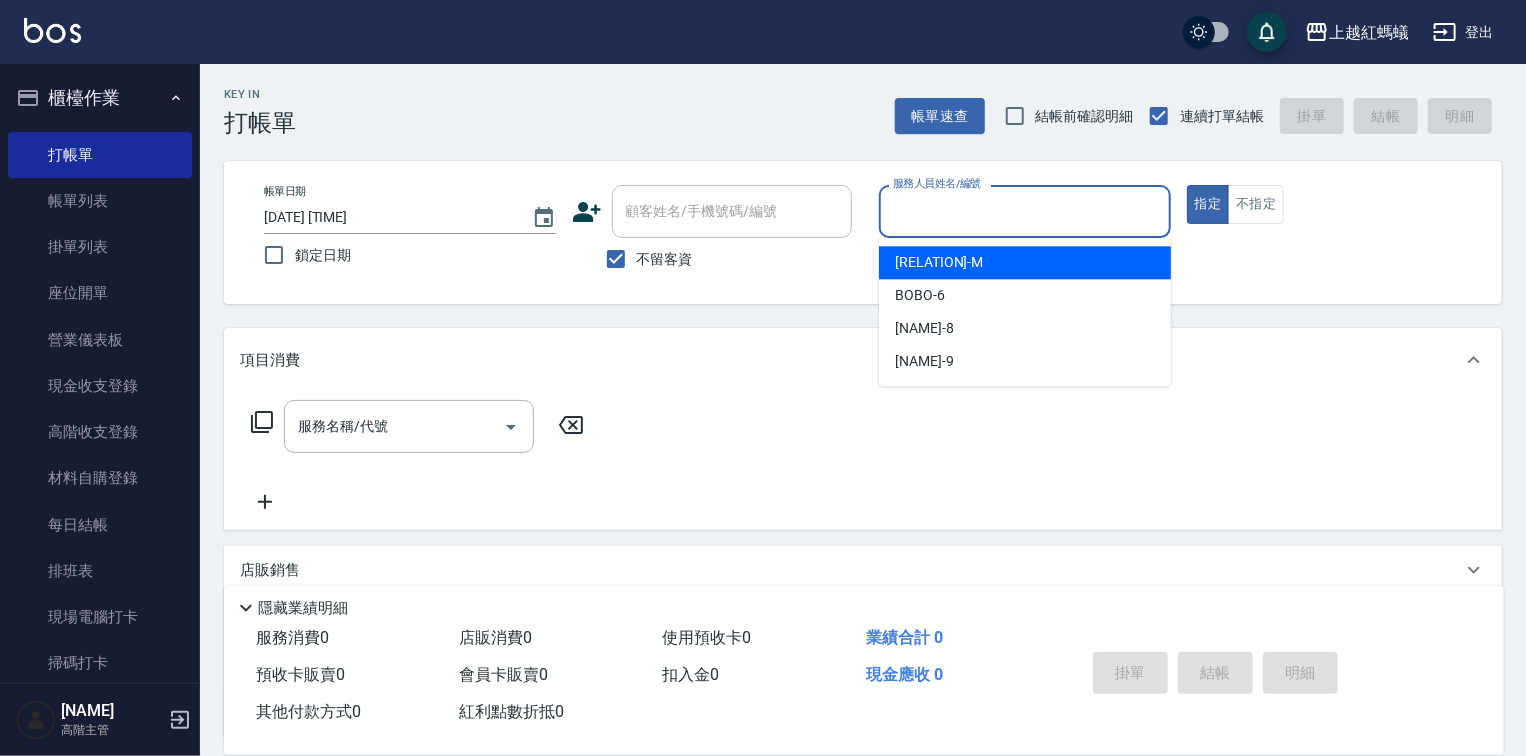 click on "服務人員姓名/編號" at bounding box center (1025, 211) 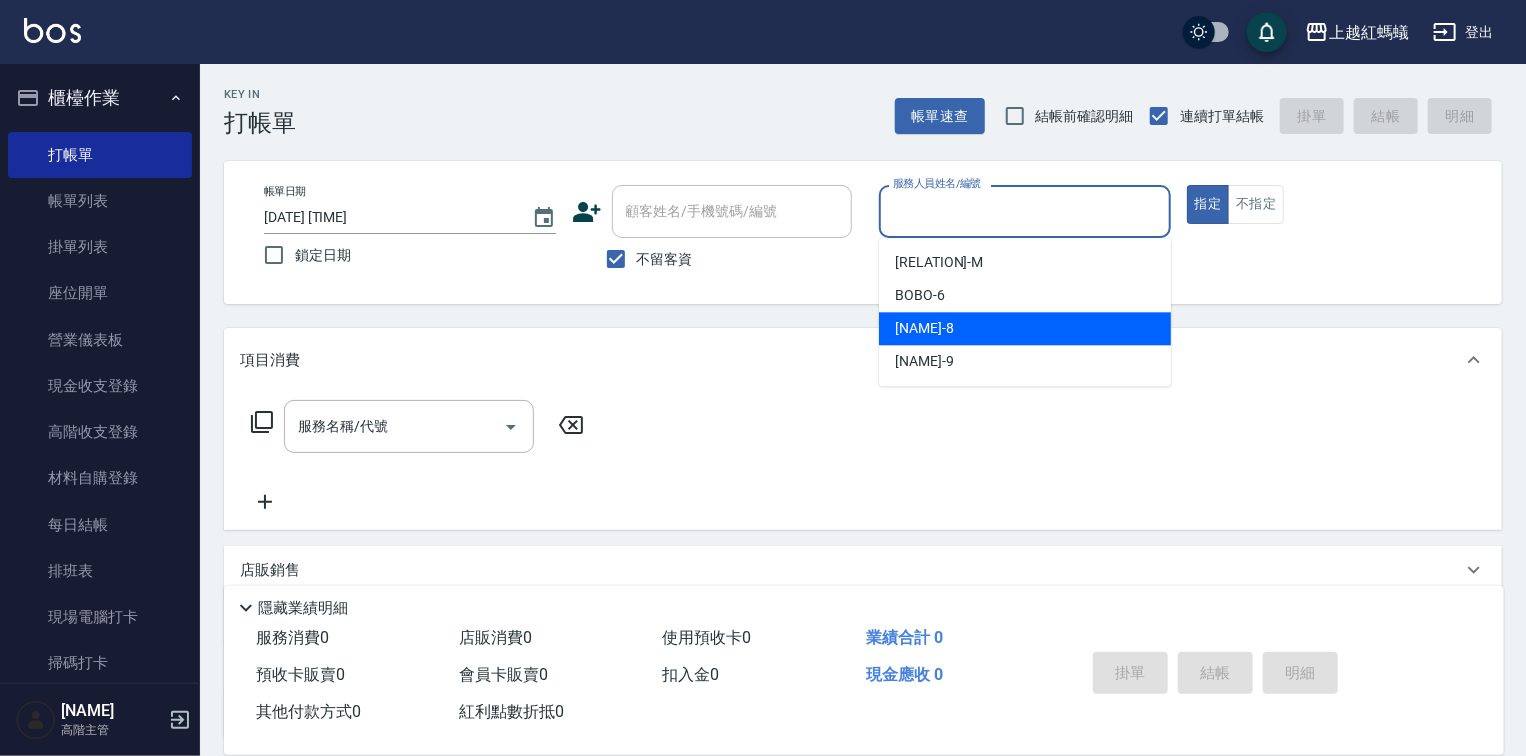 drag, startPoint x: 944, startPoint y: 323, endPoint x: 616, endPoint y: 443, distance: 349.2621 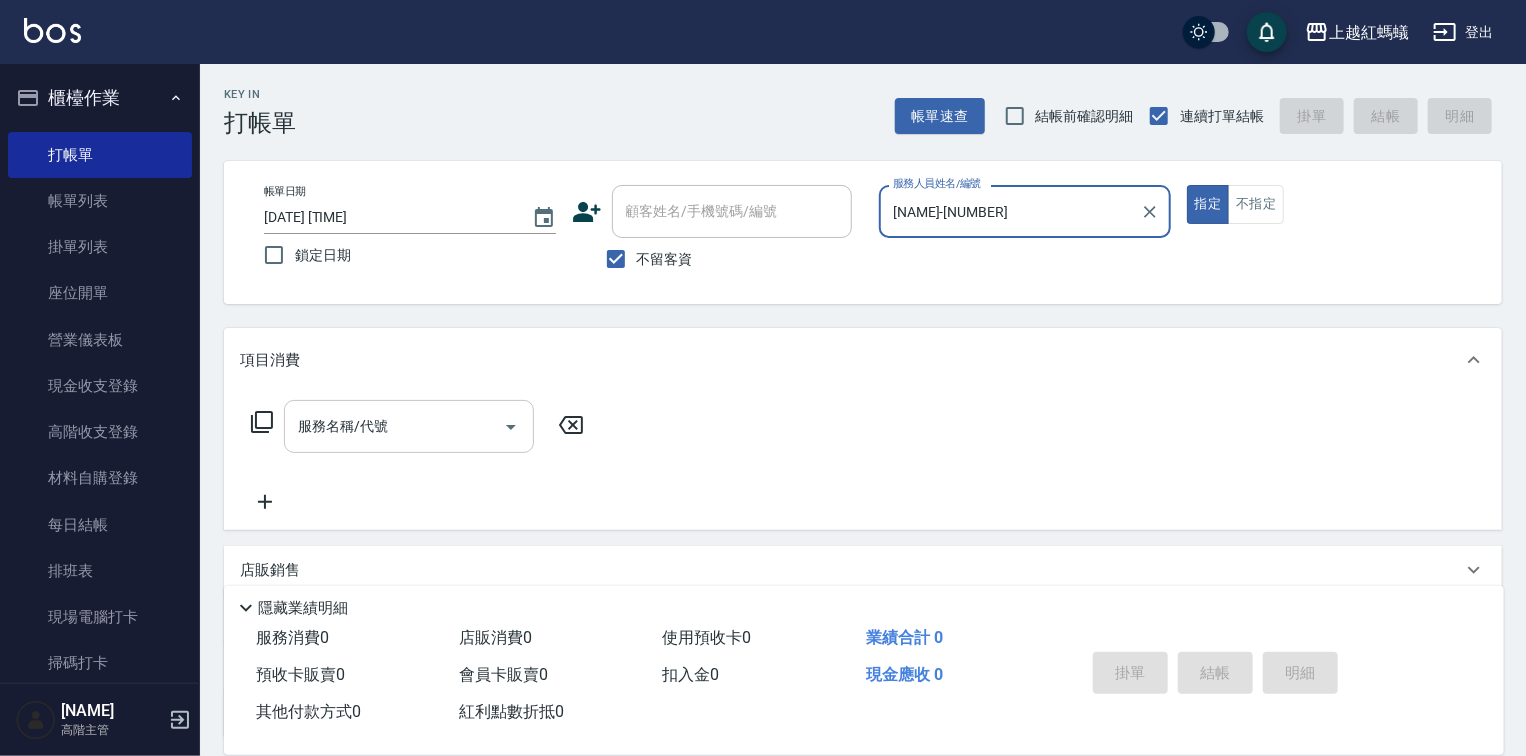 click on "服務名稱/代號" at bounding box center (394, 426) 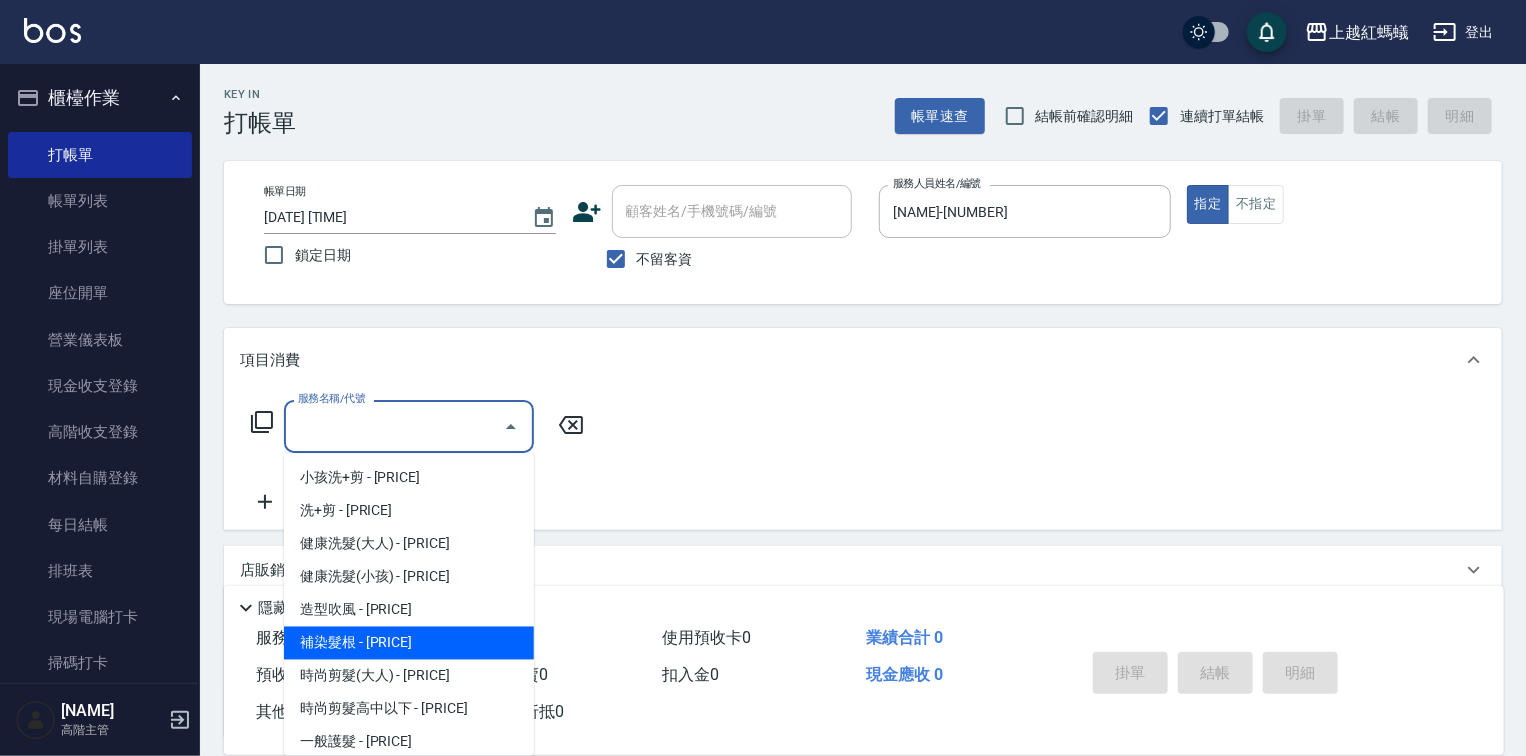 click on "補染髮根 - [PRICE]" at bounding box center [409, 643] 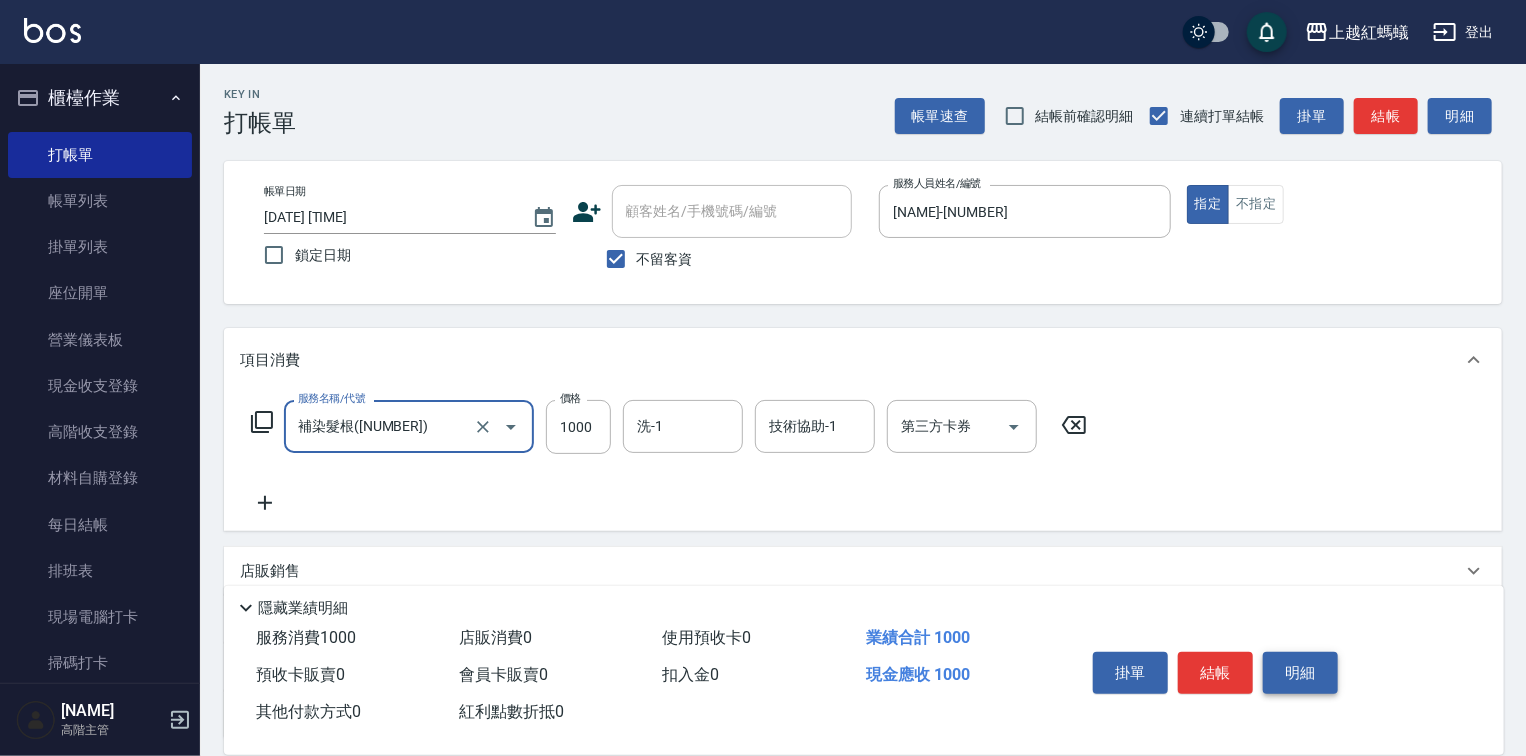 drag, startPoint x: 1205, startPoint y: 657, endPoint x: 1277, endPoint y: 662, distance: 72.1734 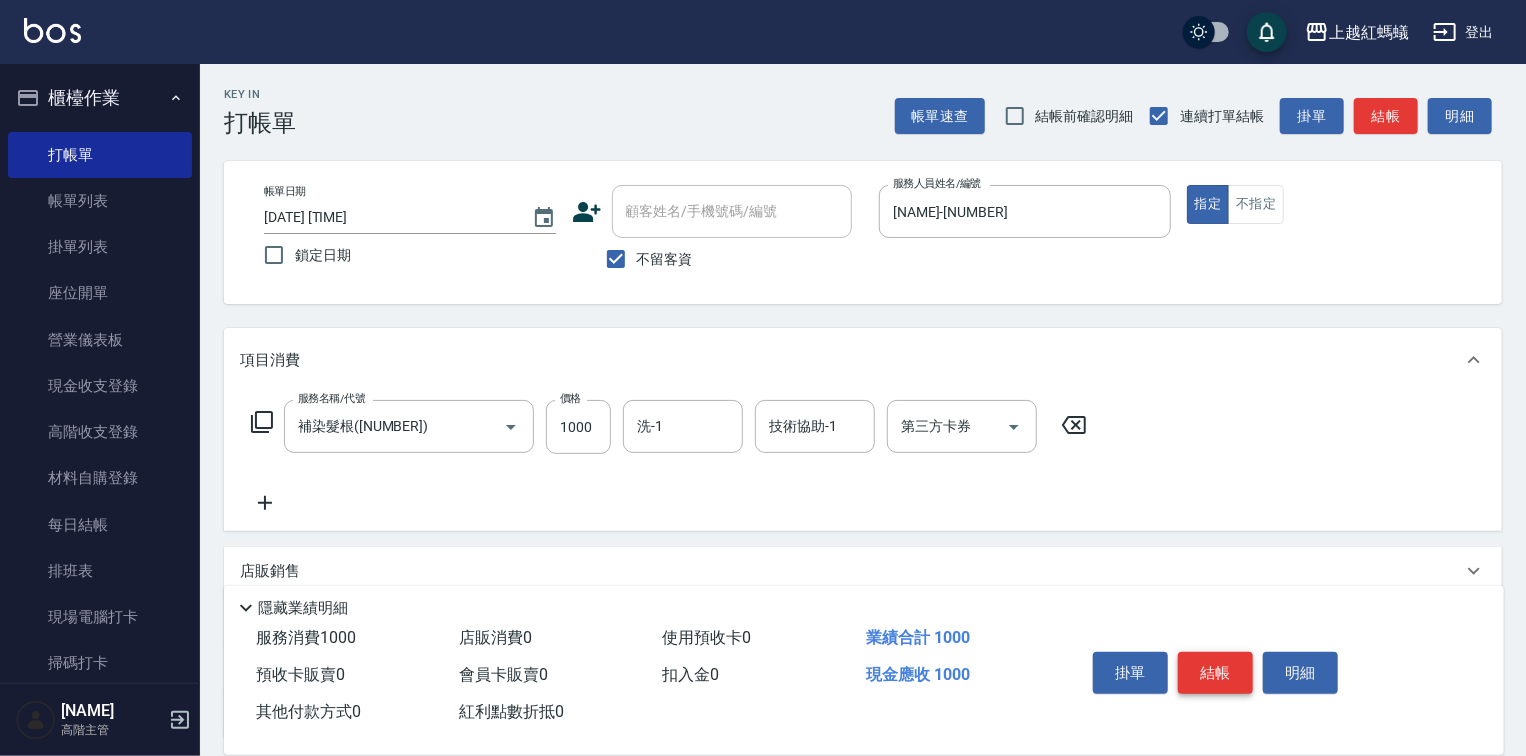 click on "結帳" at bounding box center (1215, 673) 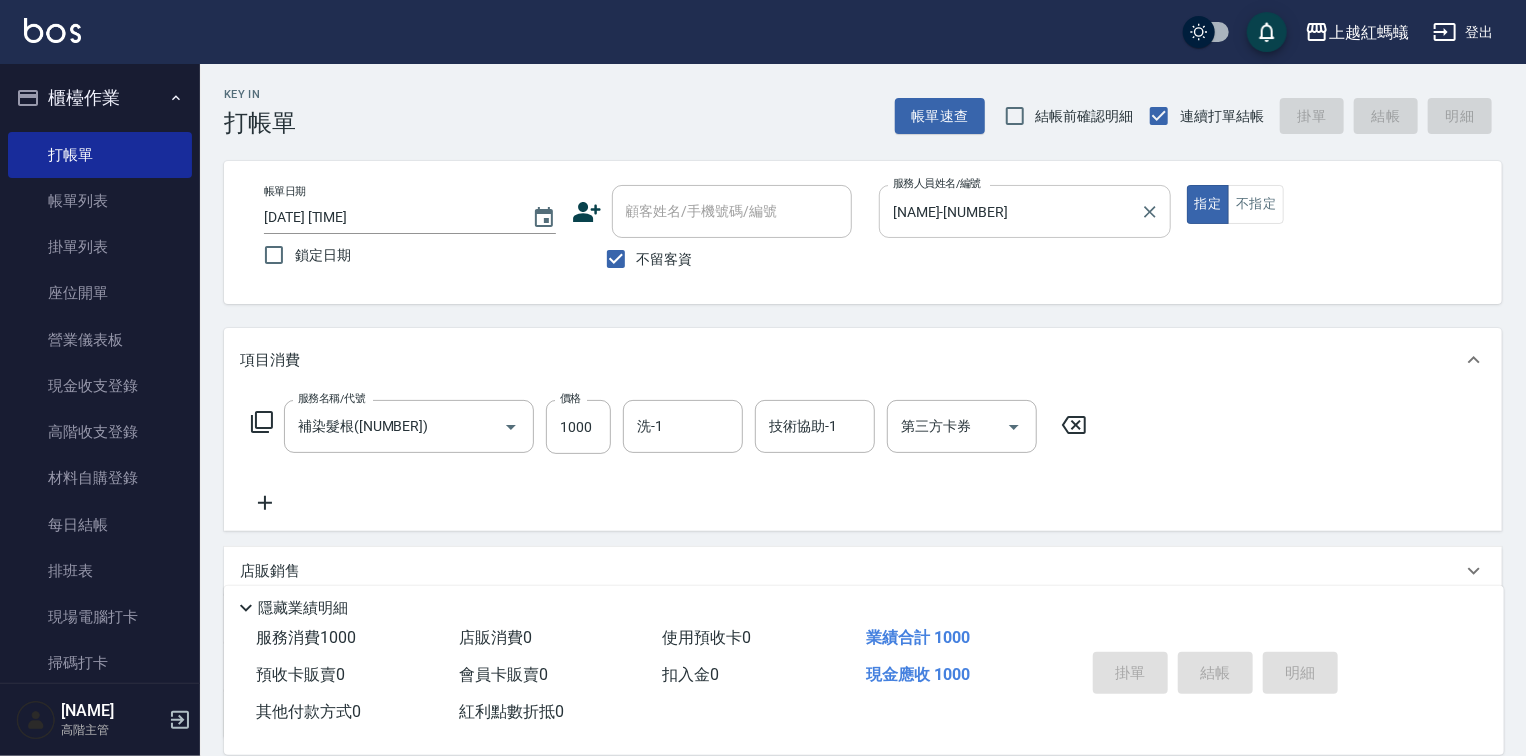 type 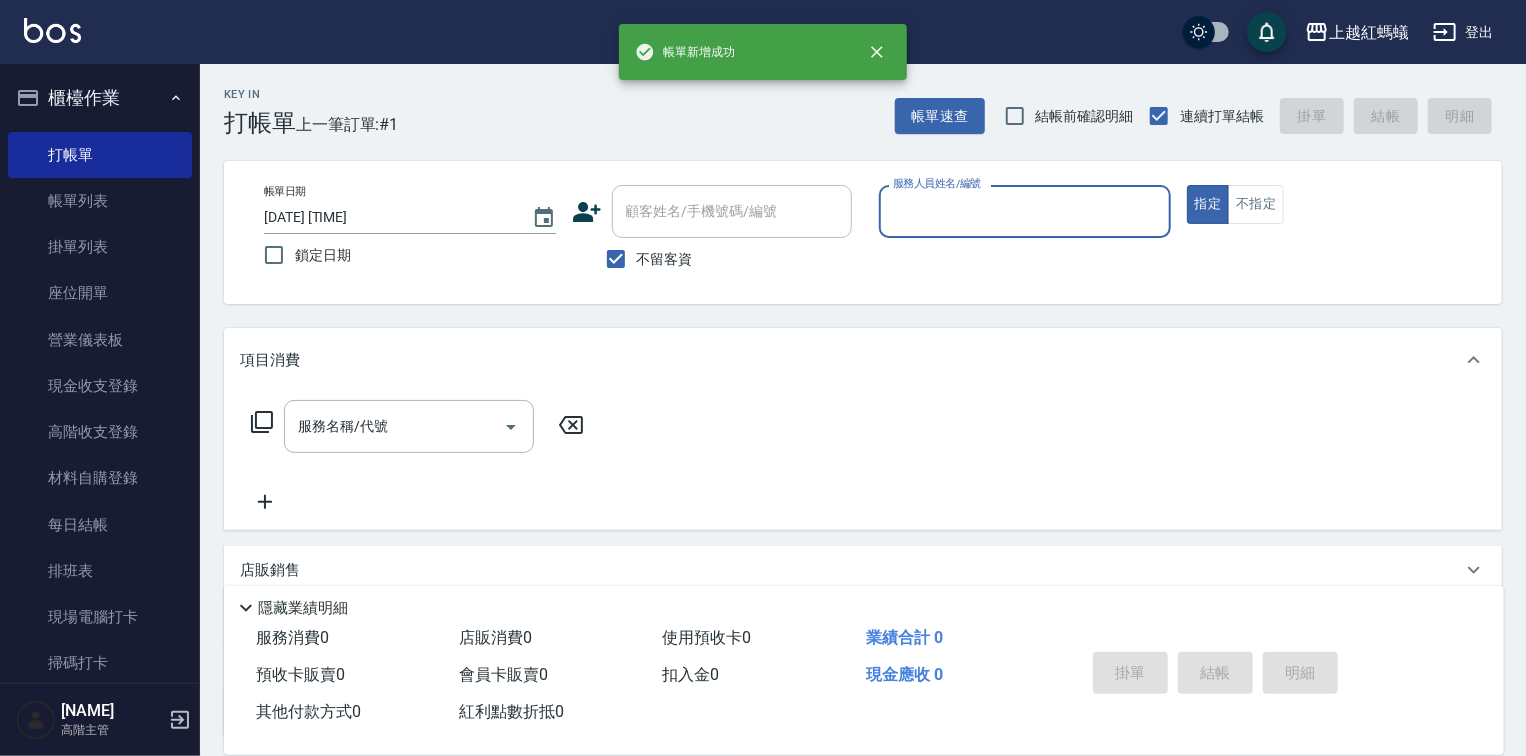 click on "服務人員姓名/編號" at bounding box center (1025, 211) 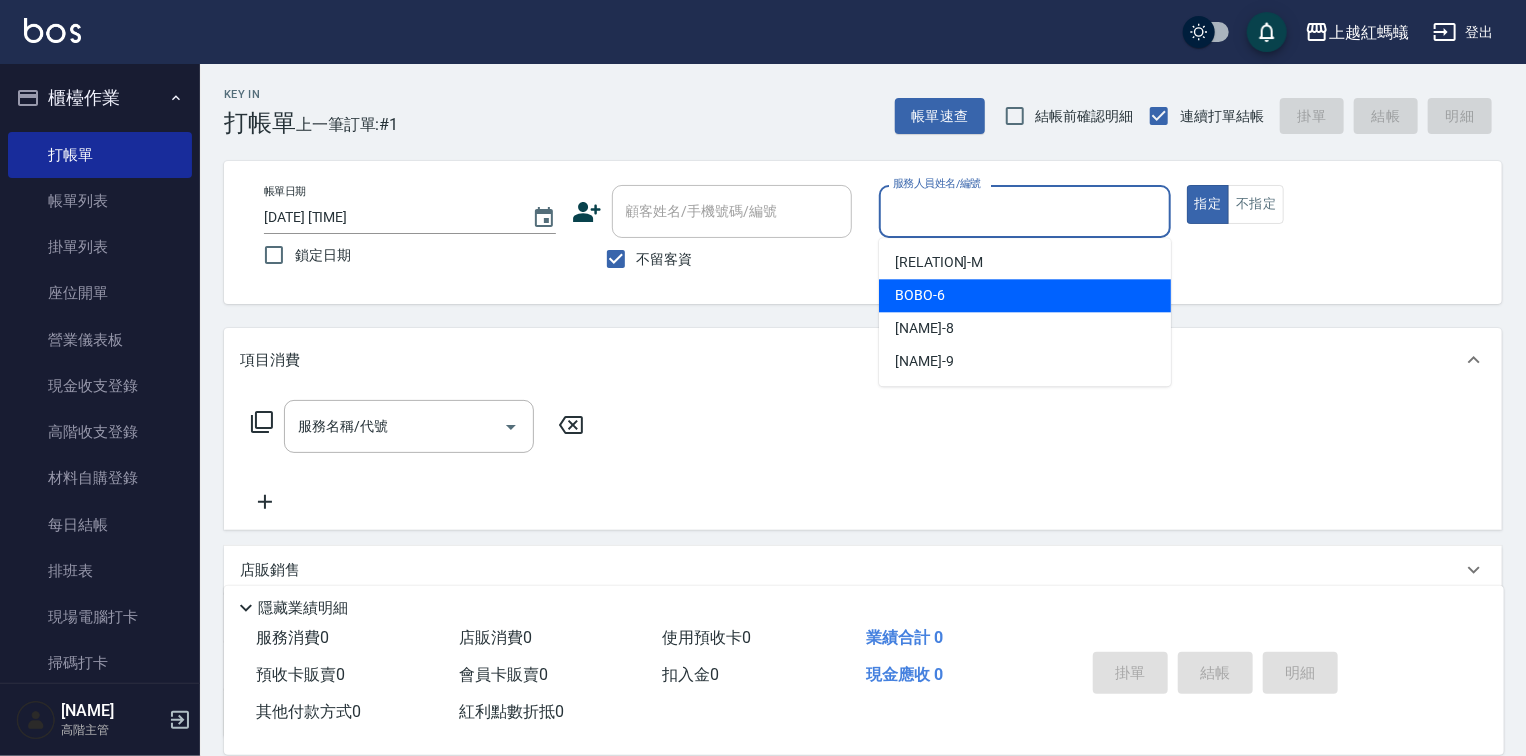 click on "BOBO -[NUMBER]" at bounding box center [1025, 295] 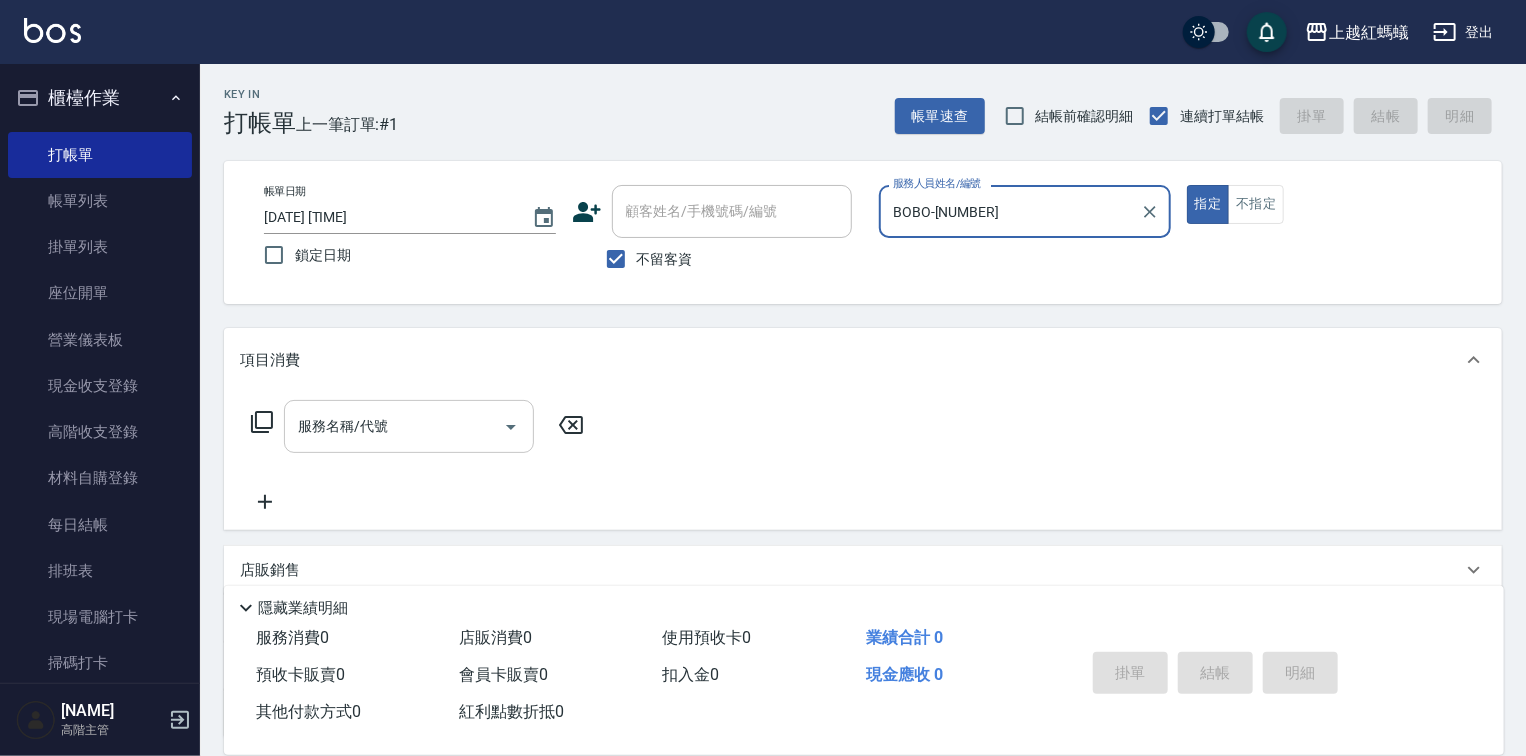 click on "服務名稱/代號" at bounding box center (394, 426) 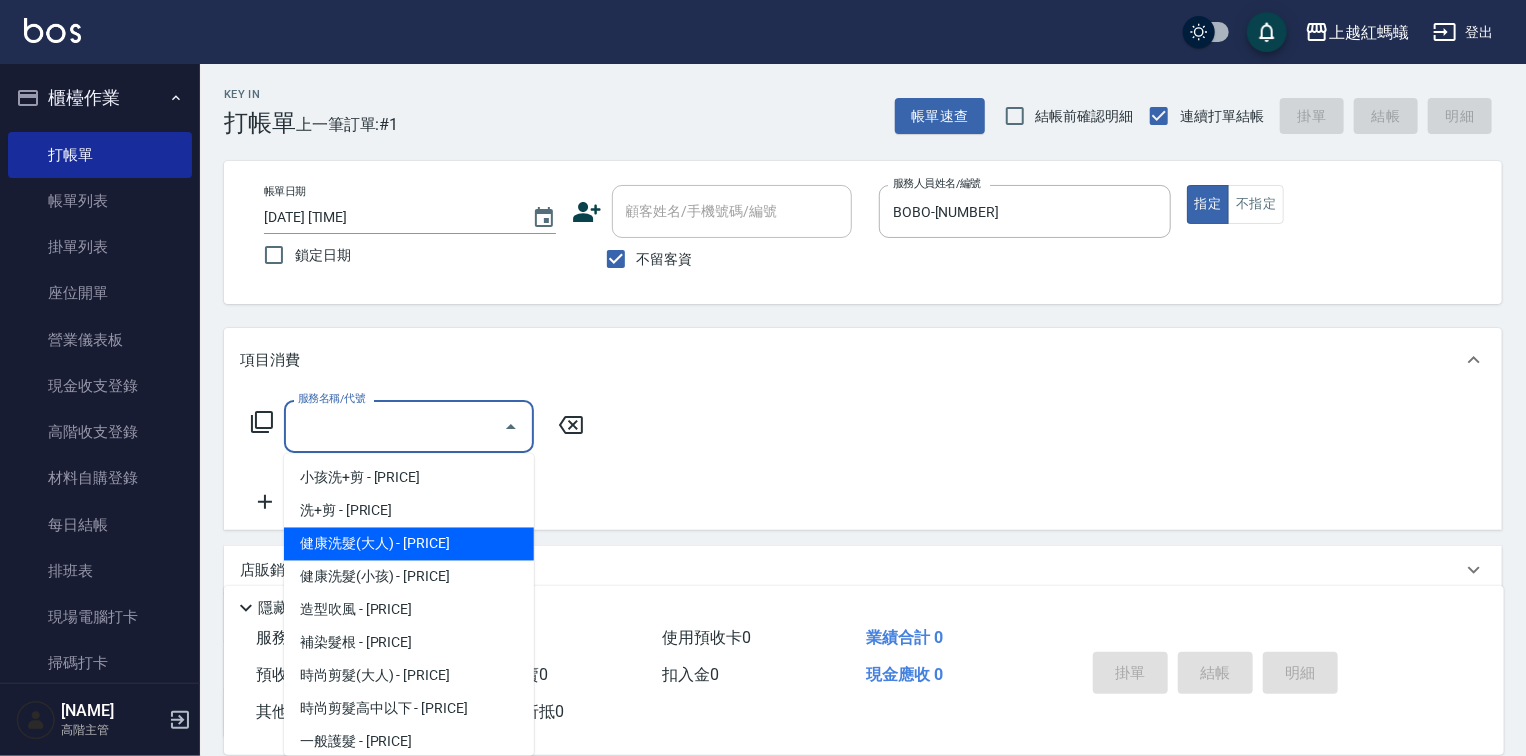 click on "健康洗髮(大人) - [PRICE]" at bounding box center [409, 544] 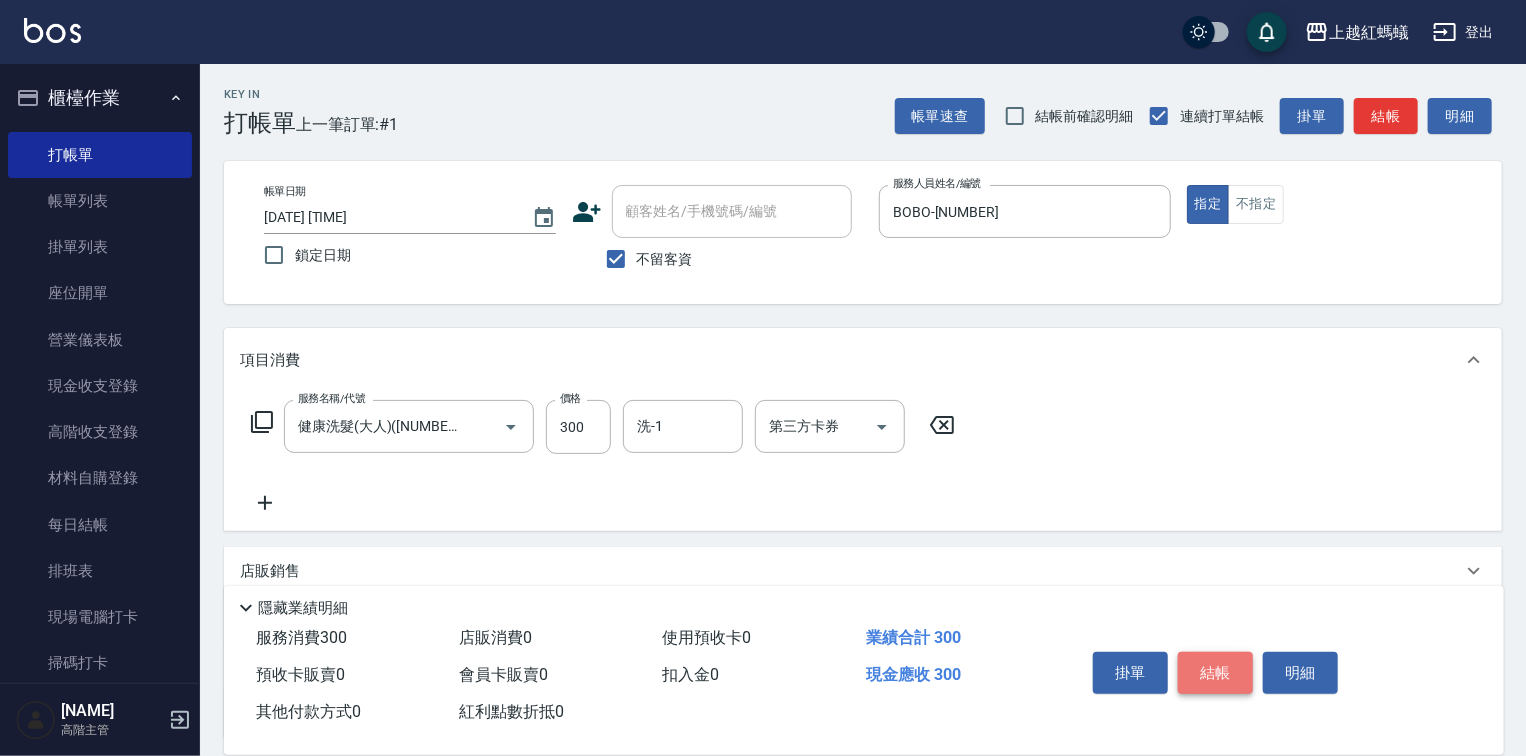 click on "結帳" at bounding box center [1215, 673] 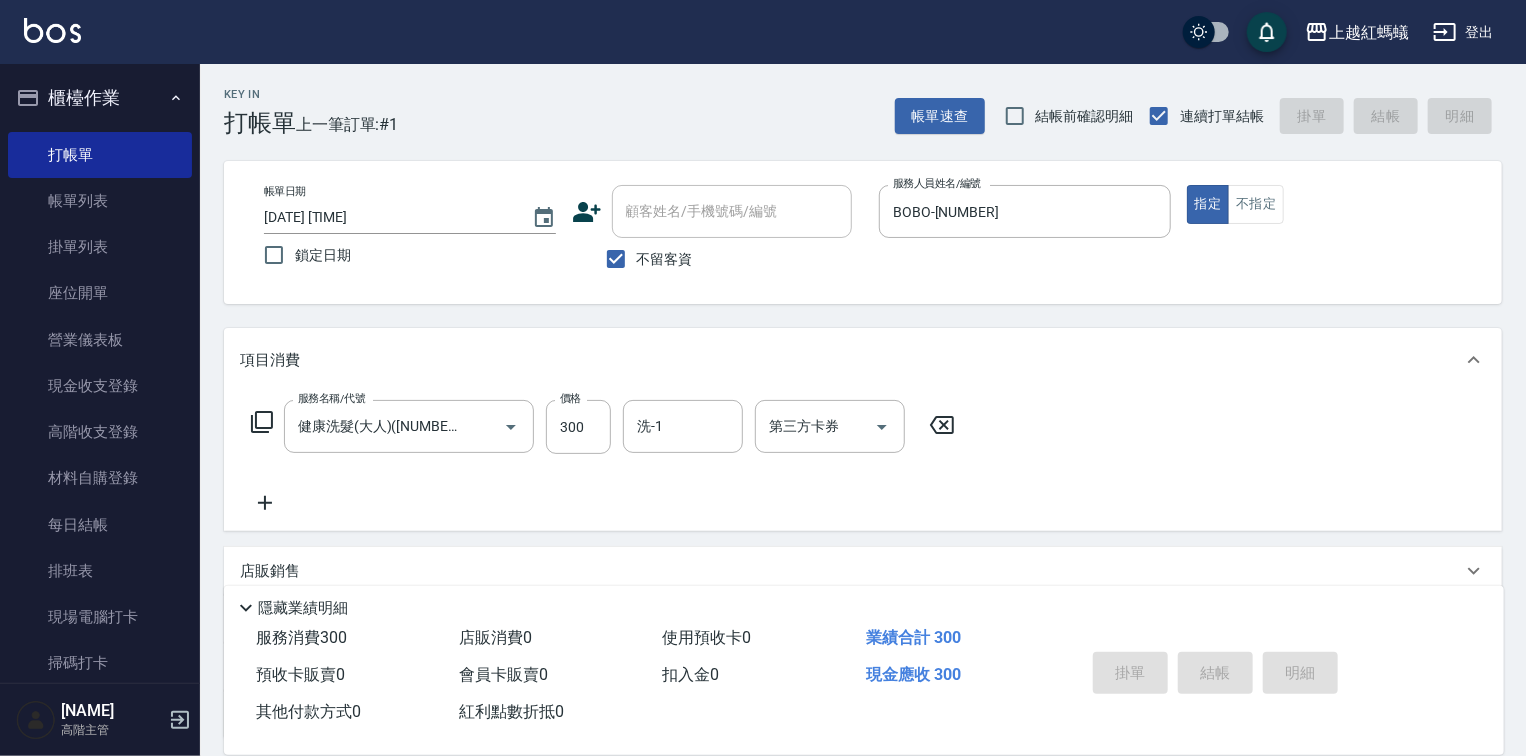 type 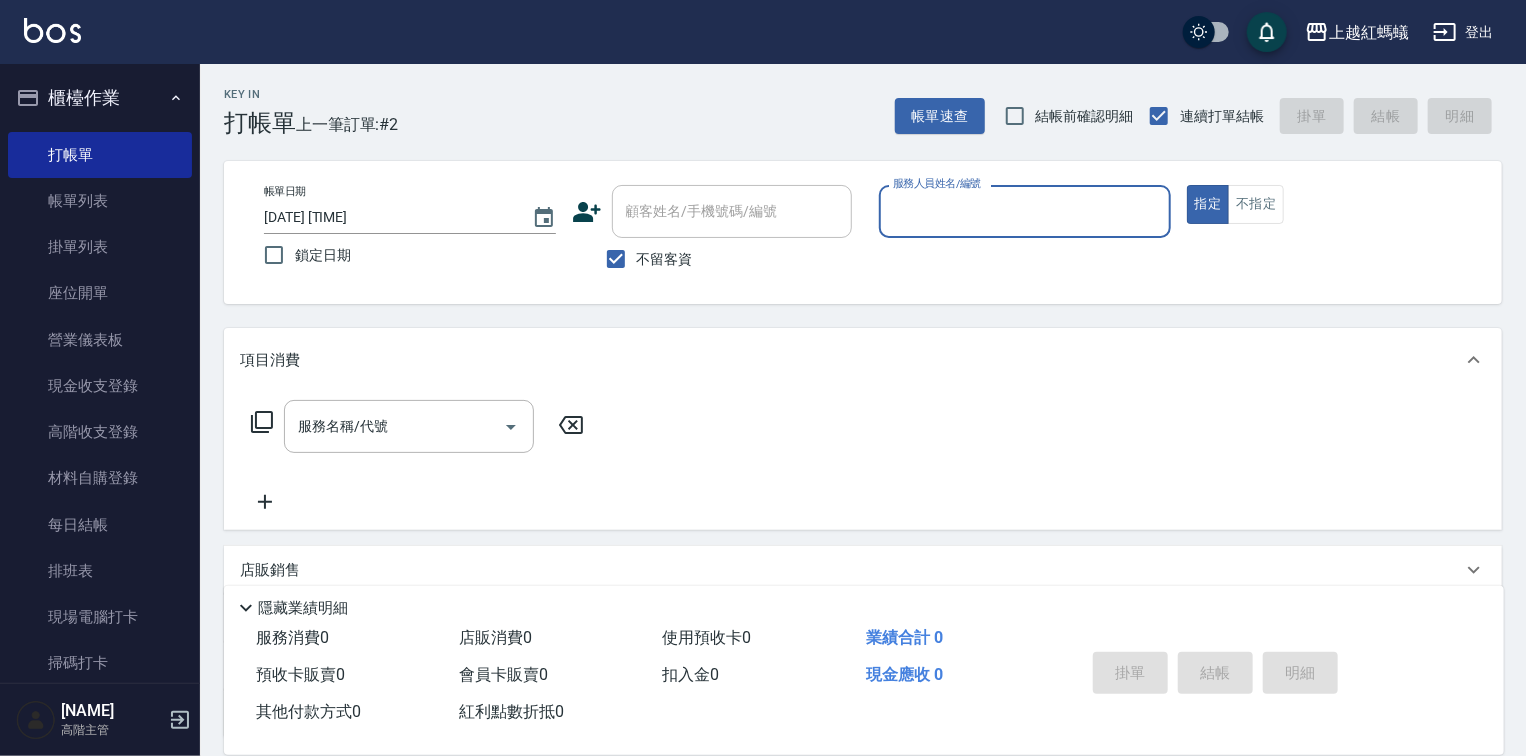 click on "服務人員姓名/編號" at bounding box center [1025, 211] 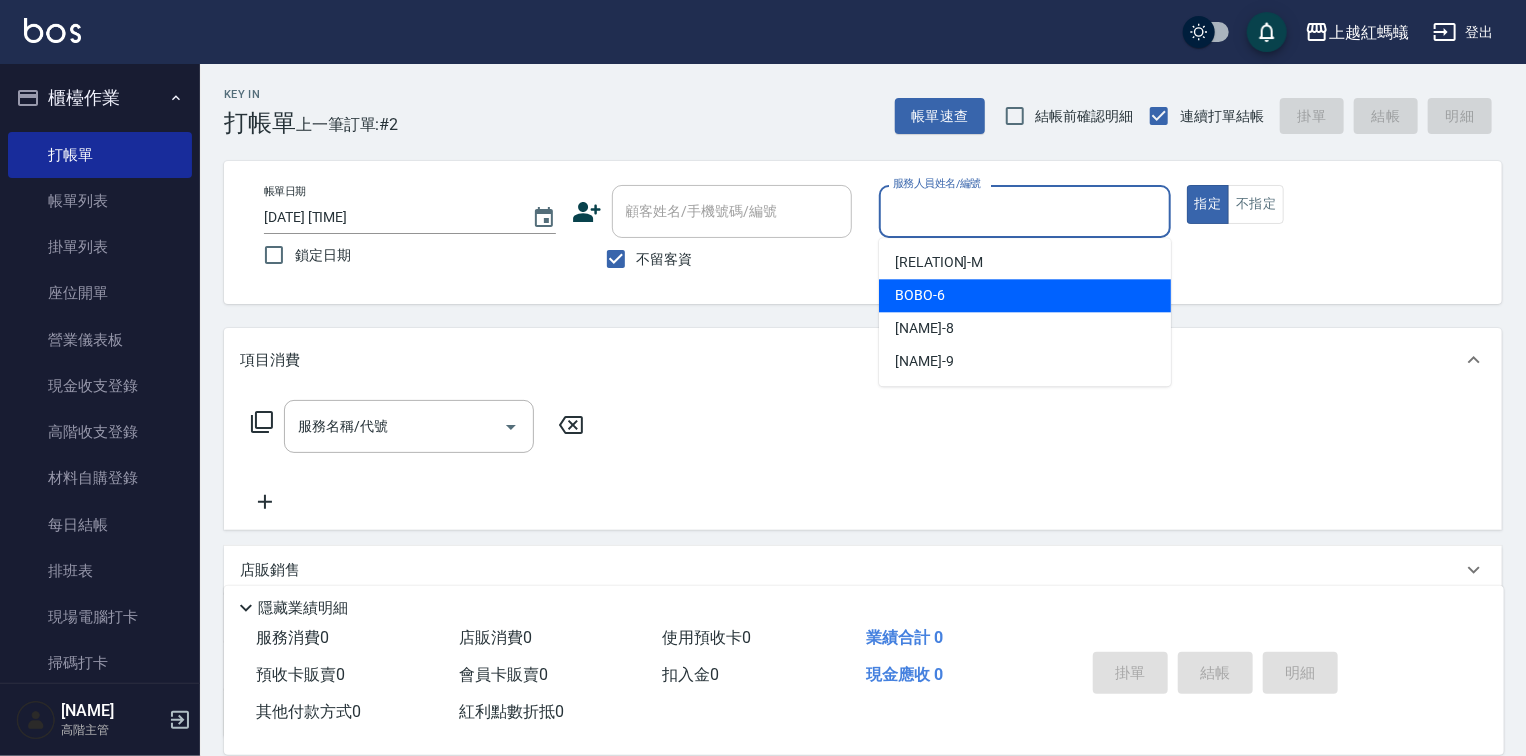 click on "BOBO -[NUMBER]" at bounding box center [1025, 295] 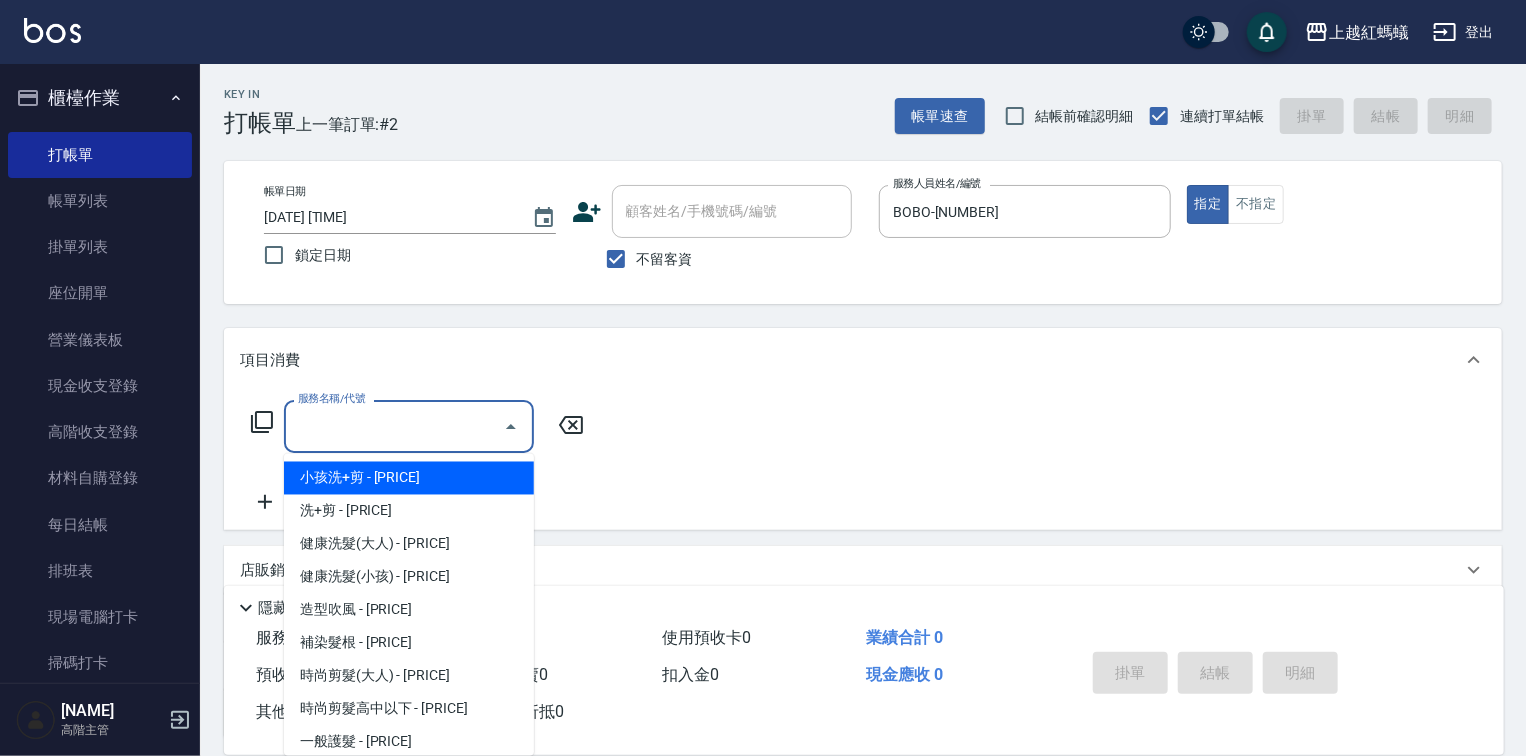 click on "服務名稱/代號" at bounding box center [394, 426] 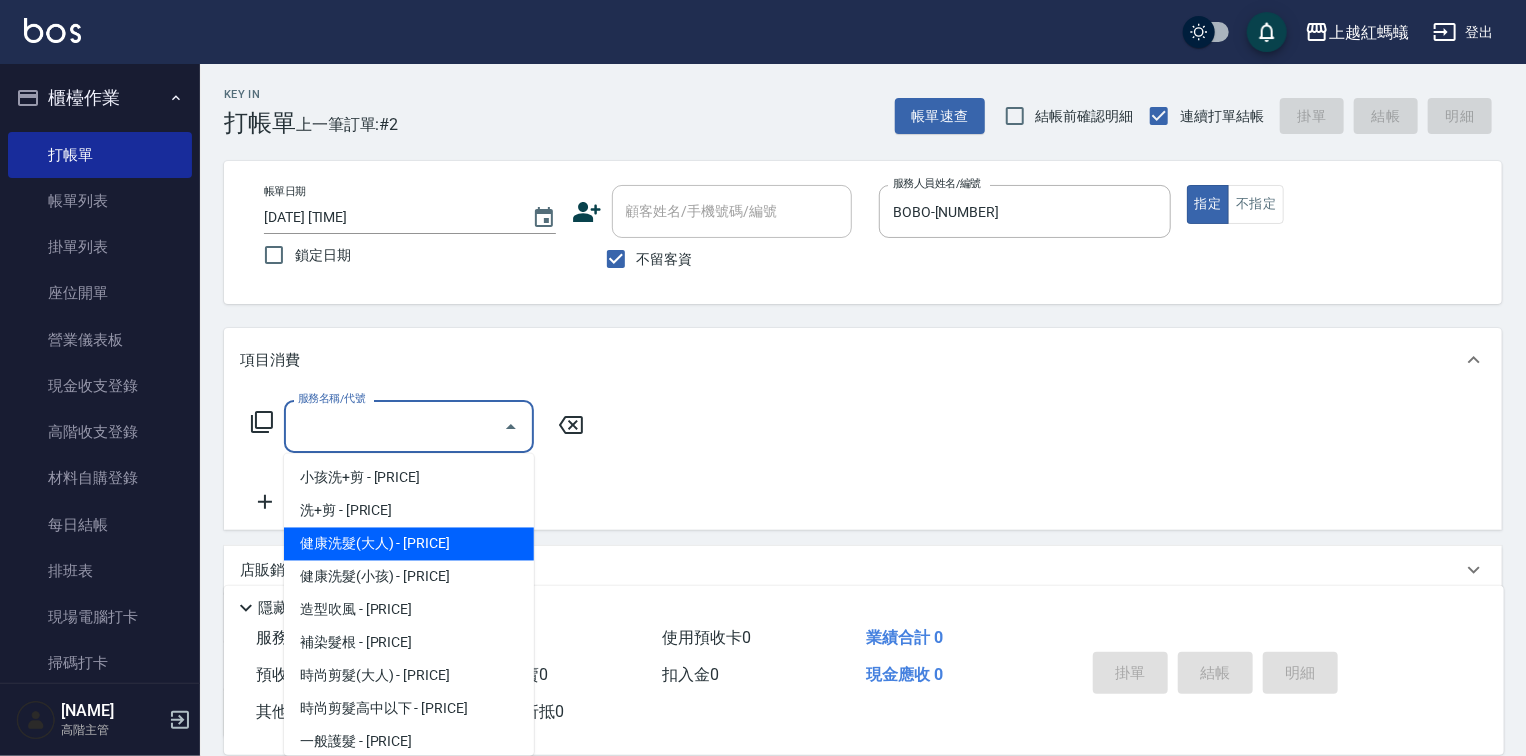 click on "健康洗髮(大人) - [PRICE]" at bounding box center (409, 544) 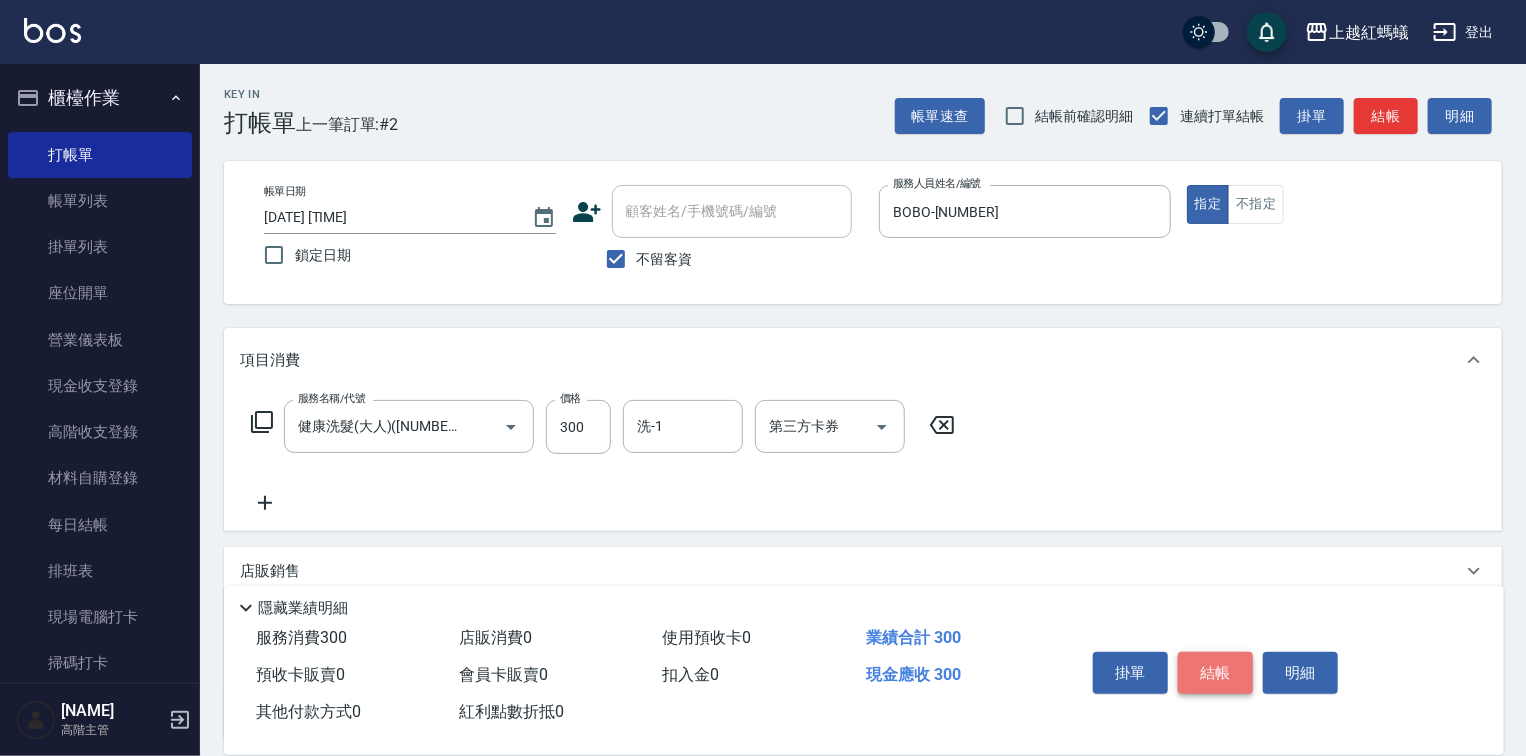 click on "結帳" at bounding box center (1215, 673) 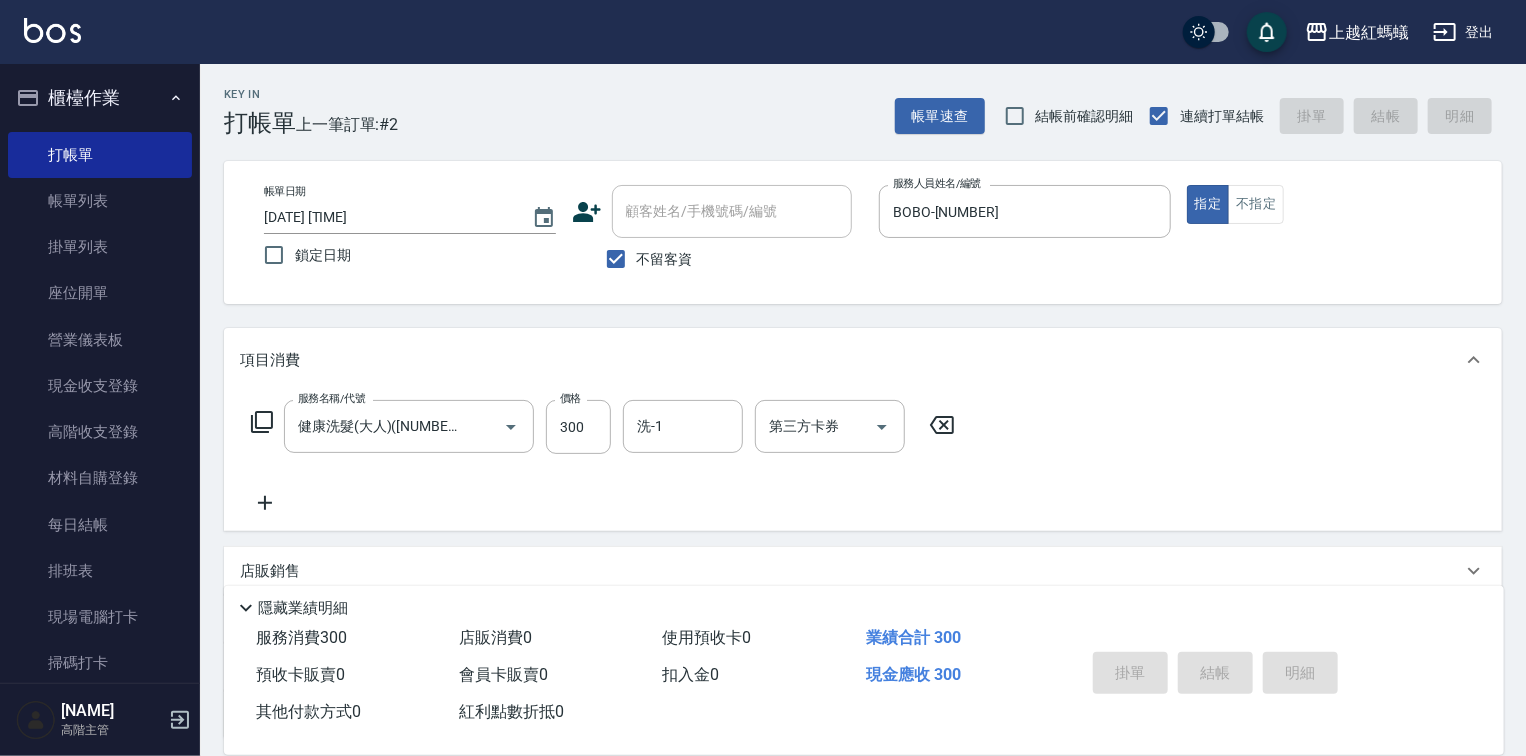 type on "2025/08/02 17:02" 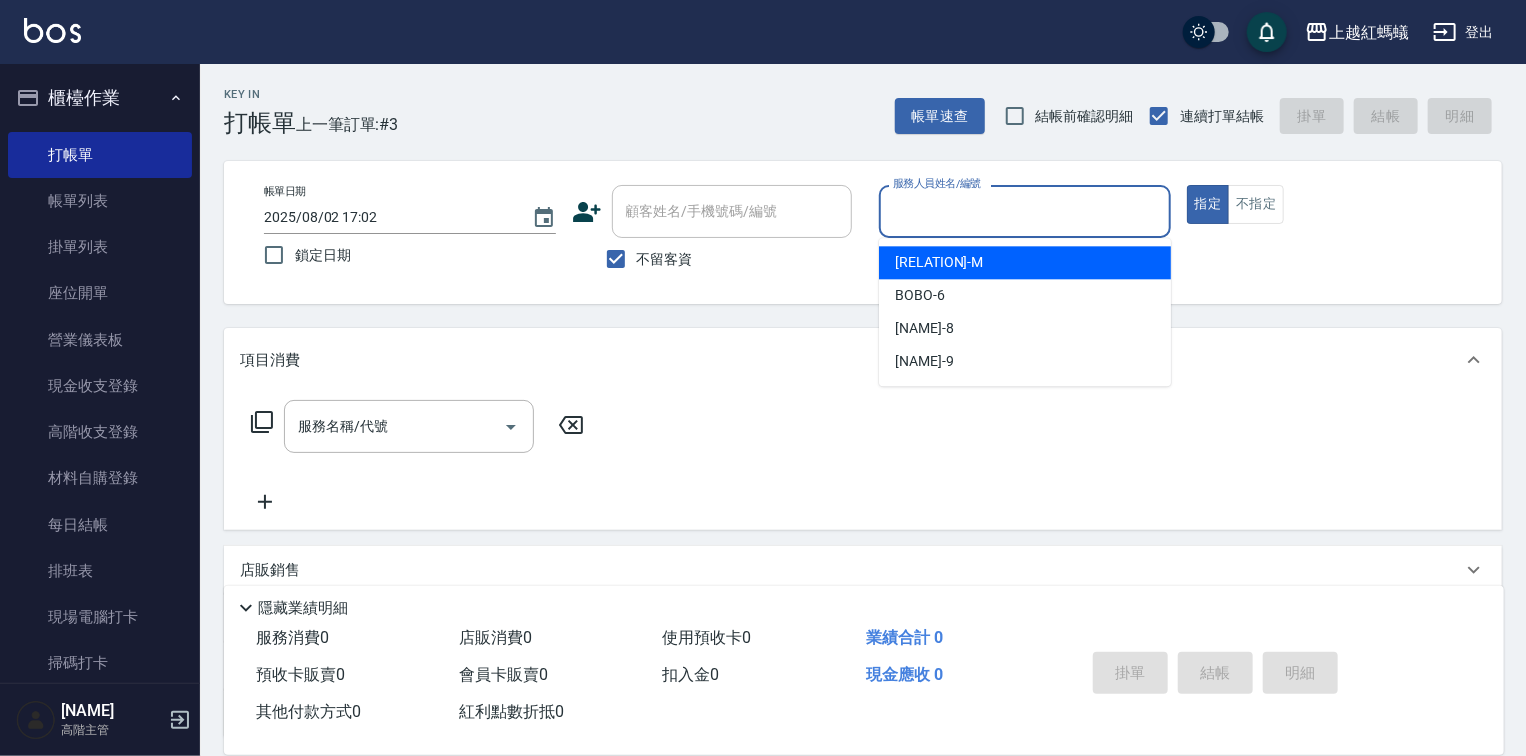 click on "服務人員姓名/編號" at bounding box center [1025, 211] 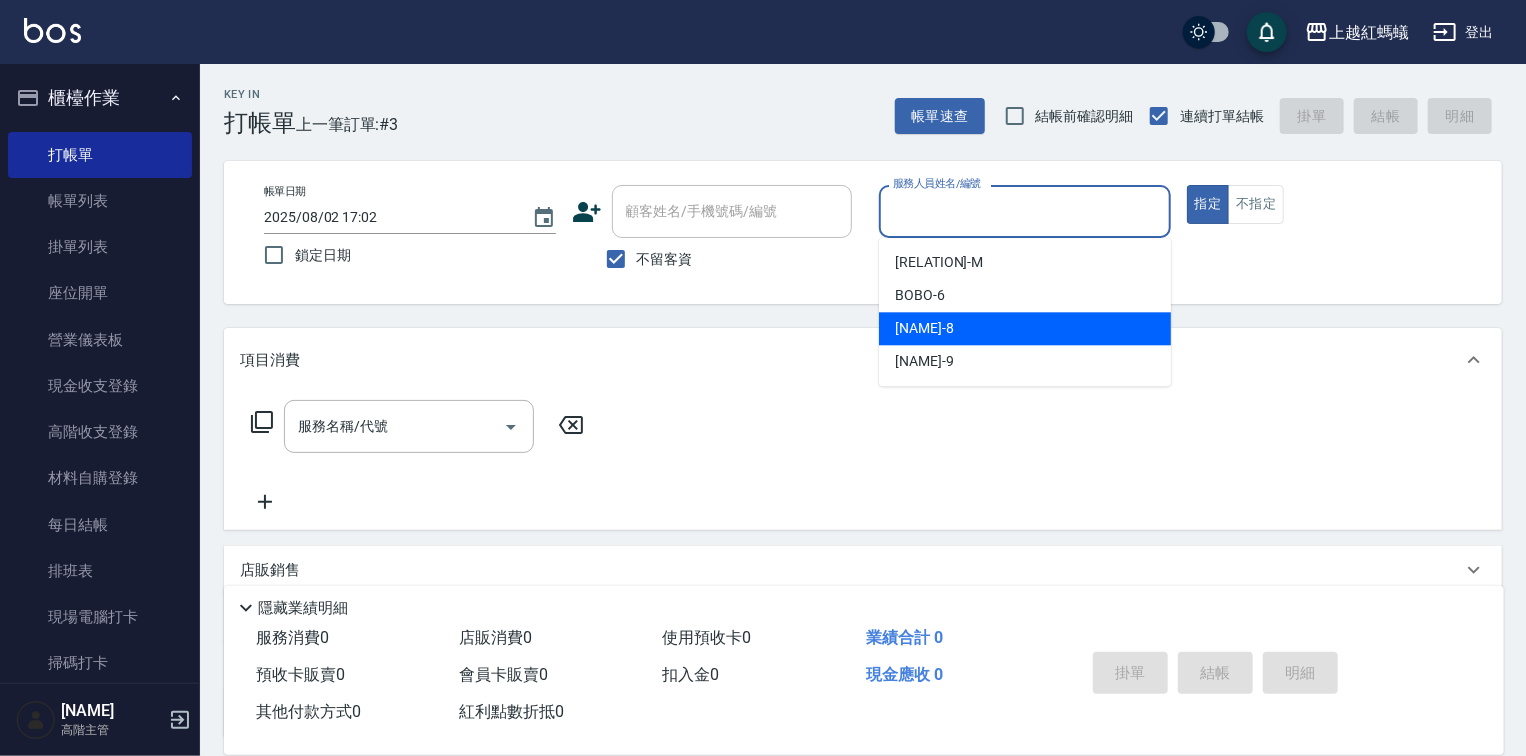 click on "[NAME] -[NUMBER]" at bounding box center (924, 328) 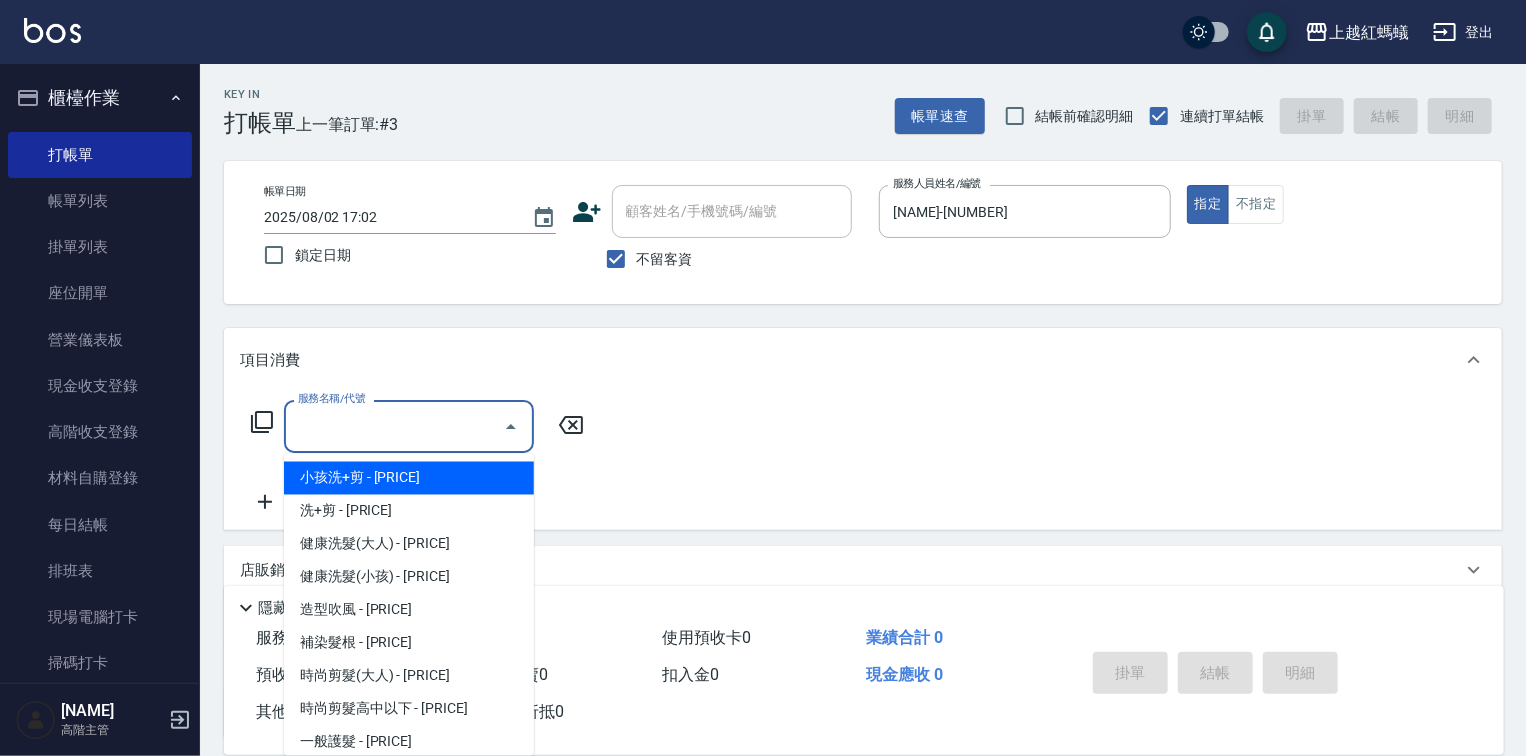 click on "服務名稱/代號" at bounding box center [394, 426] 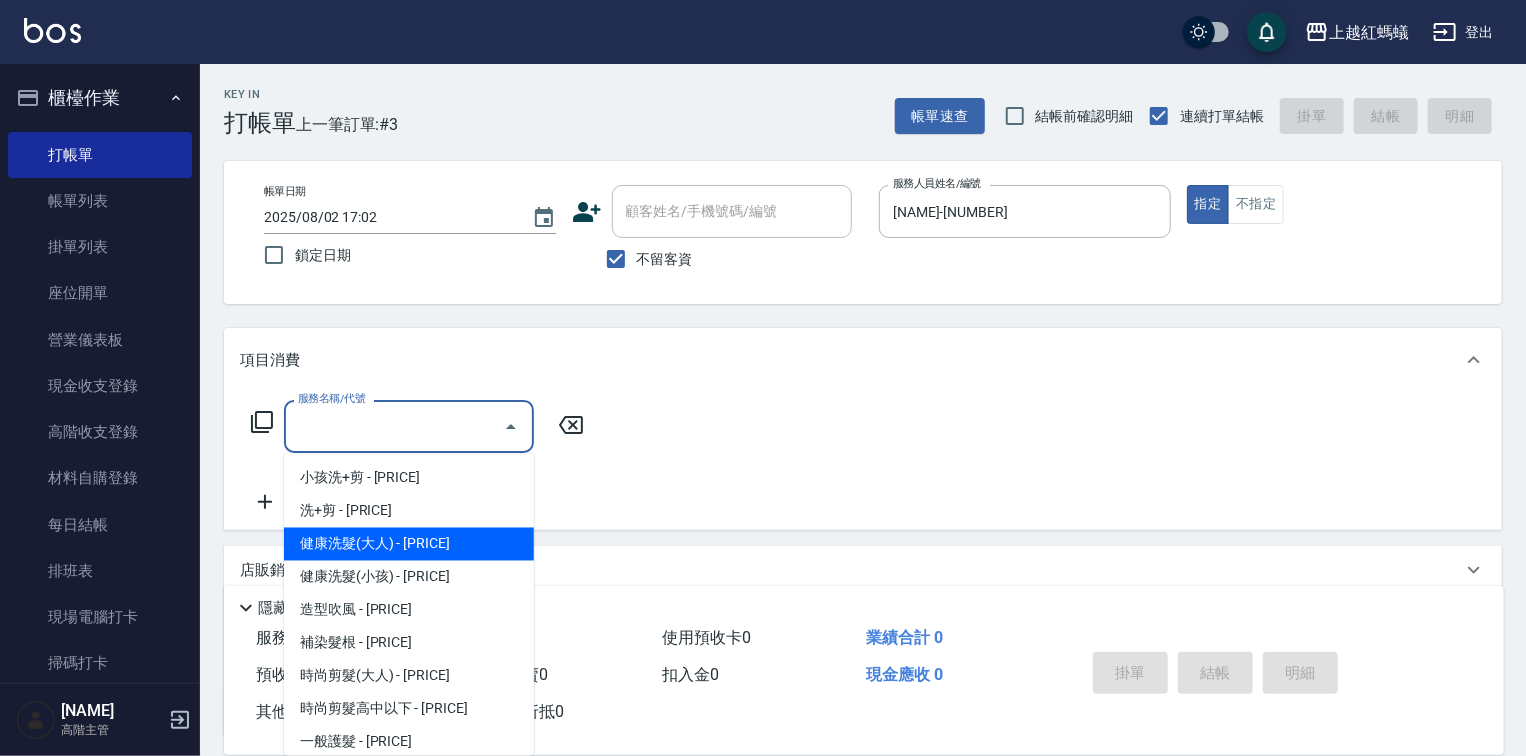 click on "健康洗髮(大人) - [PRICE]" at bounding box center [409, 544] 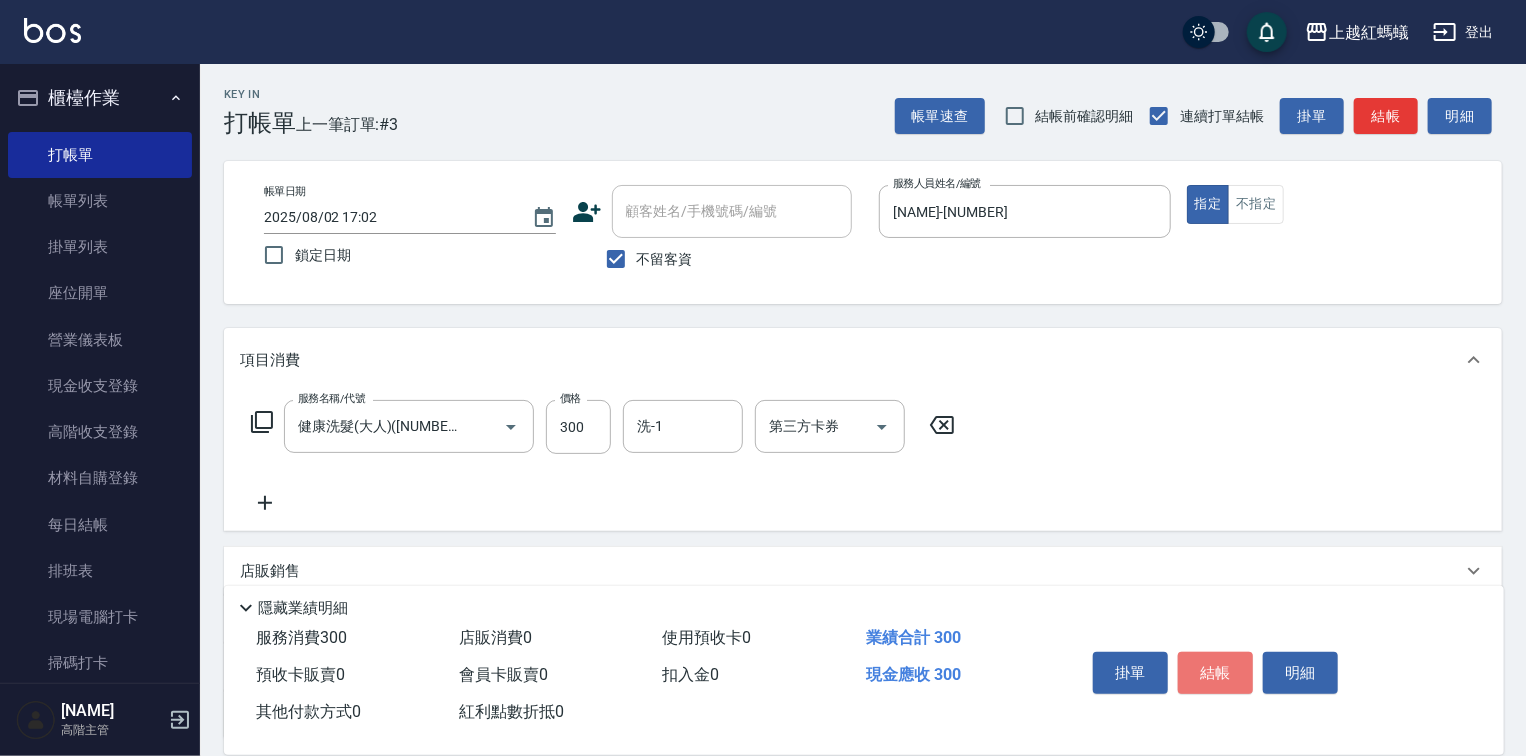 click on "結帳" at bounding box center [1215, 673] 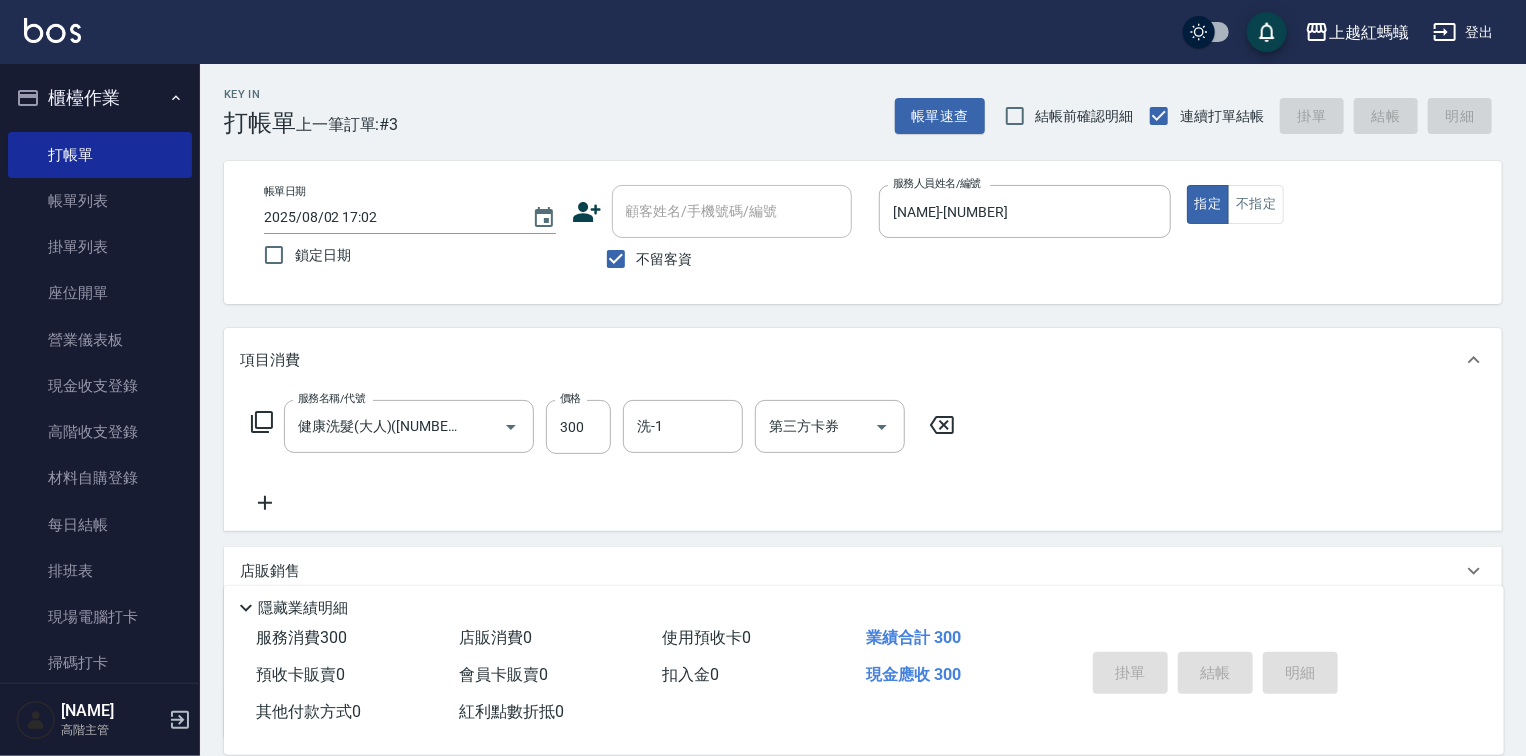 type 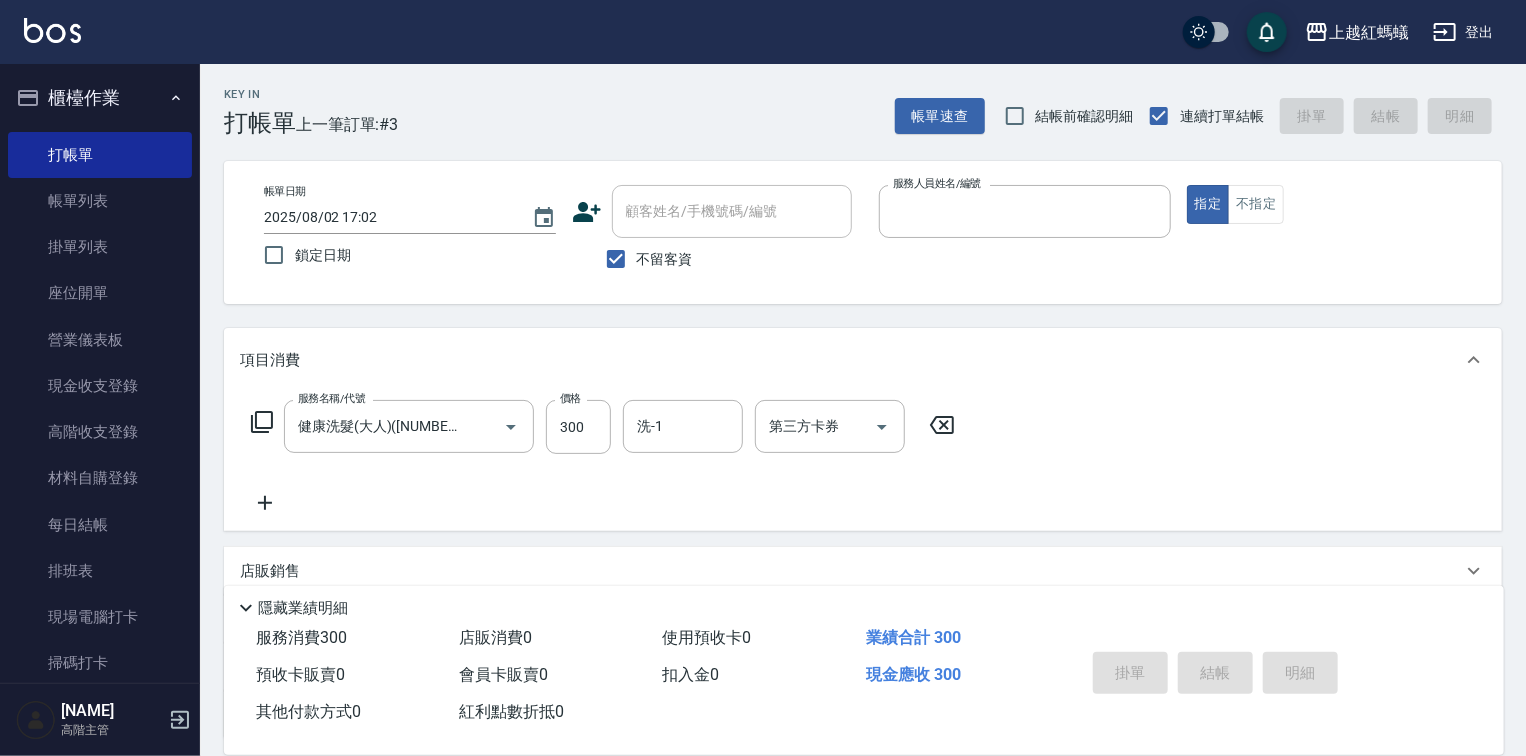 type 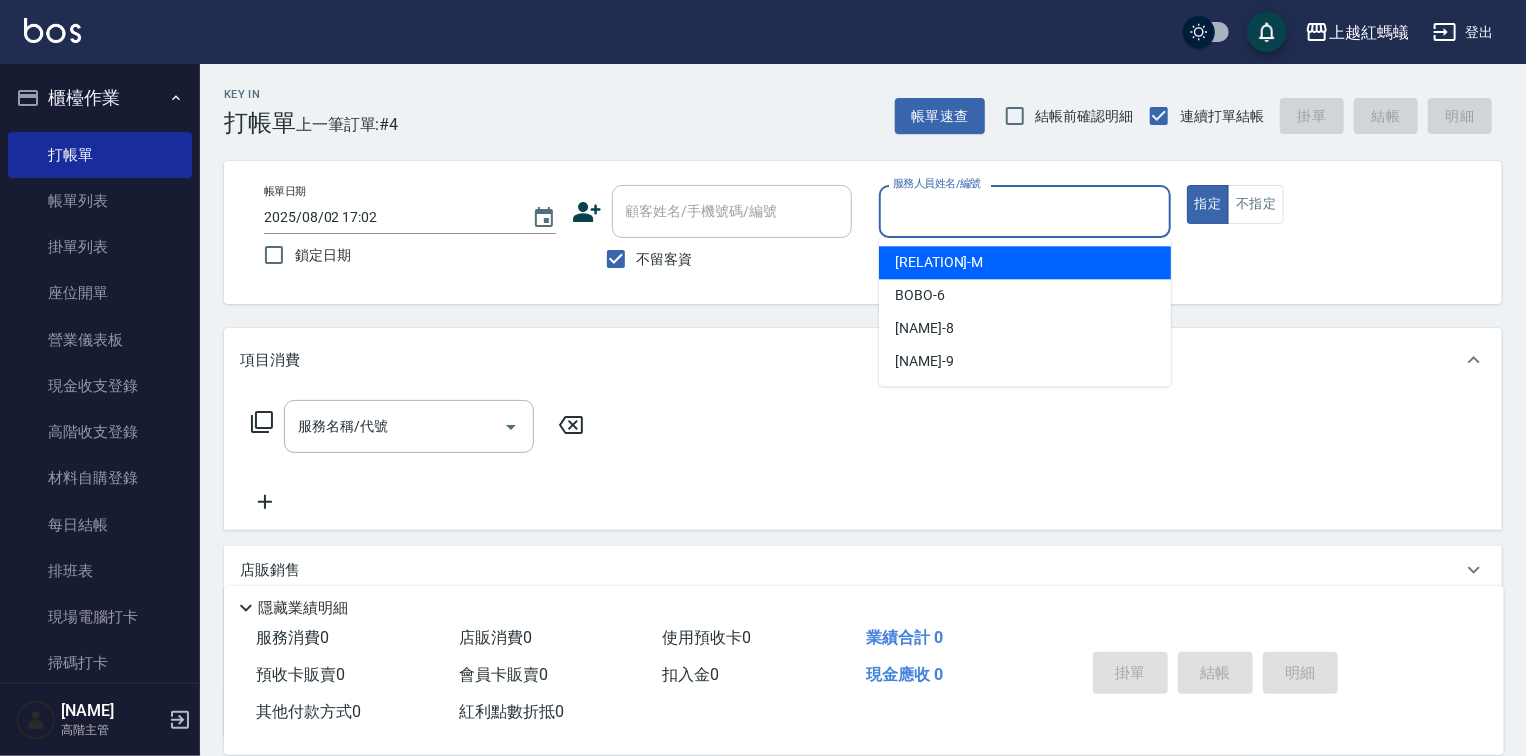 drag, startPoint x: 1012, startPoint y: 200, endPoint x: 914, endPoint y: 391, distance: 214.67418 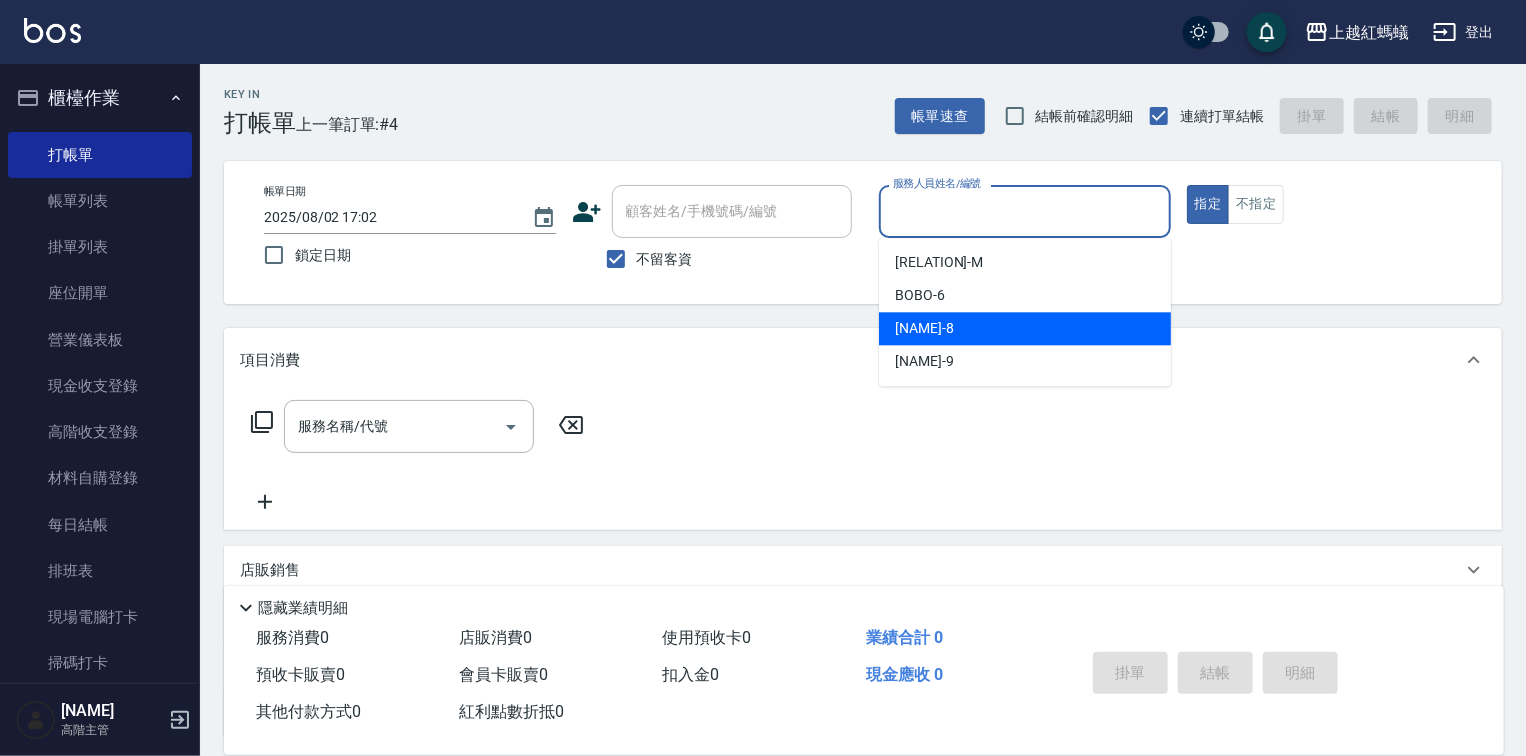 click on "[NAME] -[NUMBER]" at bounding box center [1025, 328] 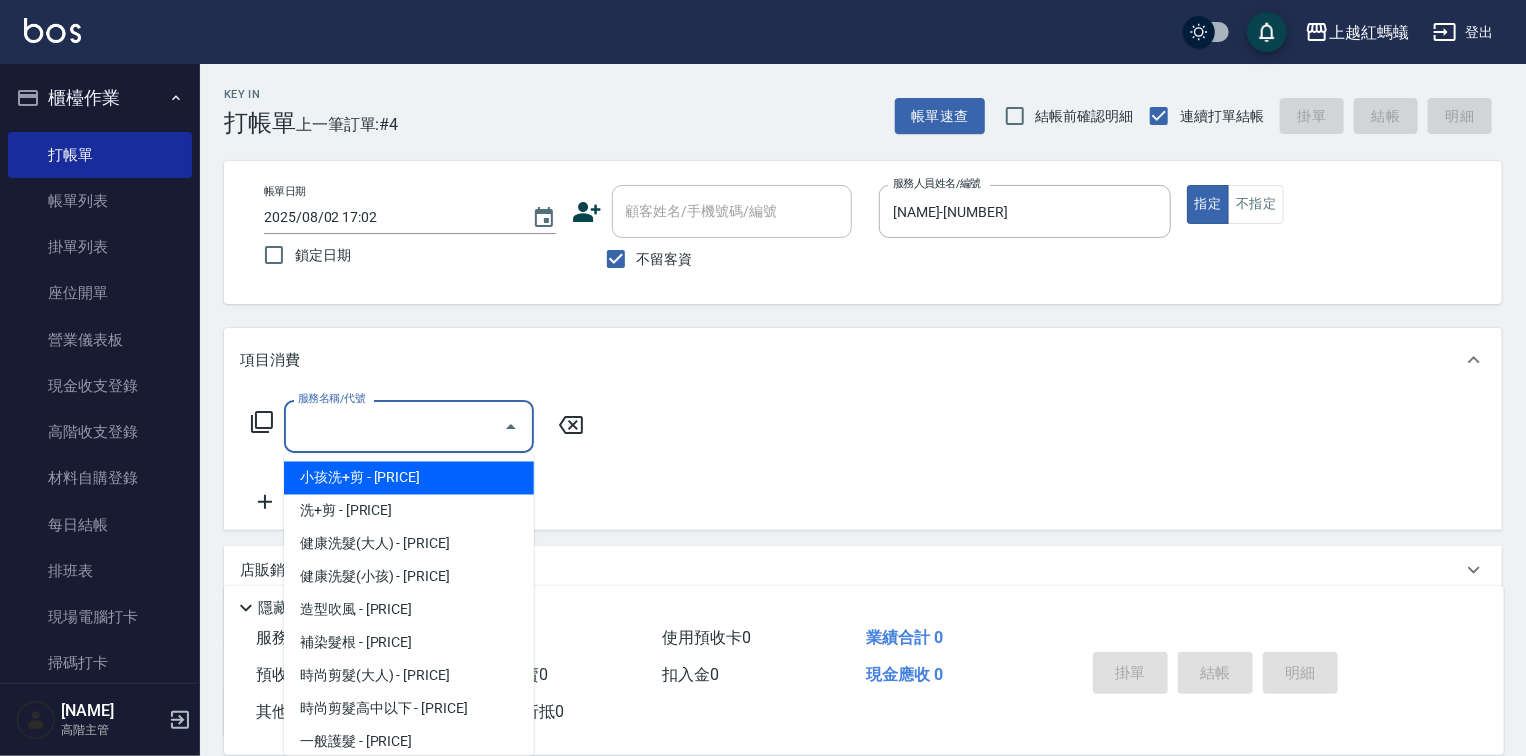 click on "服務名稱/代號" at bounding box center [394, 426] 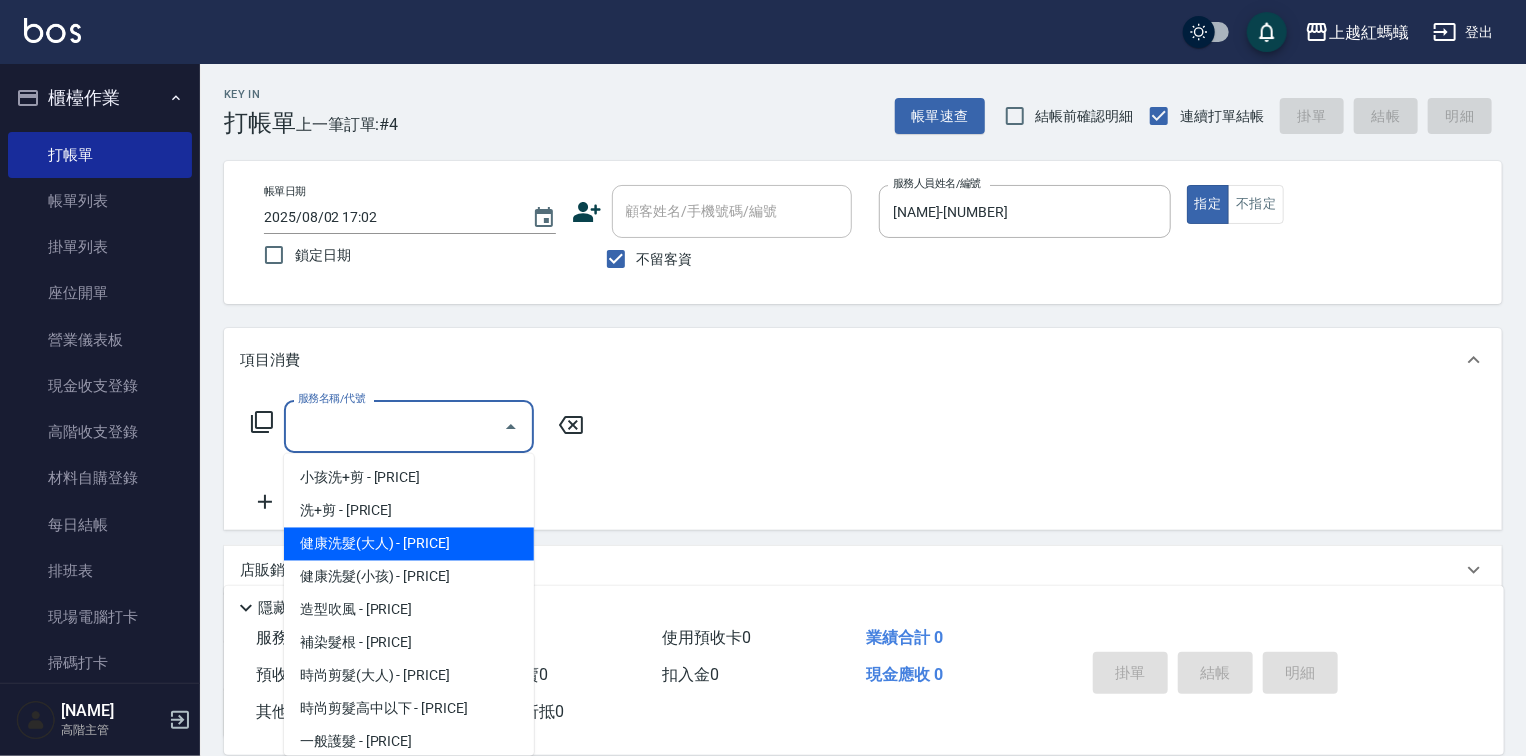 click on "健康洗髮(大人) - [PRICE]" at bounding box center (409, 544) 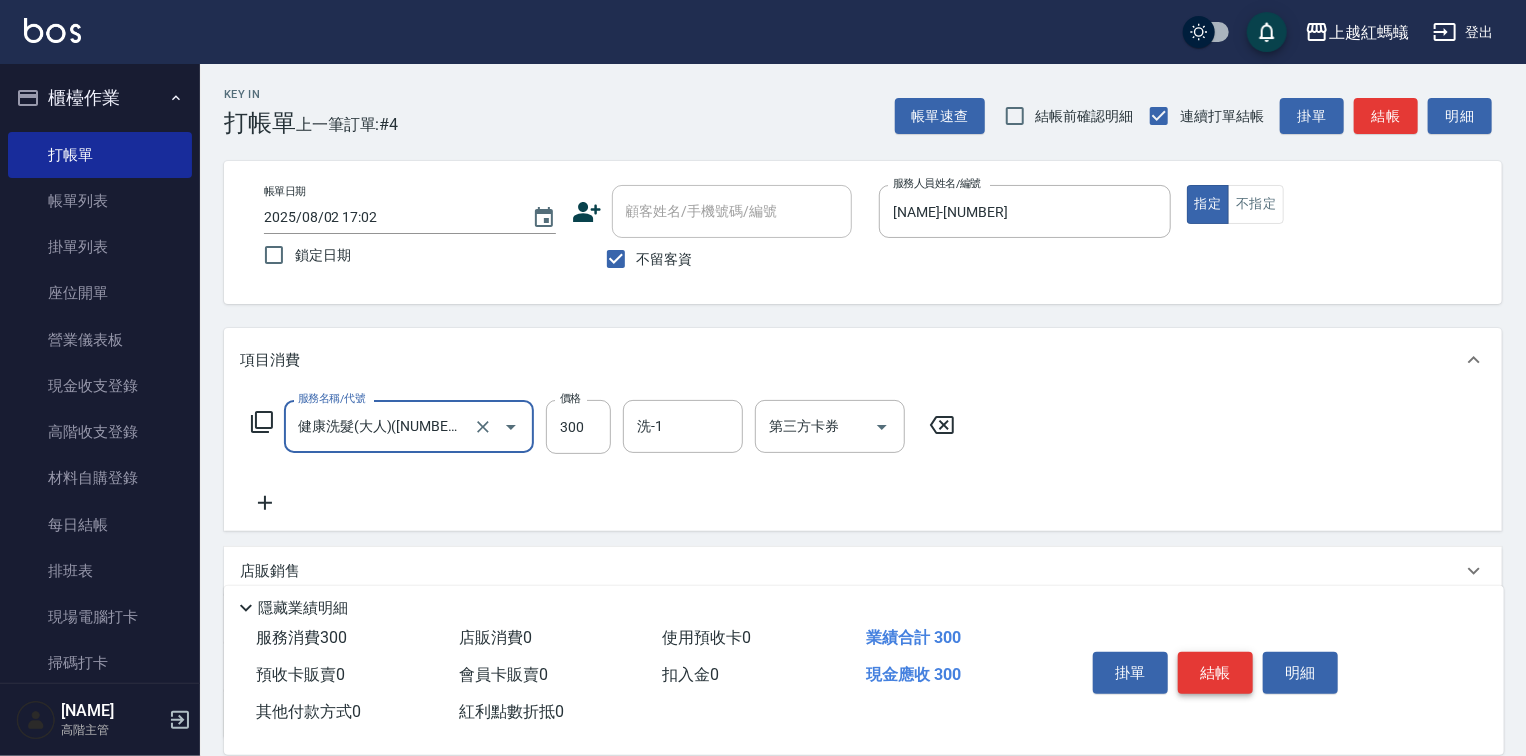 click on "結帳" at bounding box center (1215, 673) 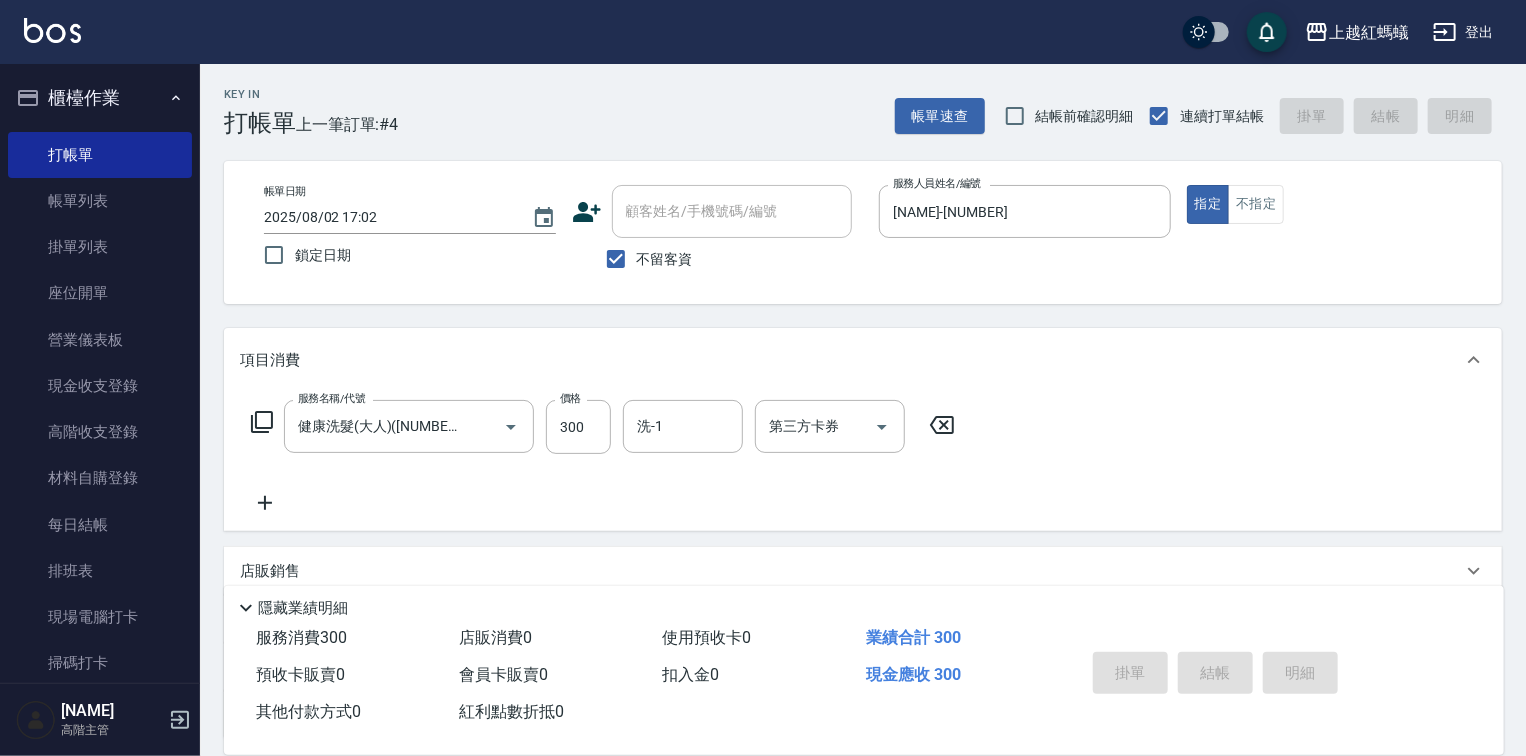 type 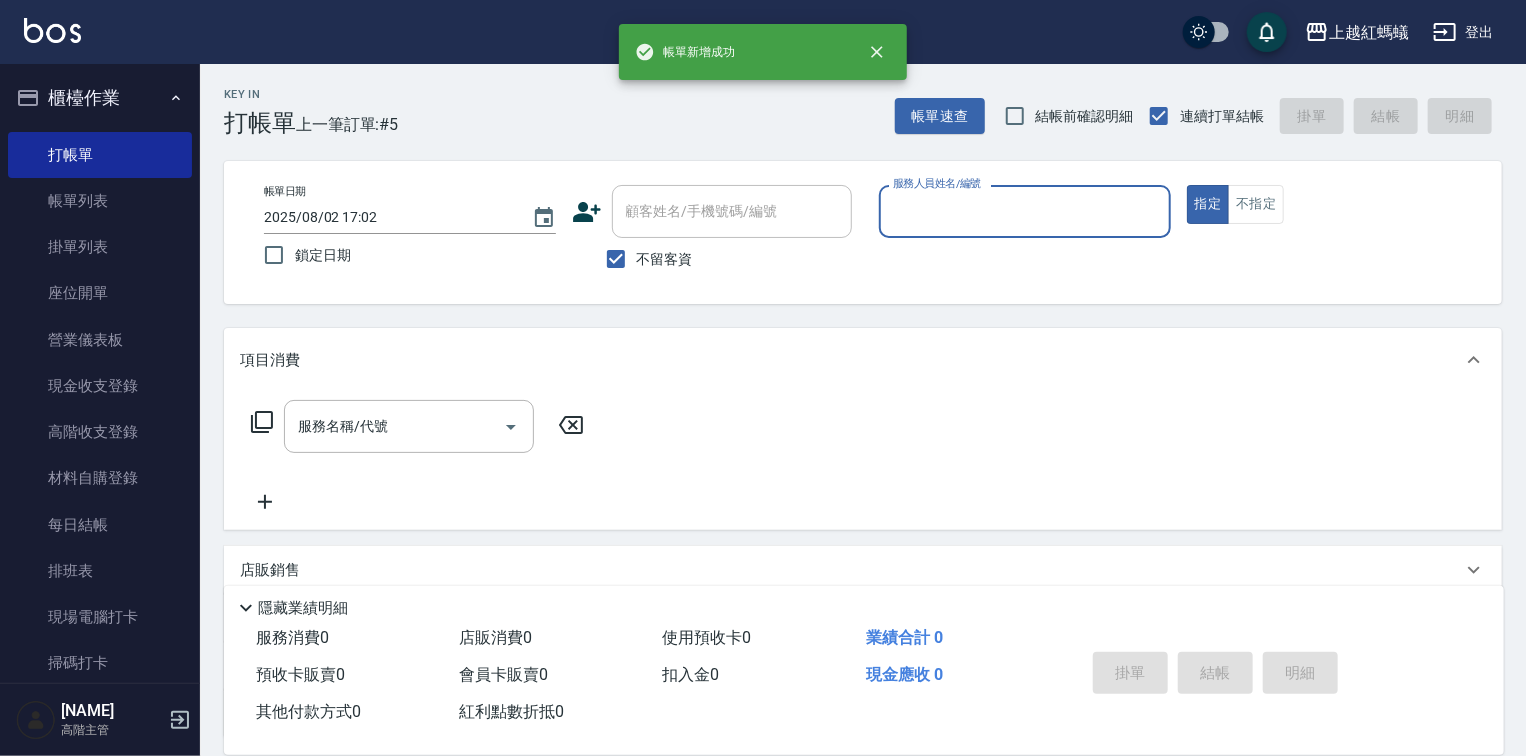 click on "服務人員姓名/編號" at bounding box center (1025, 211) 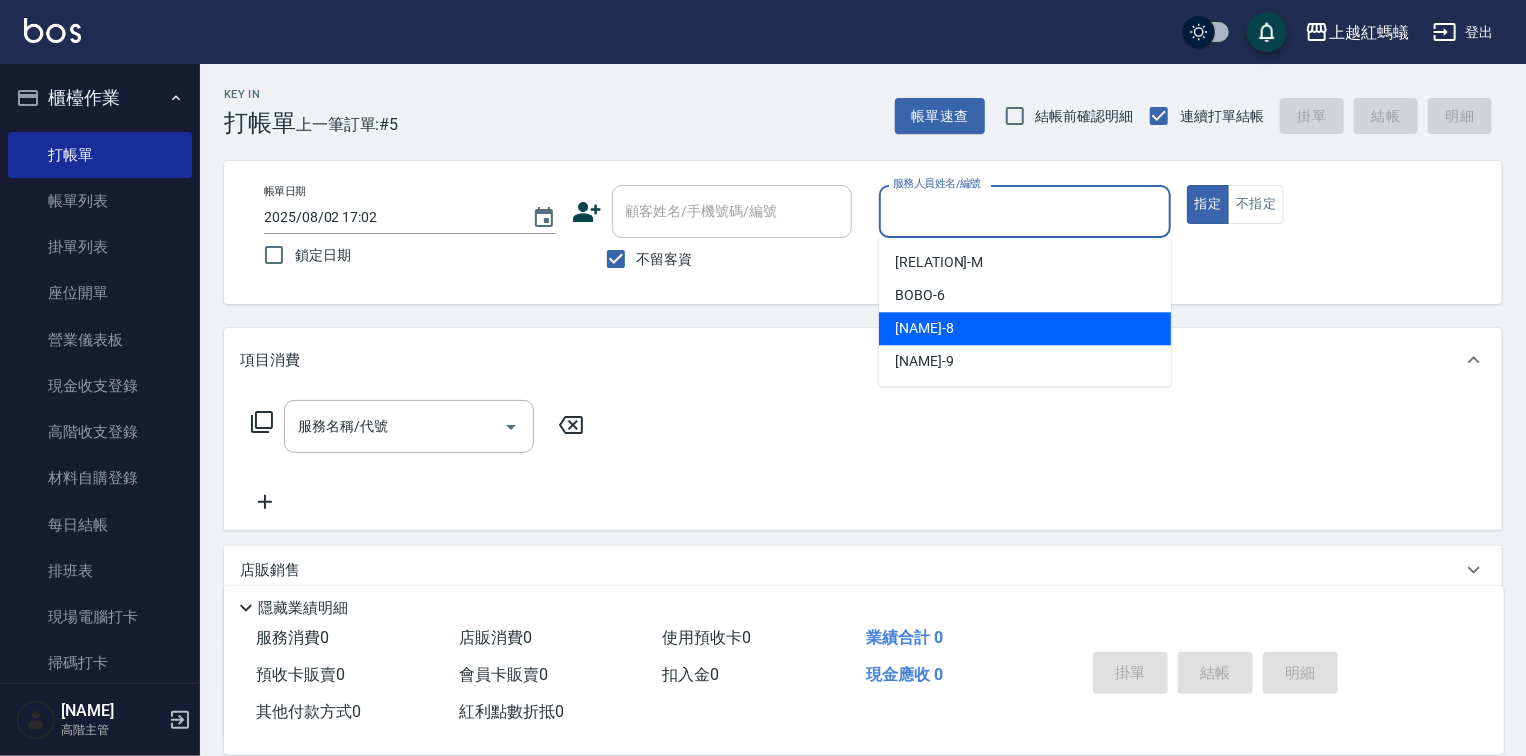 click on "[NAME] -[NUMBER]" at bounding box center [1025, 328] 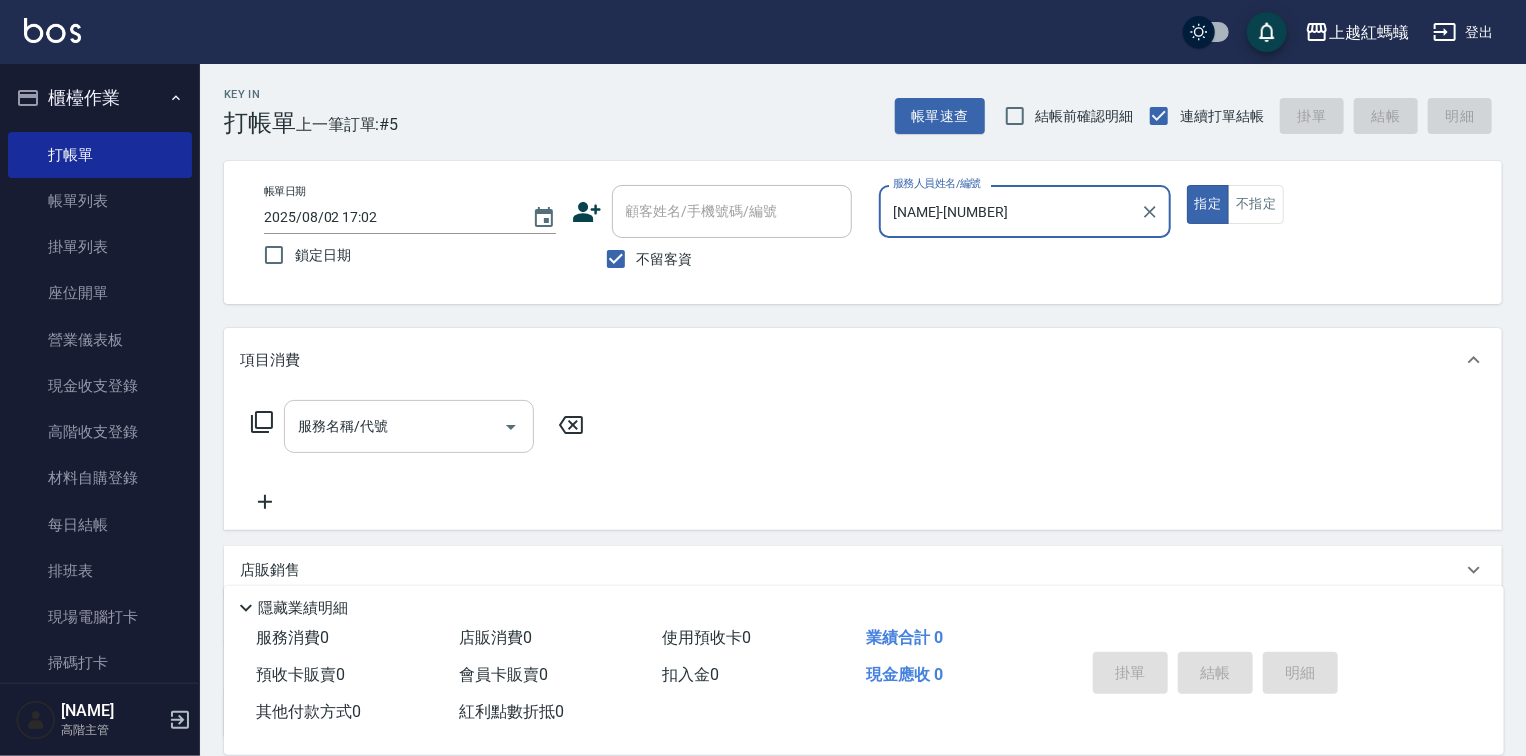 click on "服務名稱/代號" at bounding box center (394, 426) 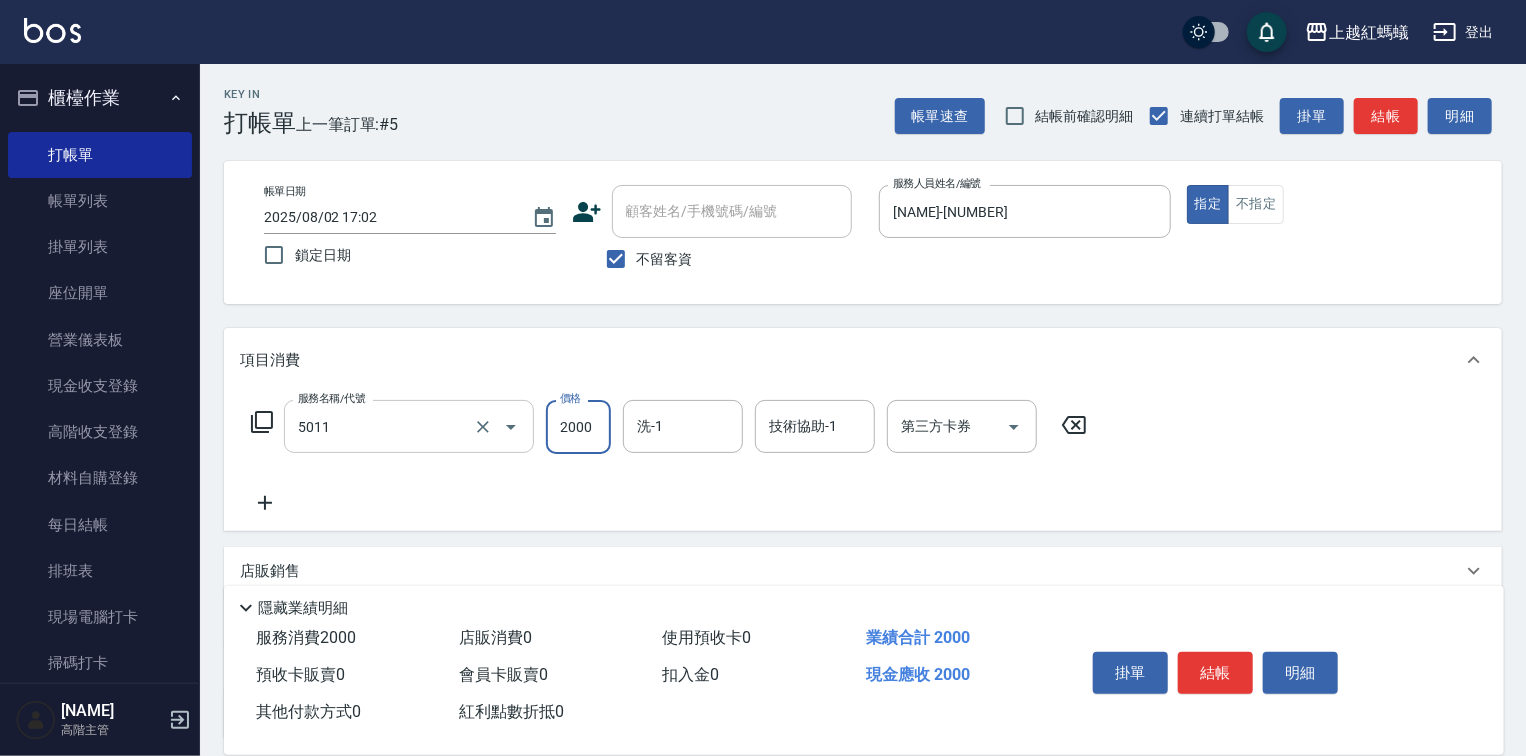 type on "桑多麗燙(短)([NUMBER])" 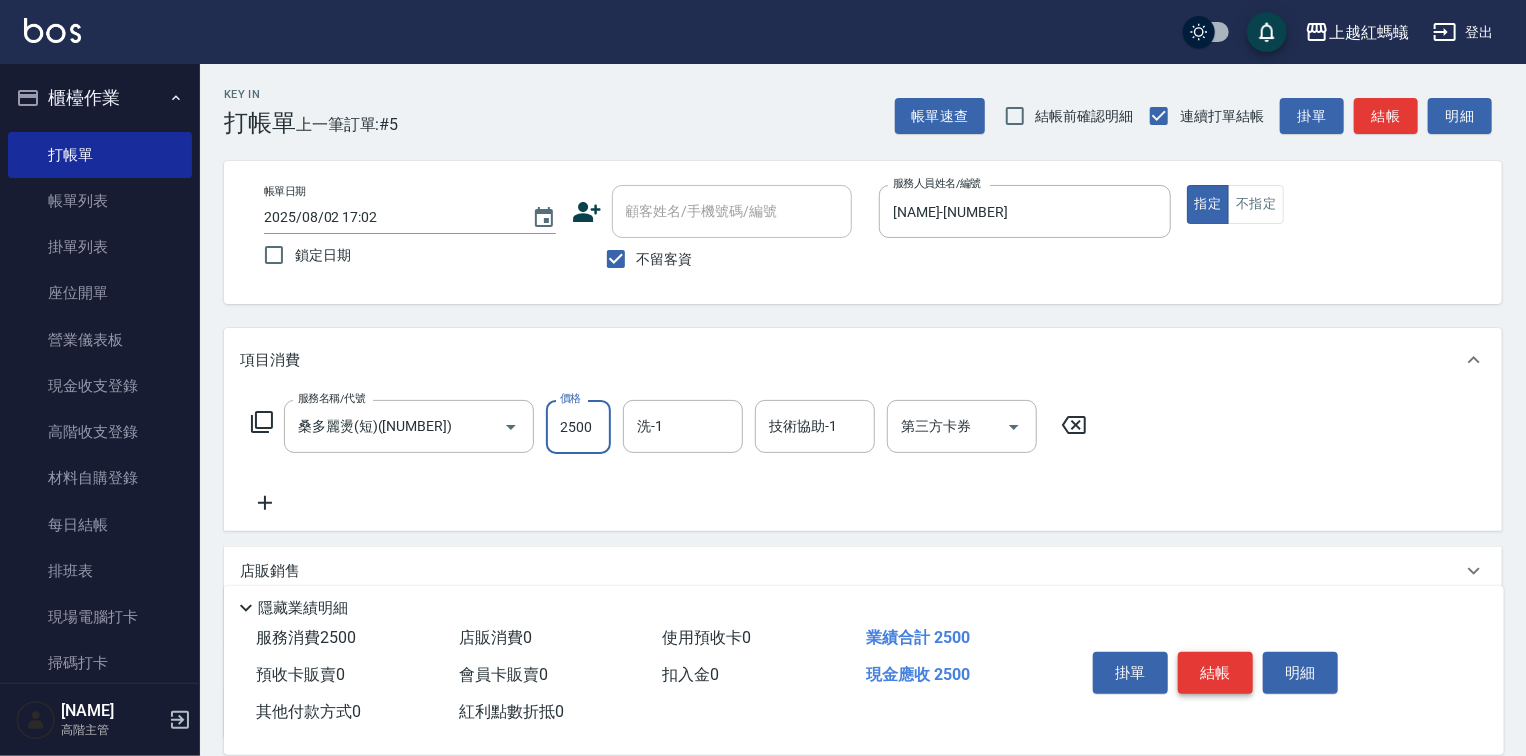 type on "2500" 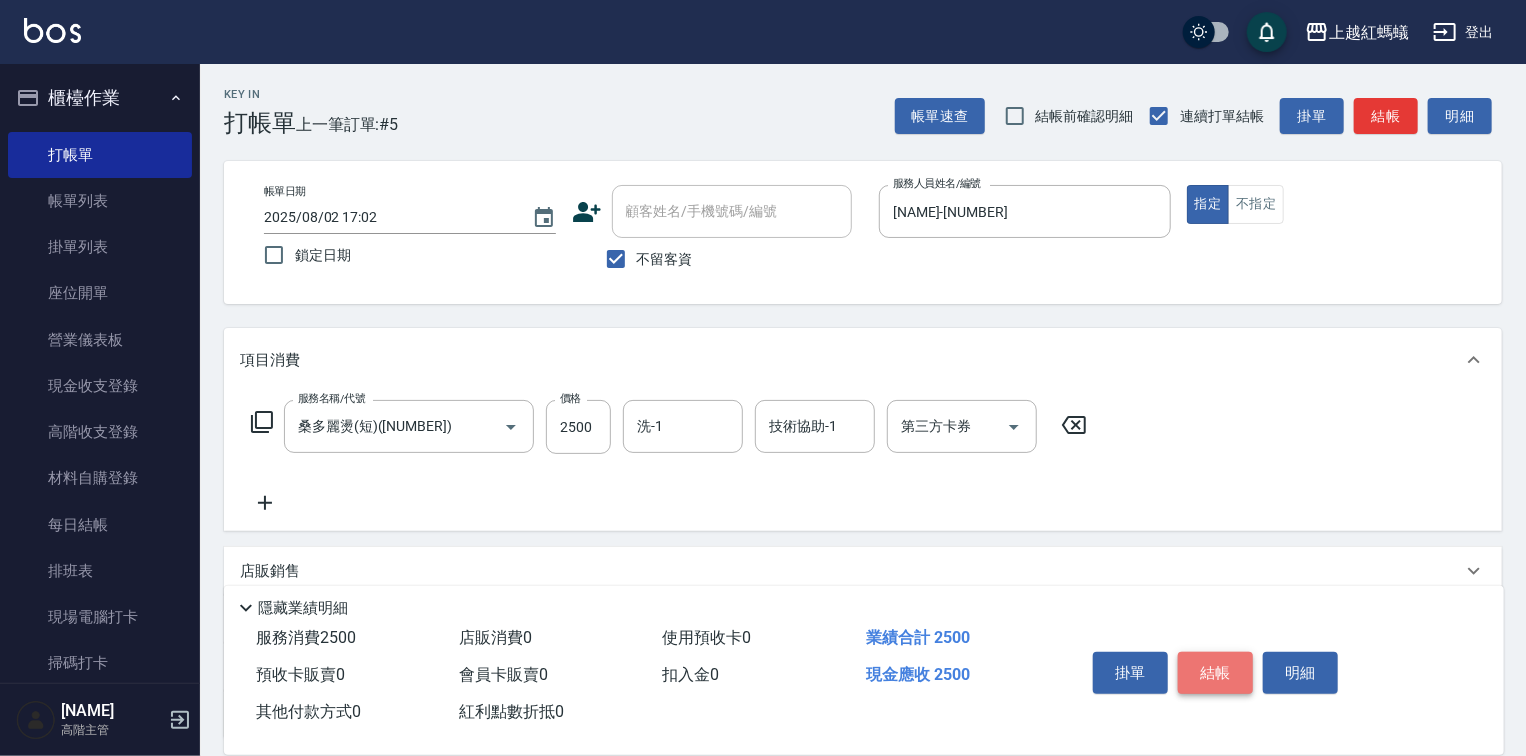 click on "結帳" at bounding box center [1215, 673] 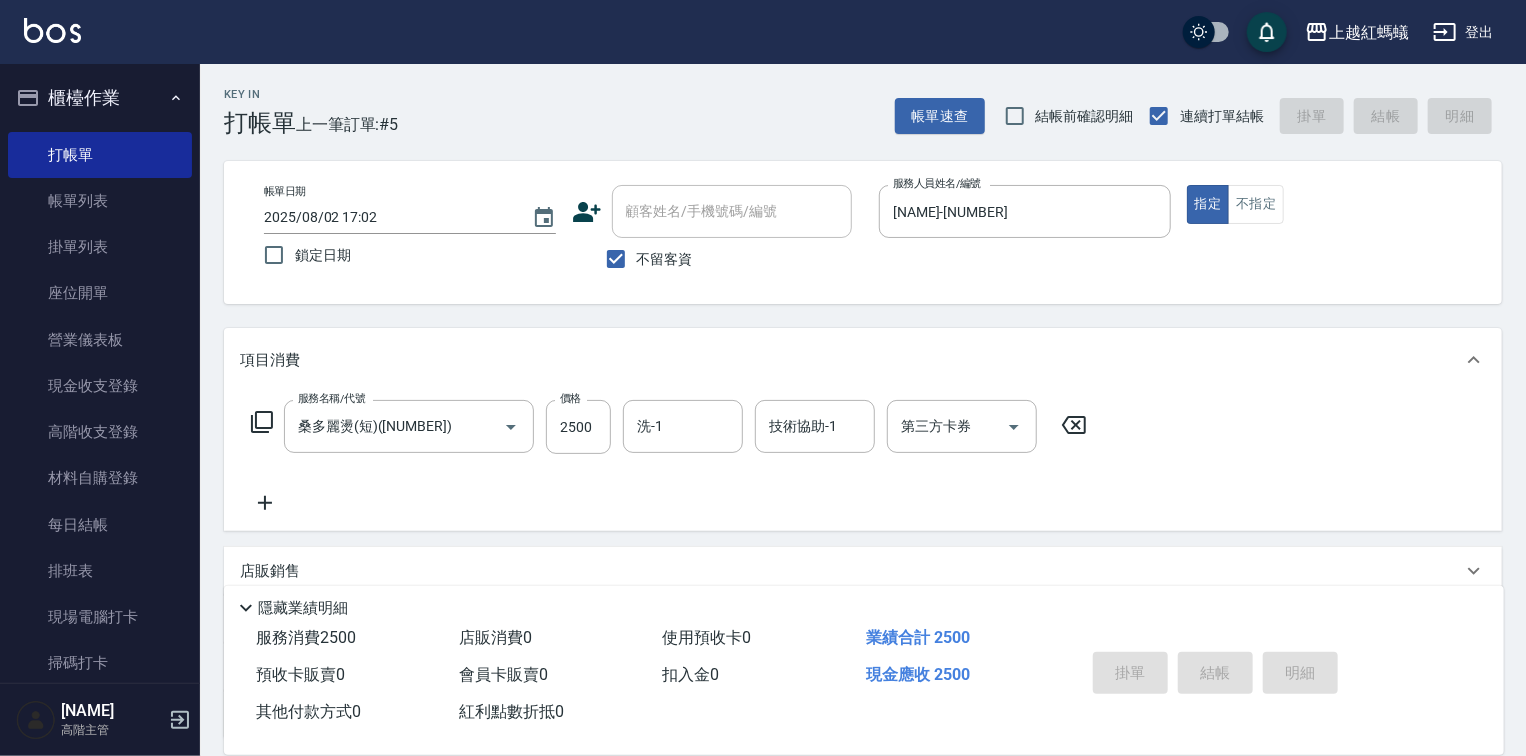 type 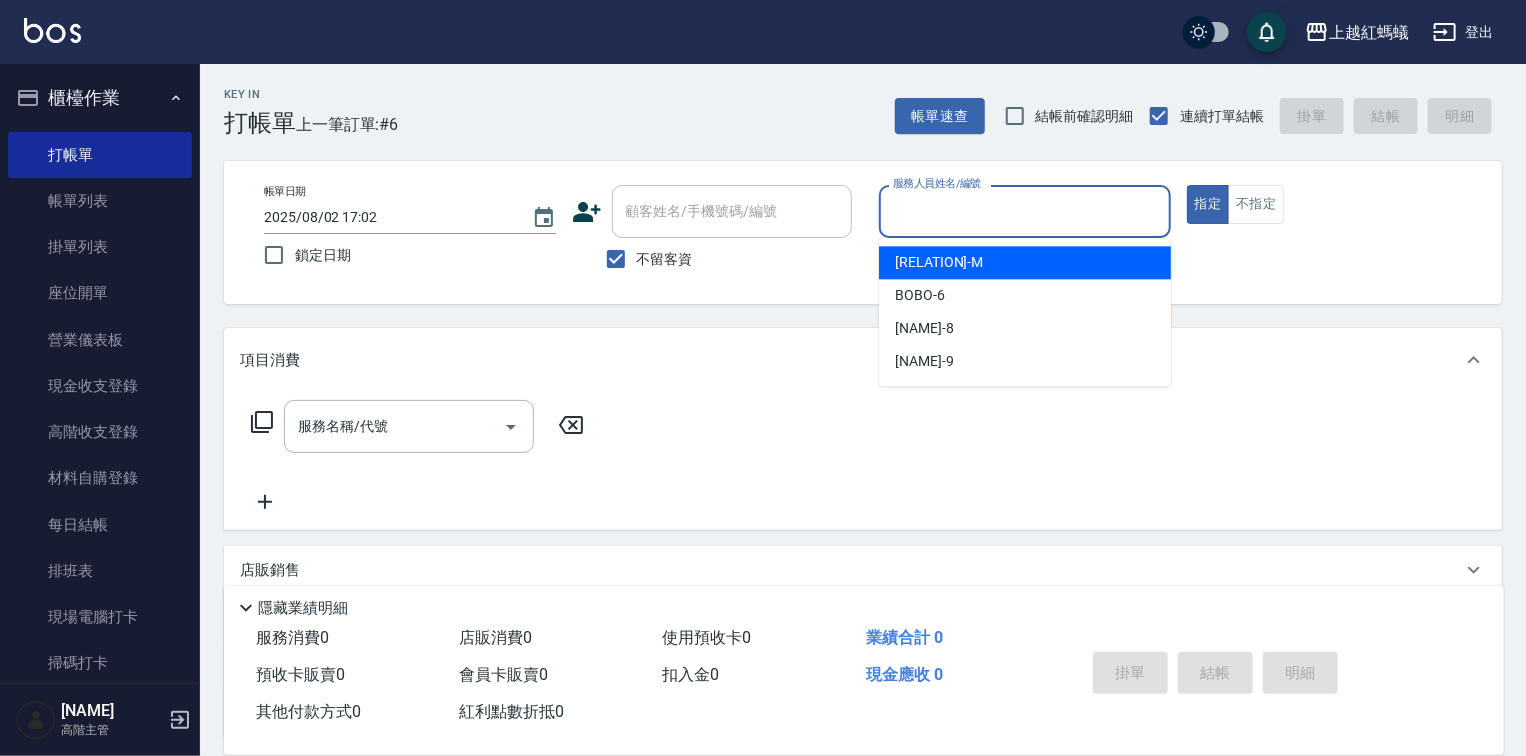 click on "服務人員姓名/編號" at bounding box center [1025, 211] 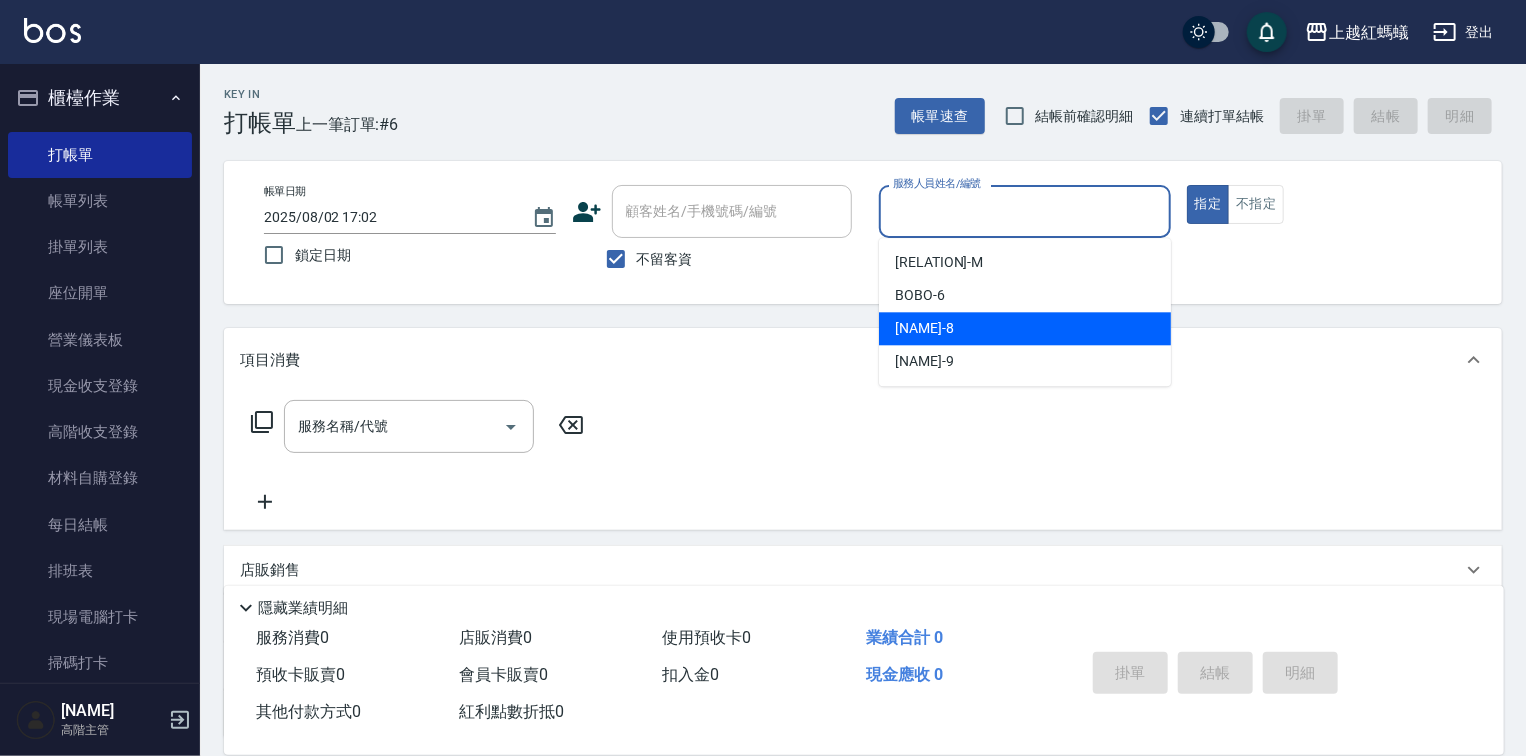 click on "[NAME] -[NUMBER]" at bounding box center [1025, 328] 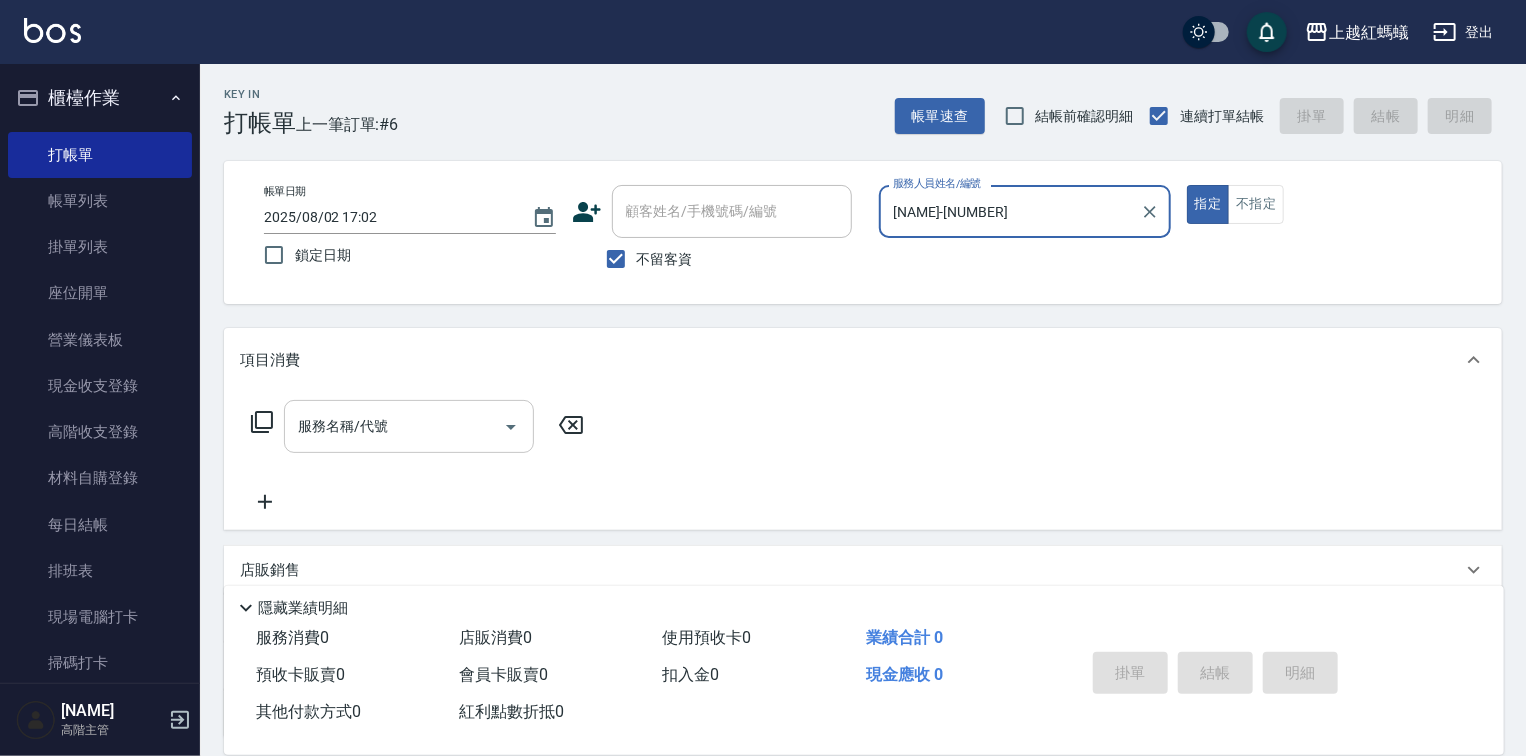 click on "服務名稱/代號" at bounding box center [409, 426] 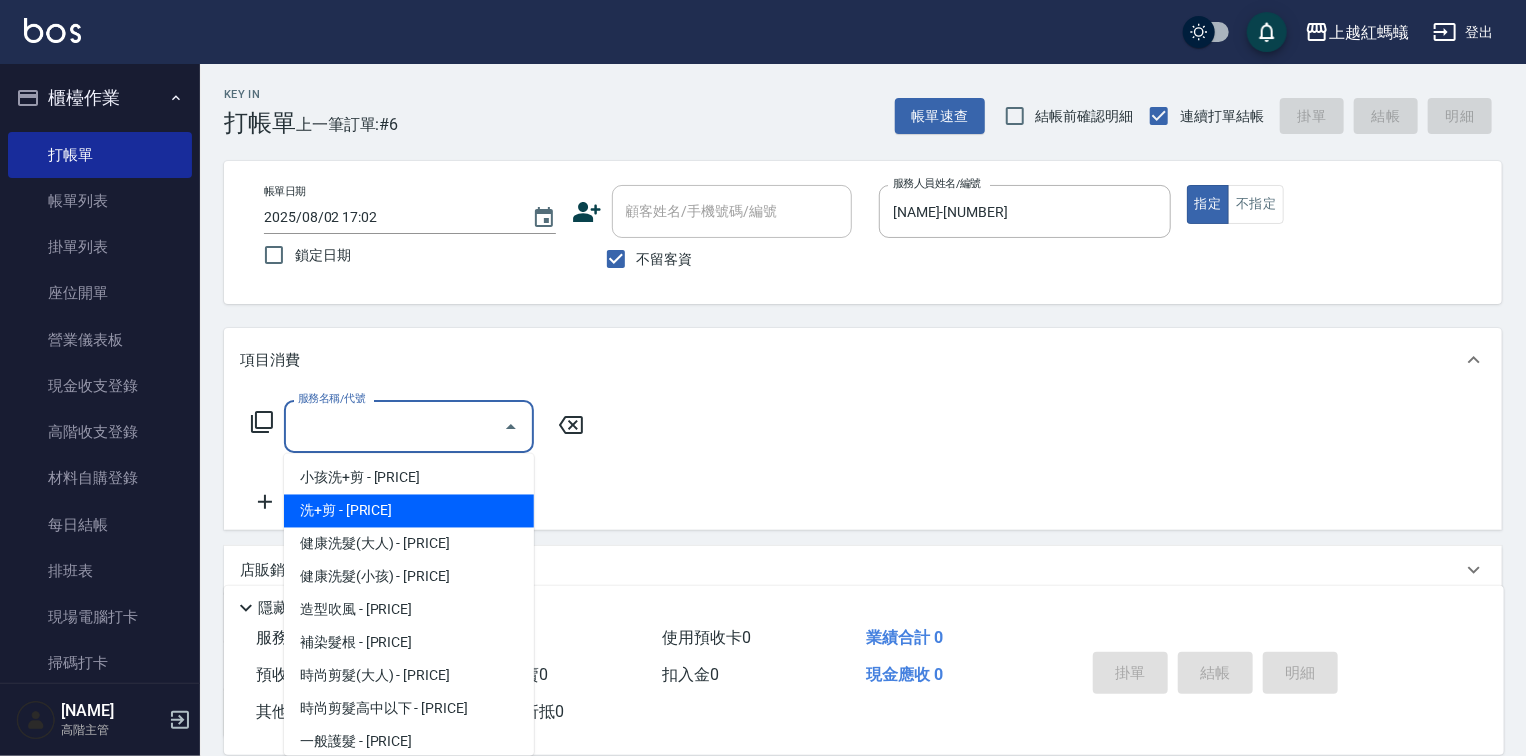 click on "洗+剪 - [PRICE]" at bounding box center (409, 511) 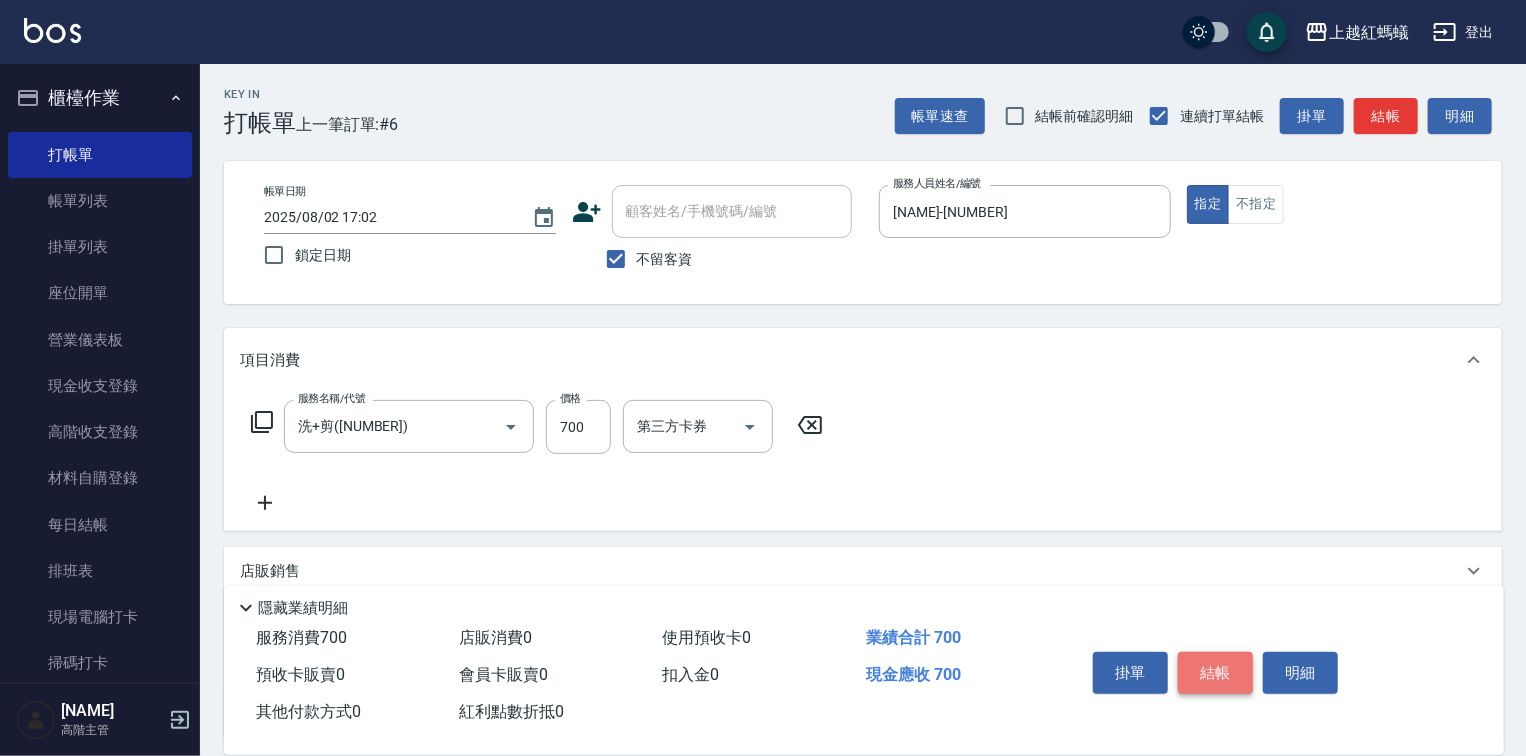 click on "結帳" at bounding box center (1215, 673) 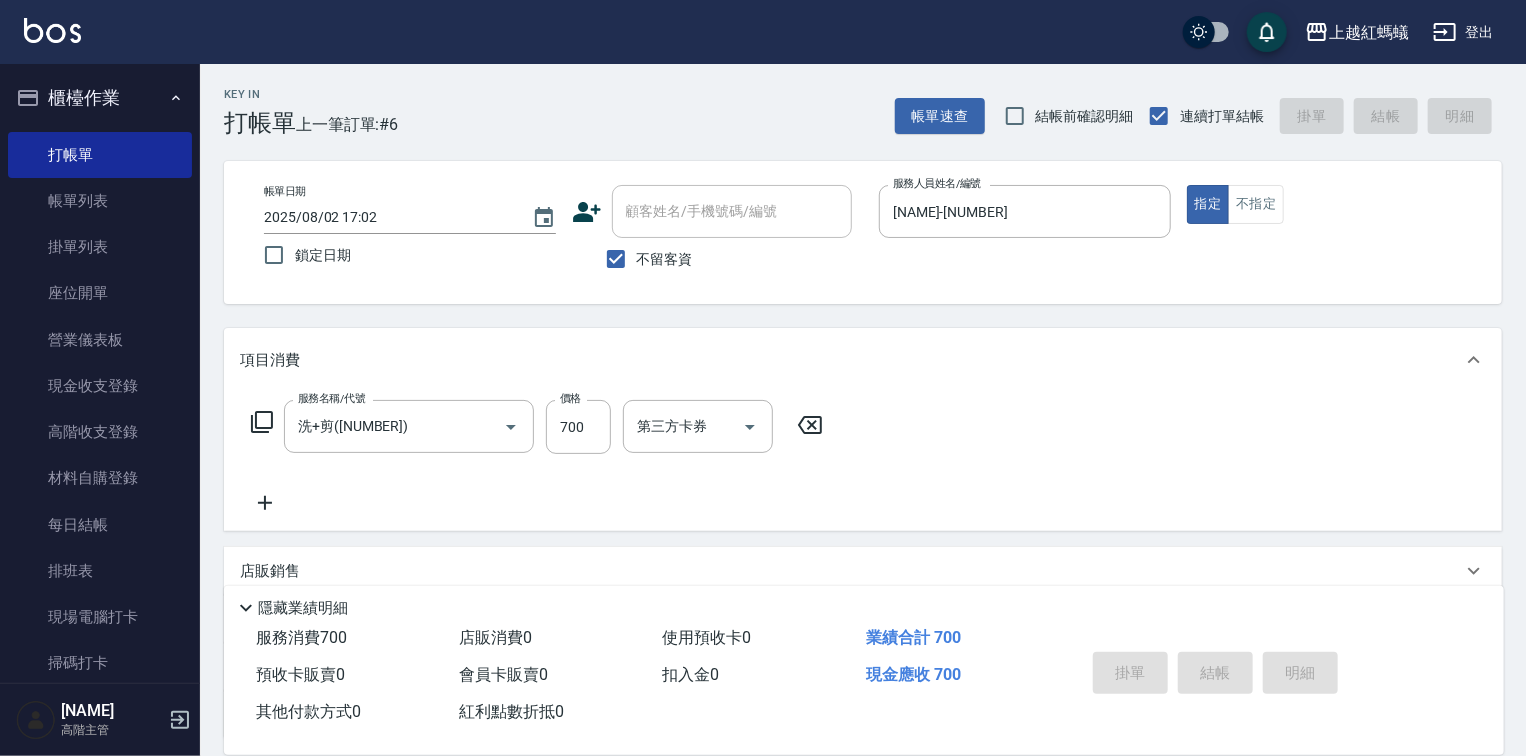 type 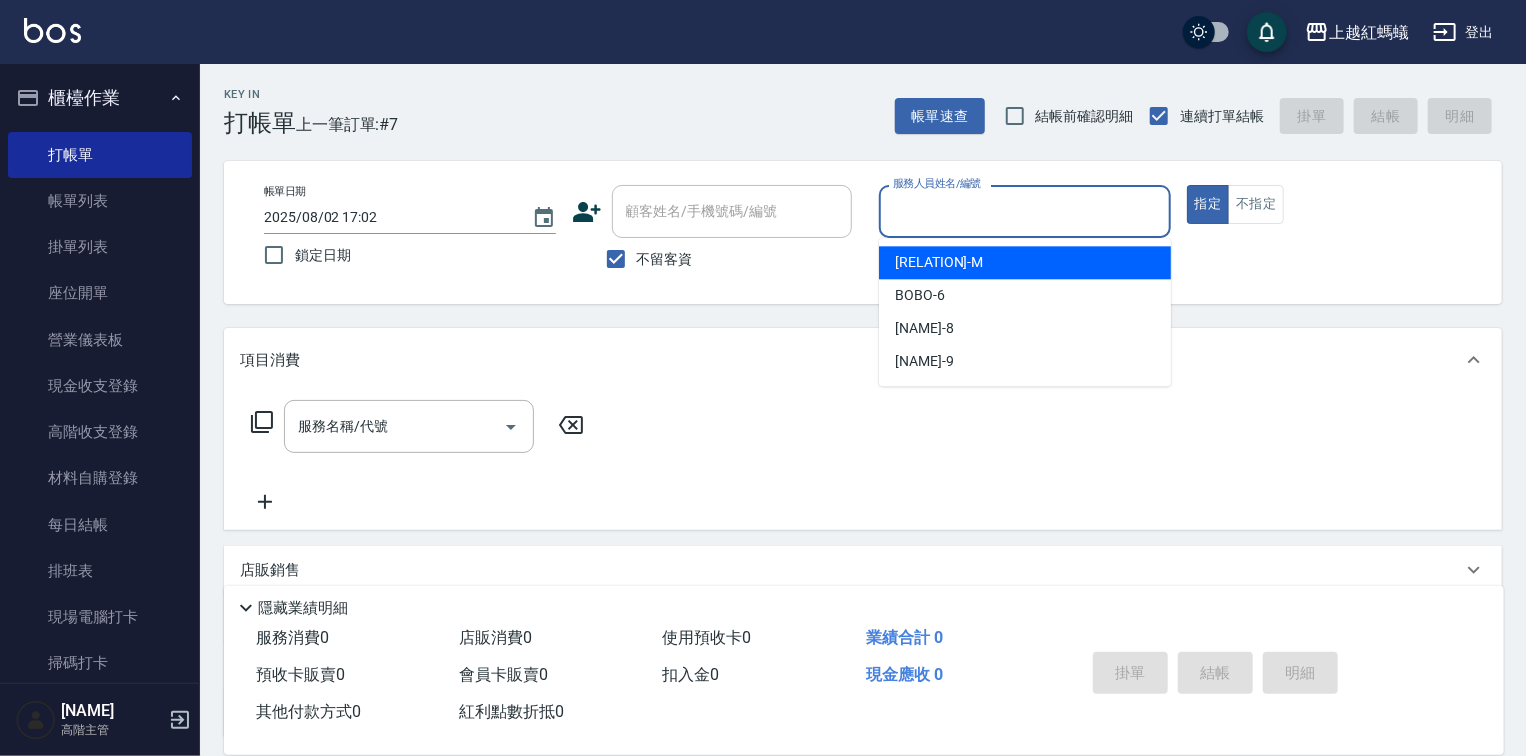 click on "服務人員姓名/編號" at bounding box center [1025, 211] 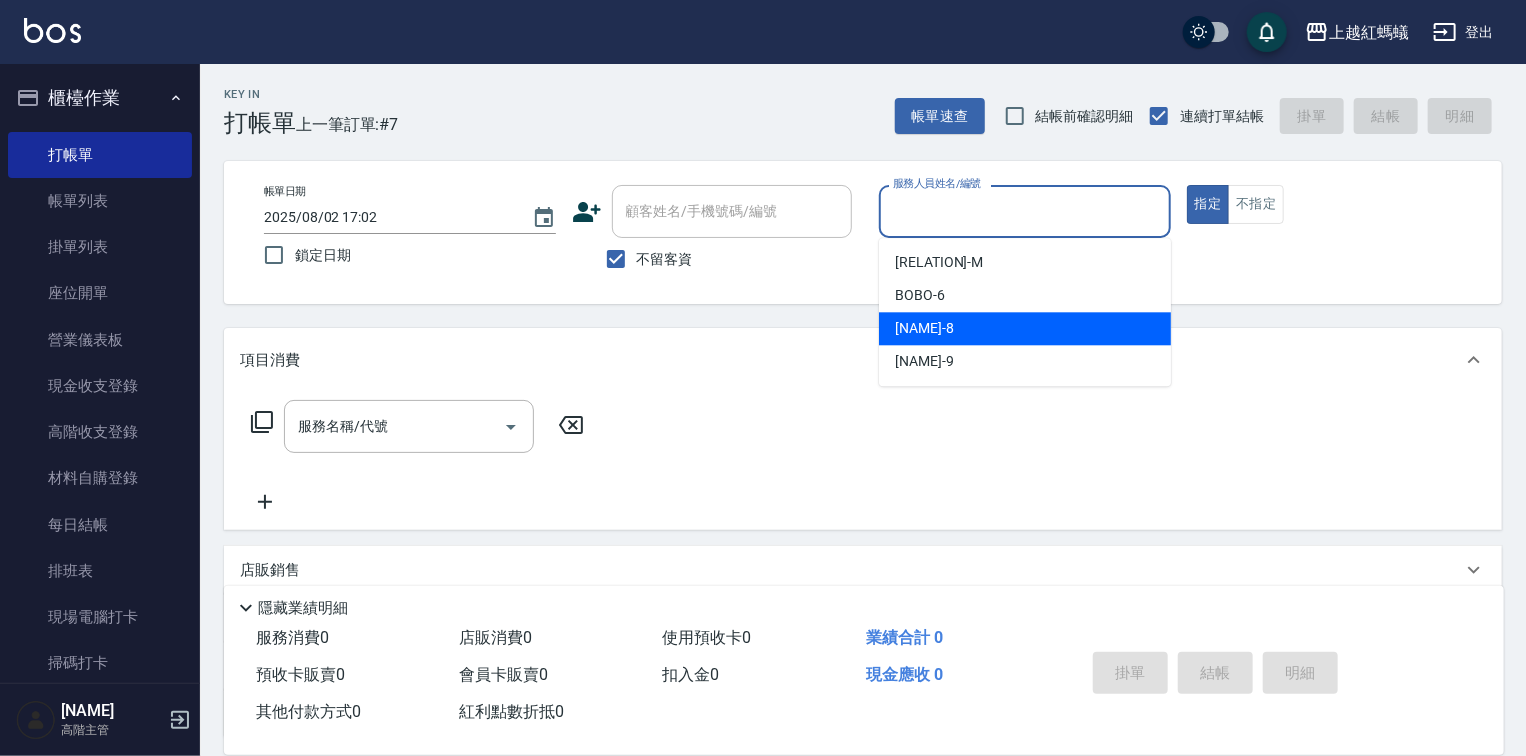 click on "[NAME] -[NUMBER]" at bounding box center (1025, 328) 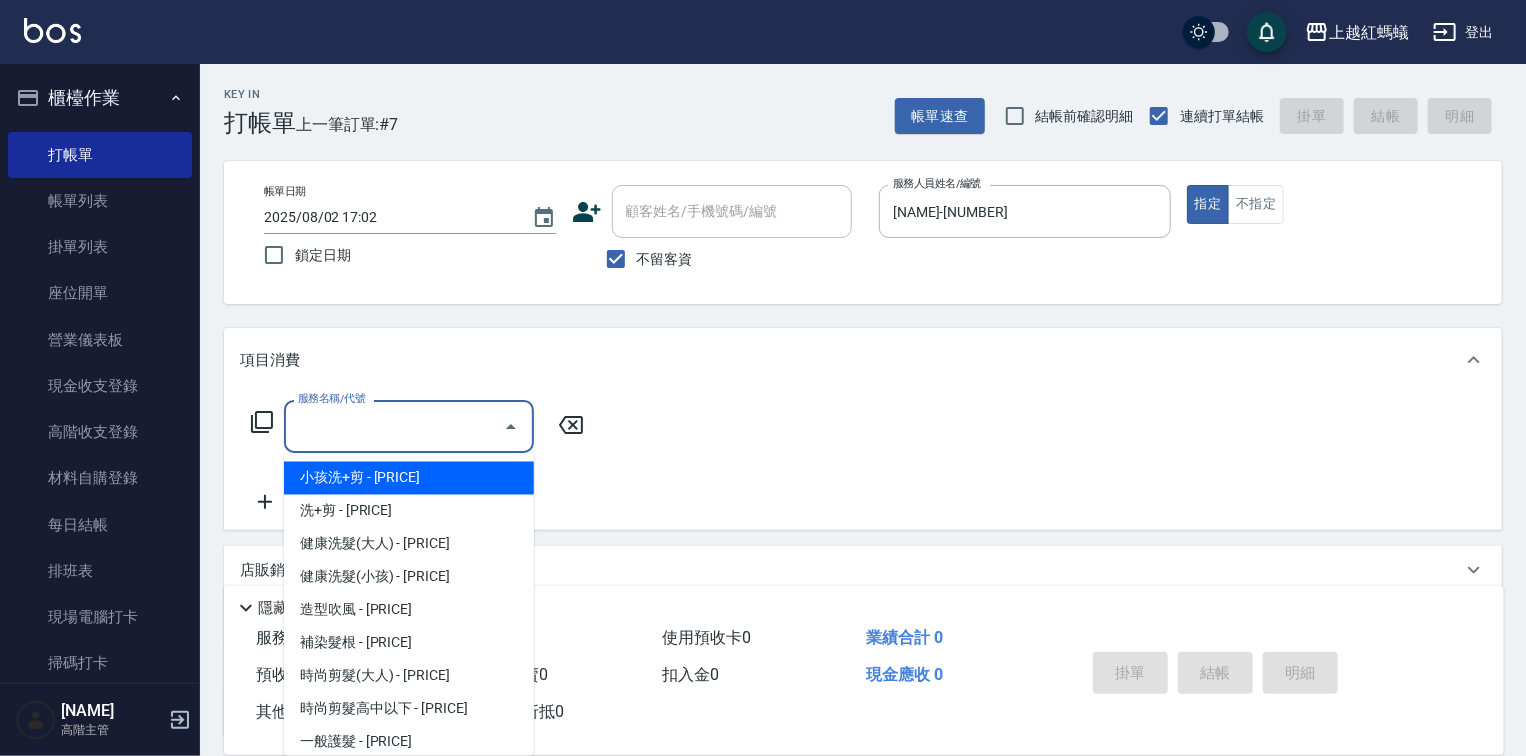 click on "服務名稱/代號" at bounding box center (394, 426) 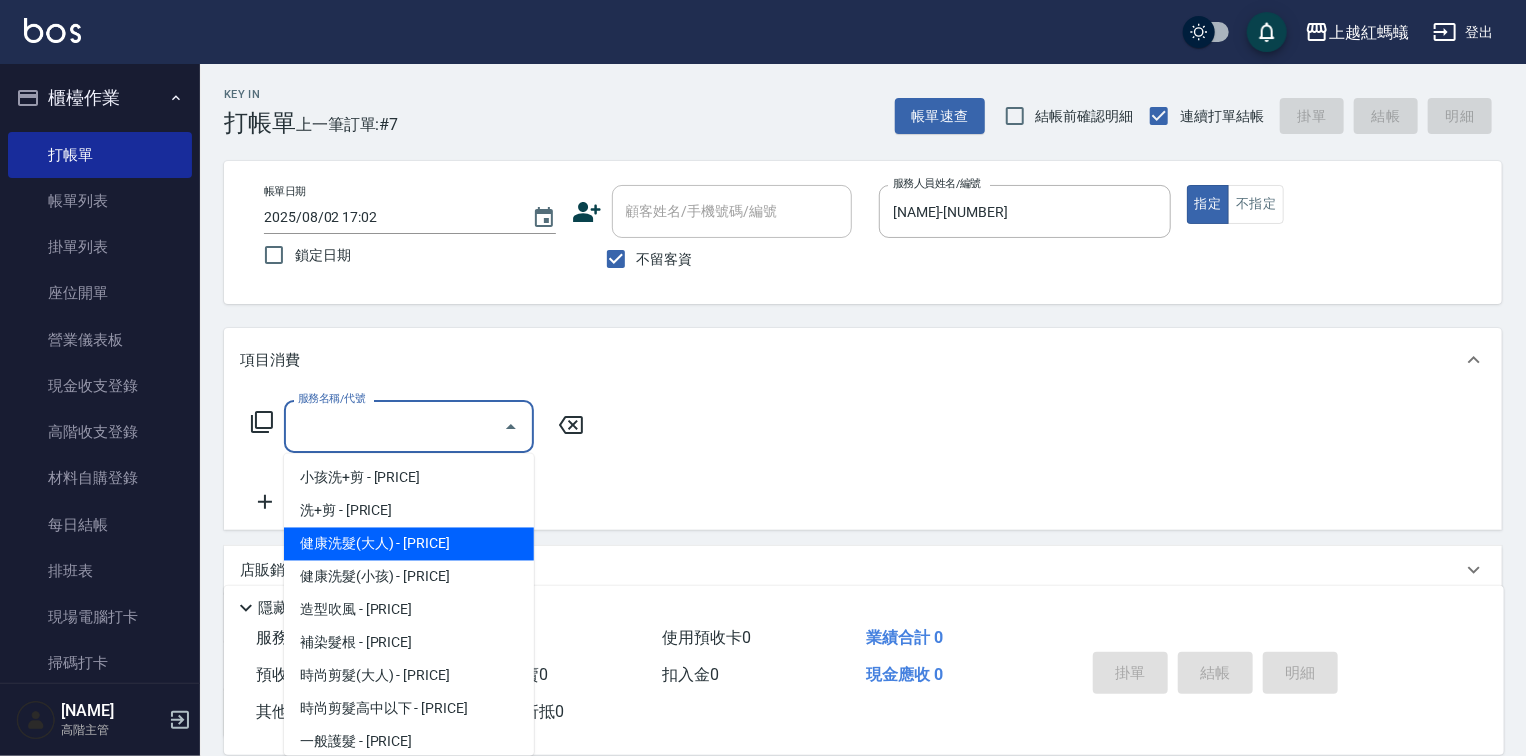 click on "健康洗髮(大人) - [PRICE]" at bounding box center (409, 544) 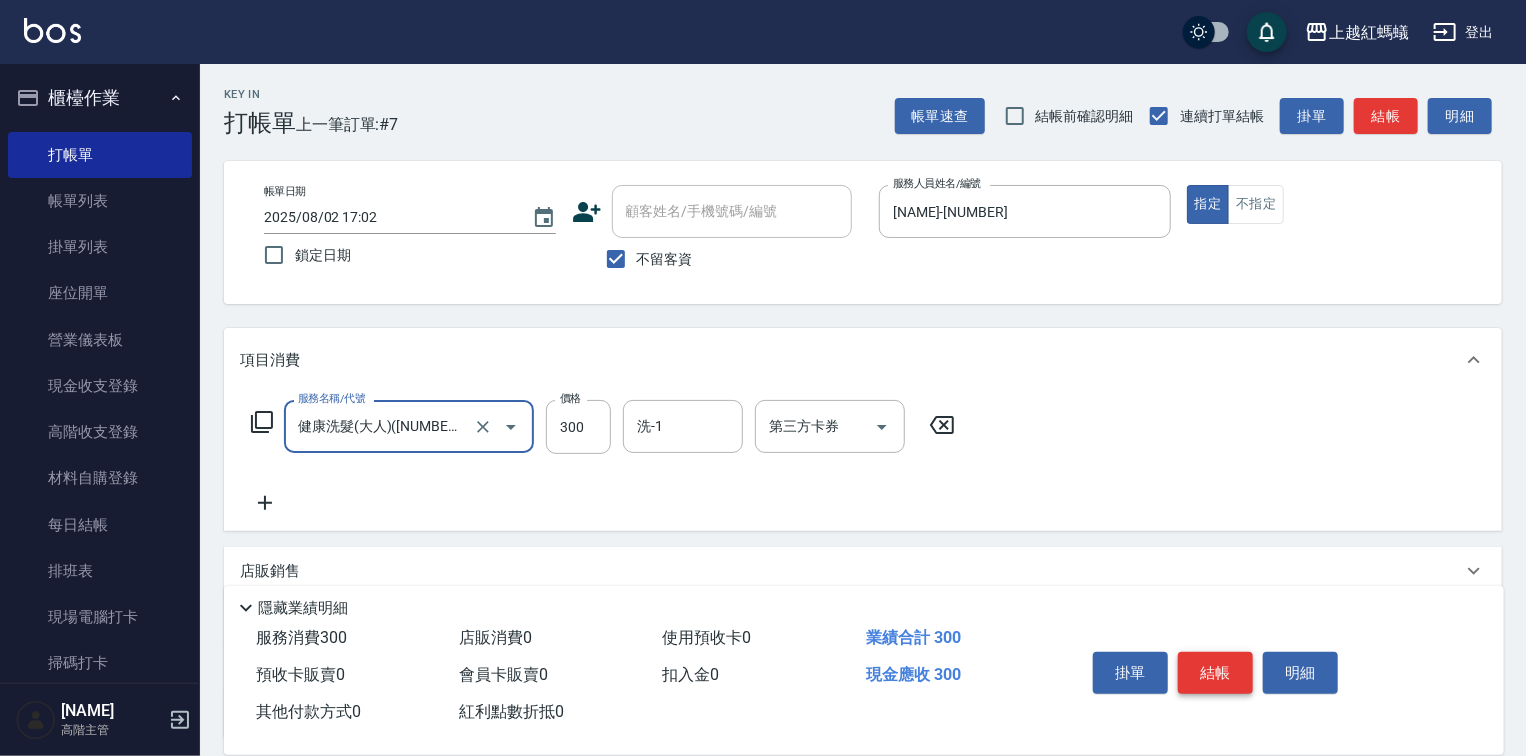click on "結帳" at bounding box center (1215, 673) 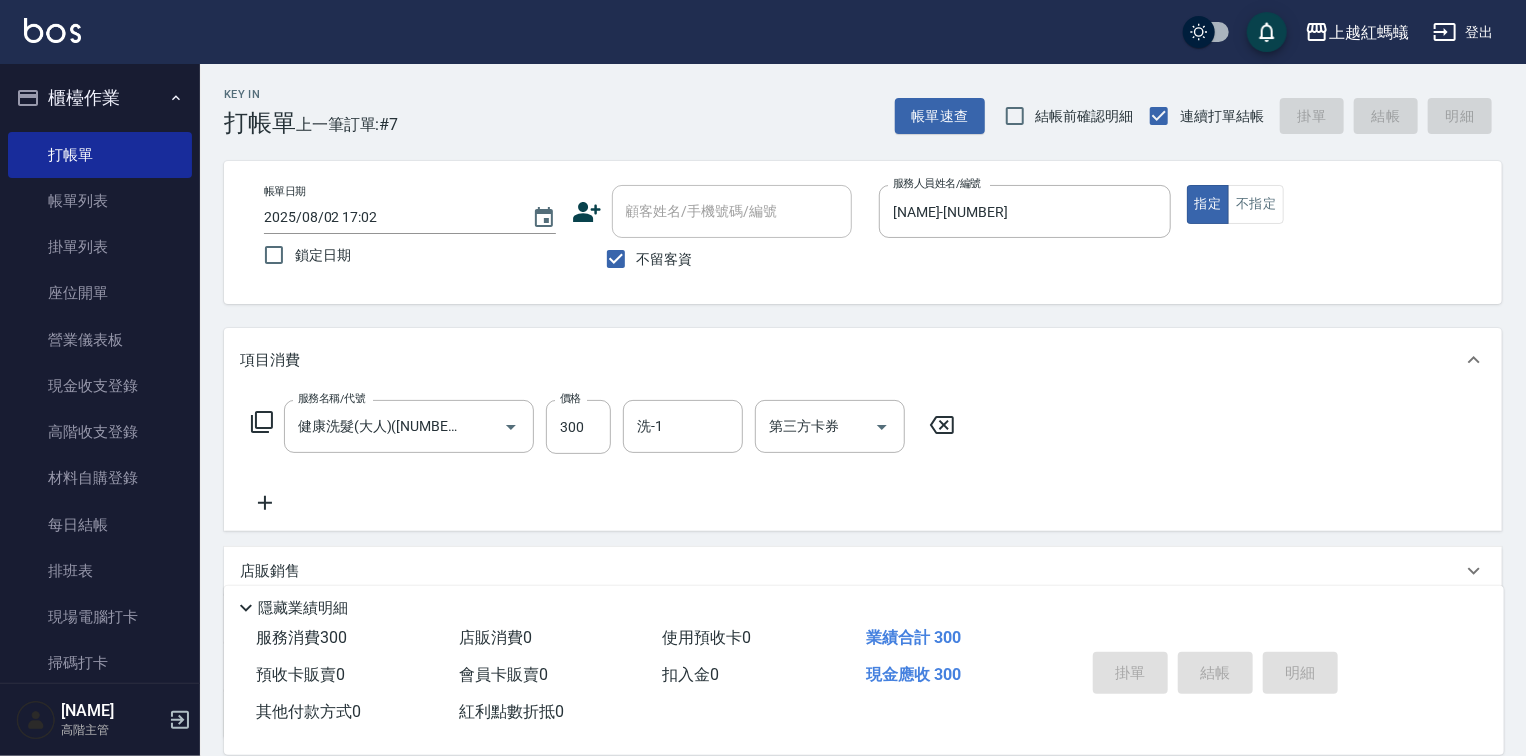 type 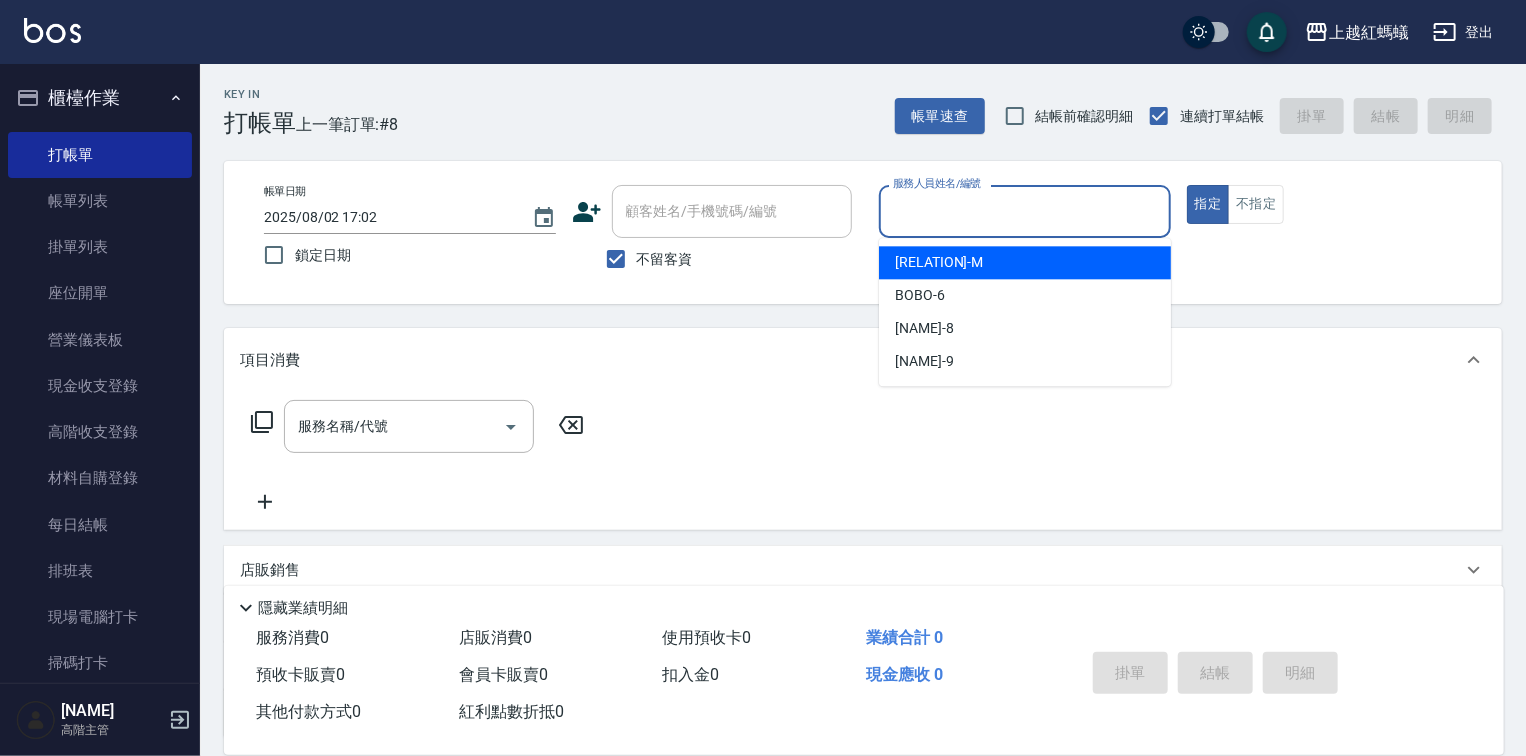 drag, startPoint x: 973, startPoint y: 209, endPoint x: 958, endPoint y: 390, distance: 181.62048 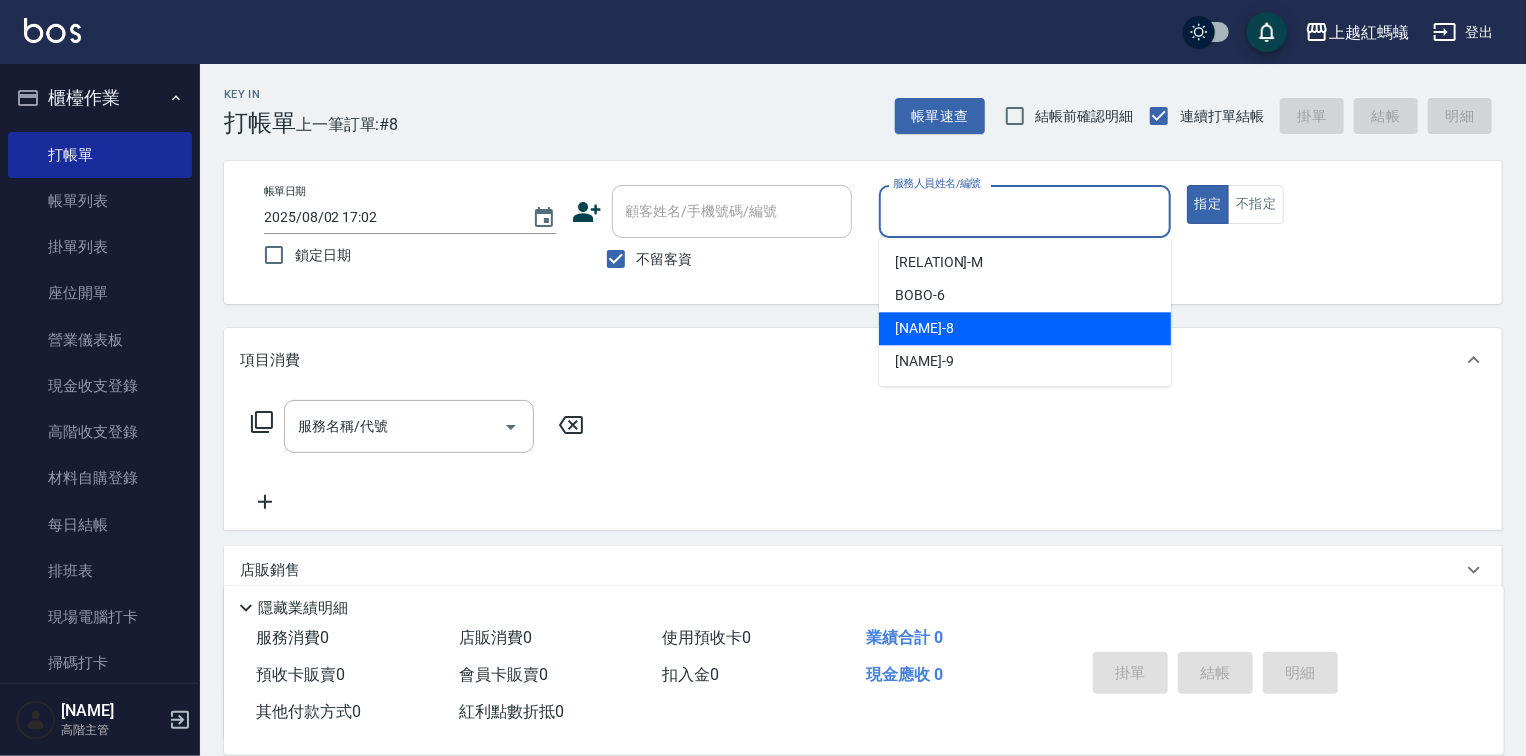 click on "[NAME] -[NUMBER]" at bounding box center (1025, 328) 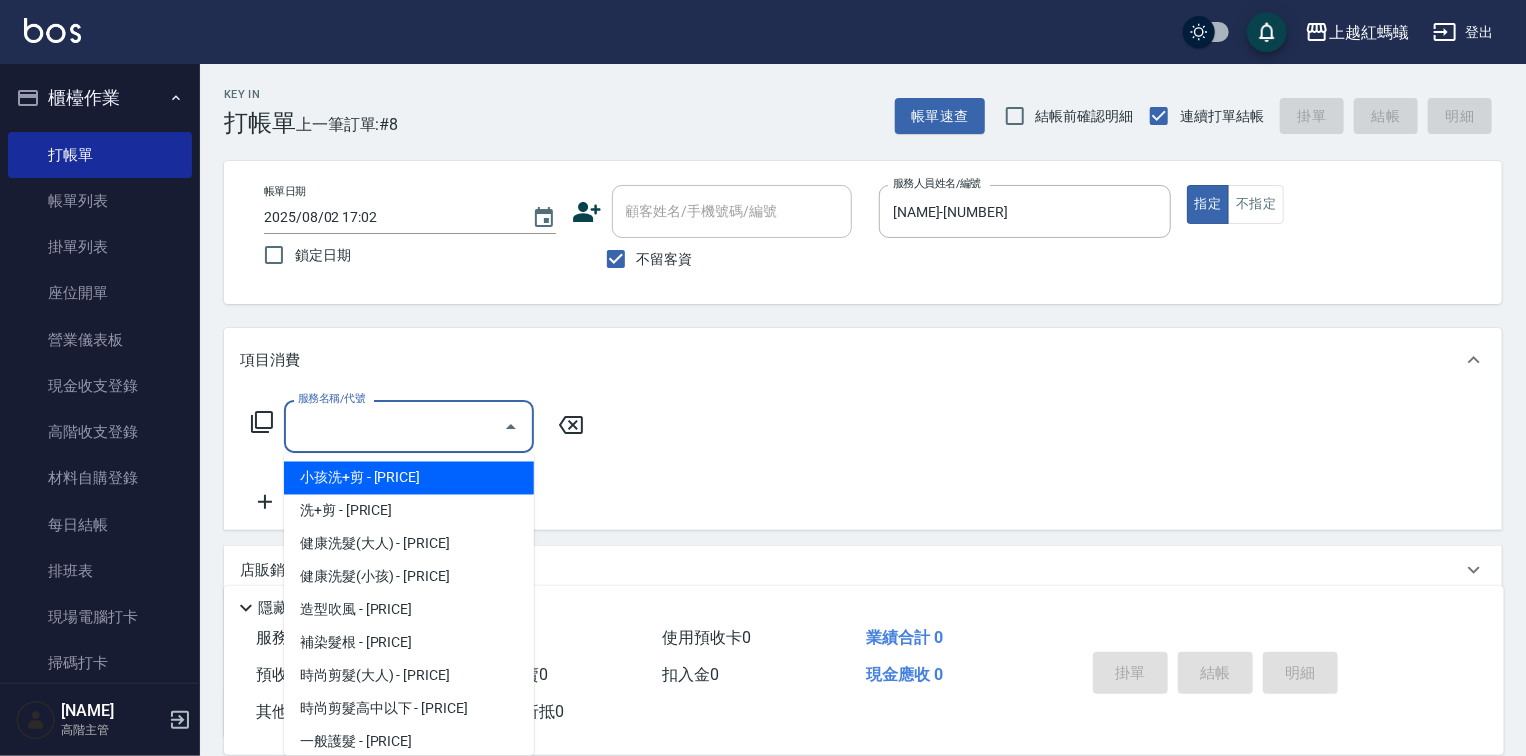 click on "服務名稱/代號" at bounding box center (394, 426) 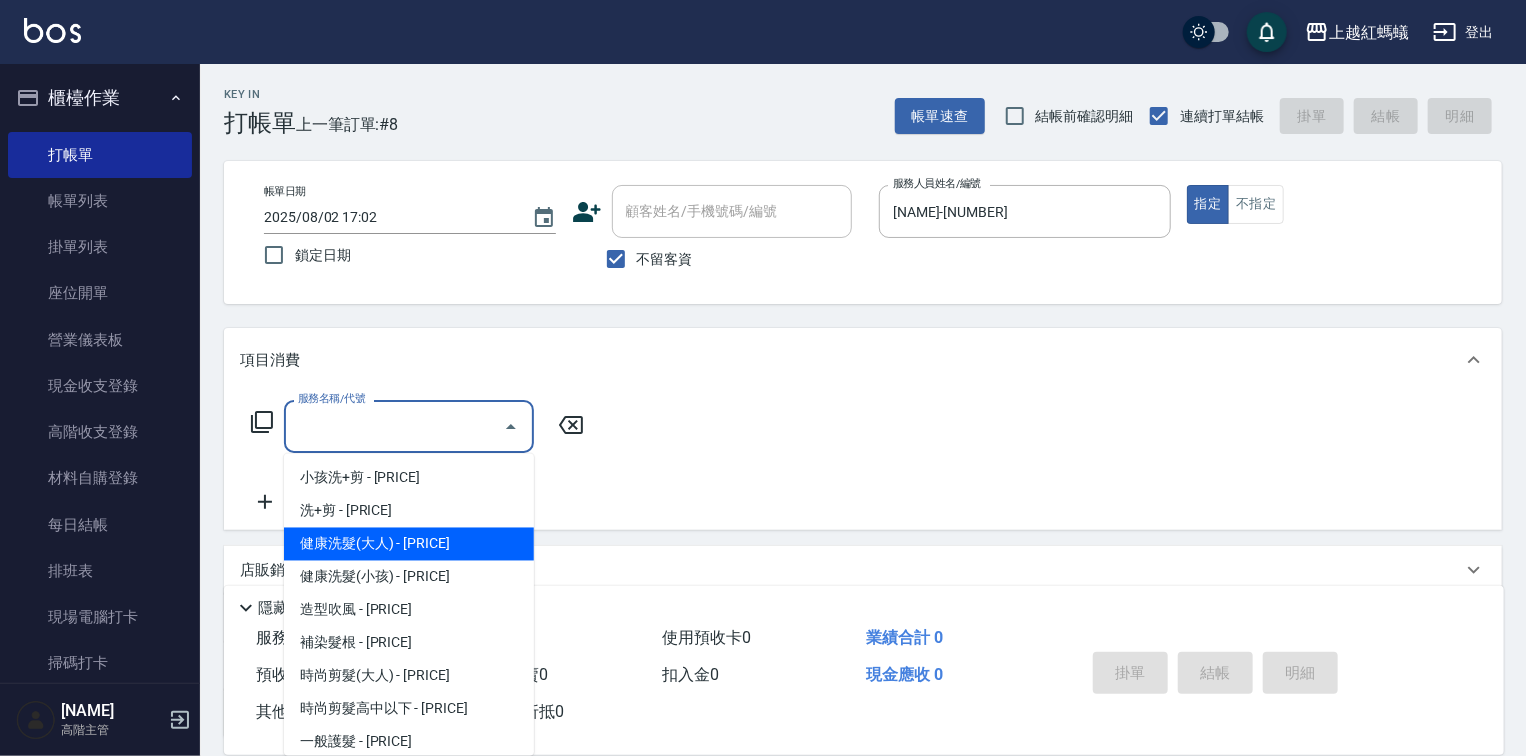 click on "健康洗髮(大人) - [PRICE]" at bounding box center [409, 544] 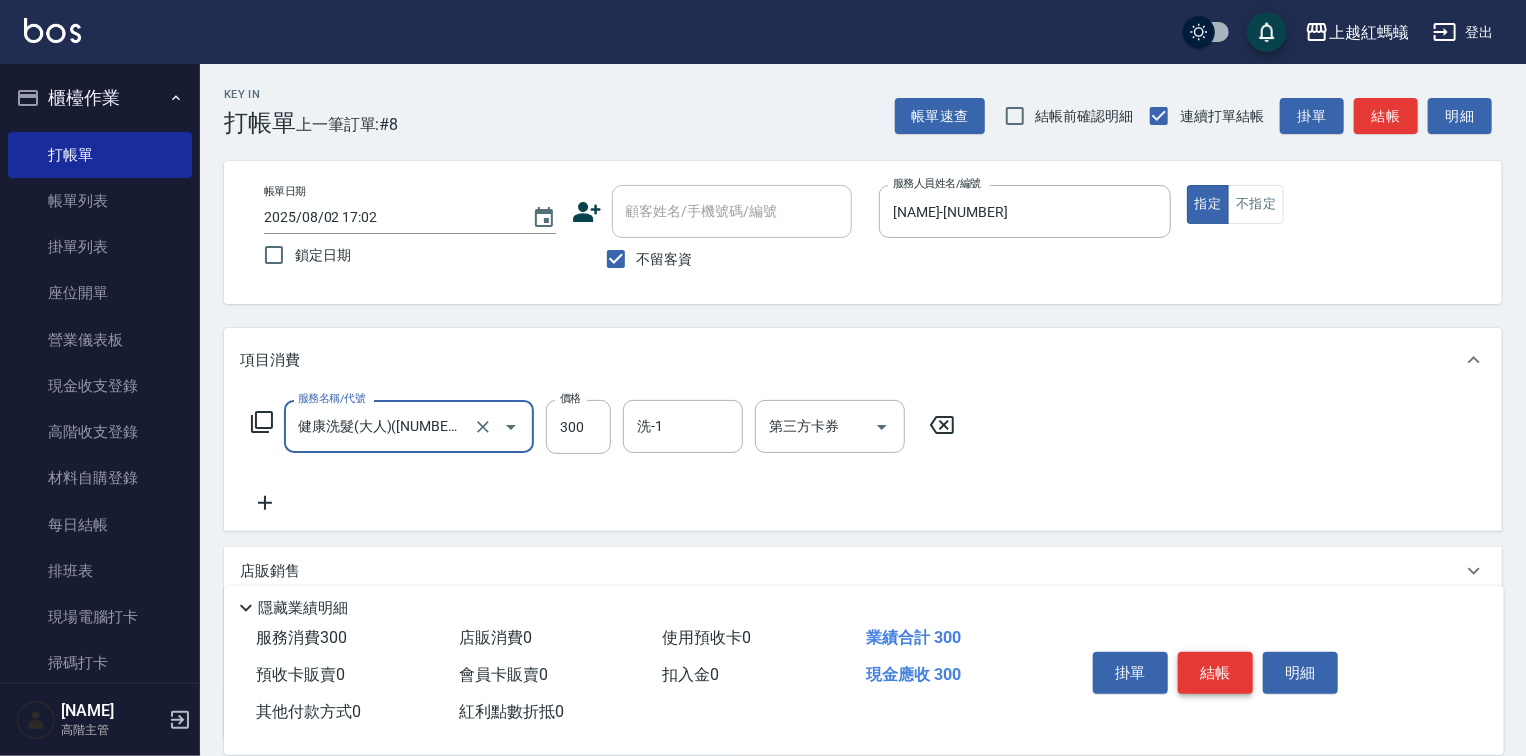 click on "結帳" at bounding box center [1215, 673] 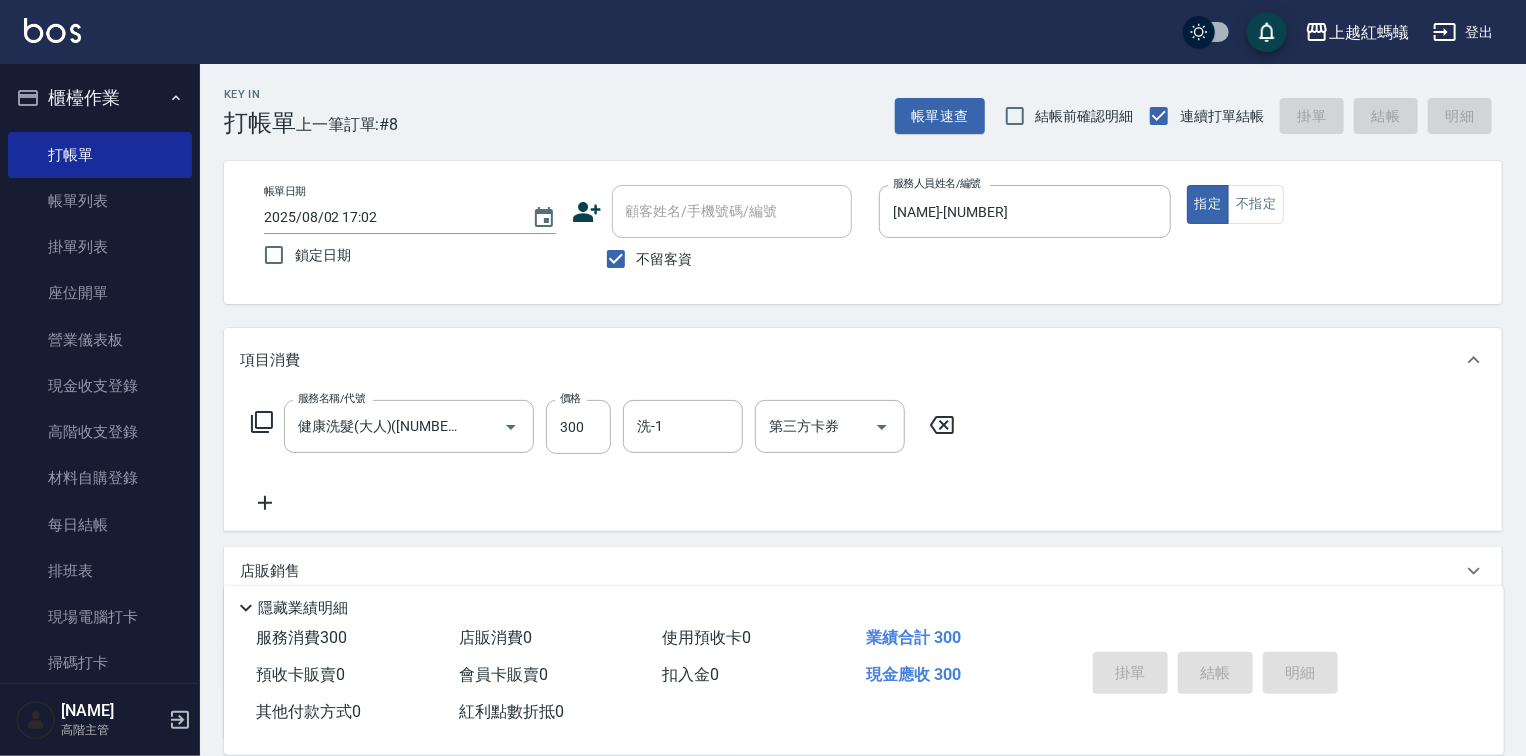 type on "[DATE] [TIME]" 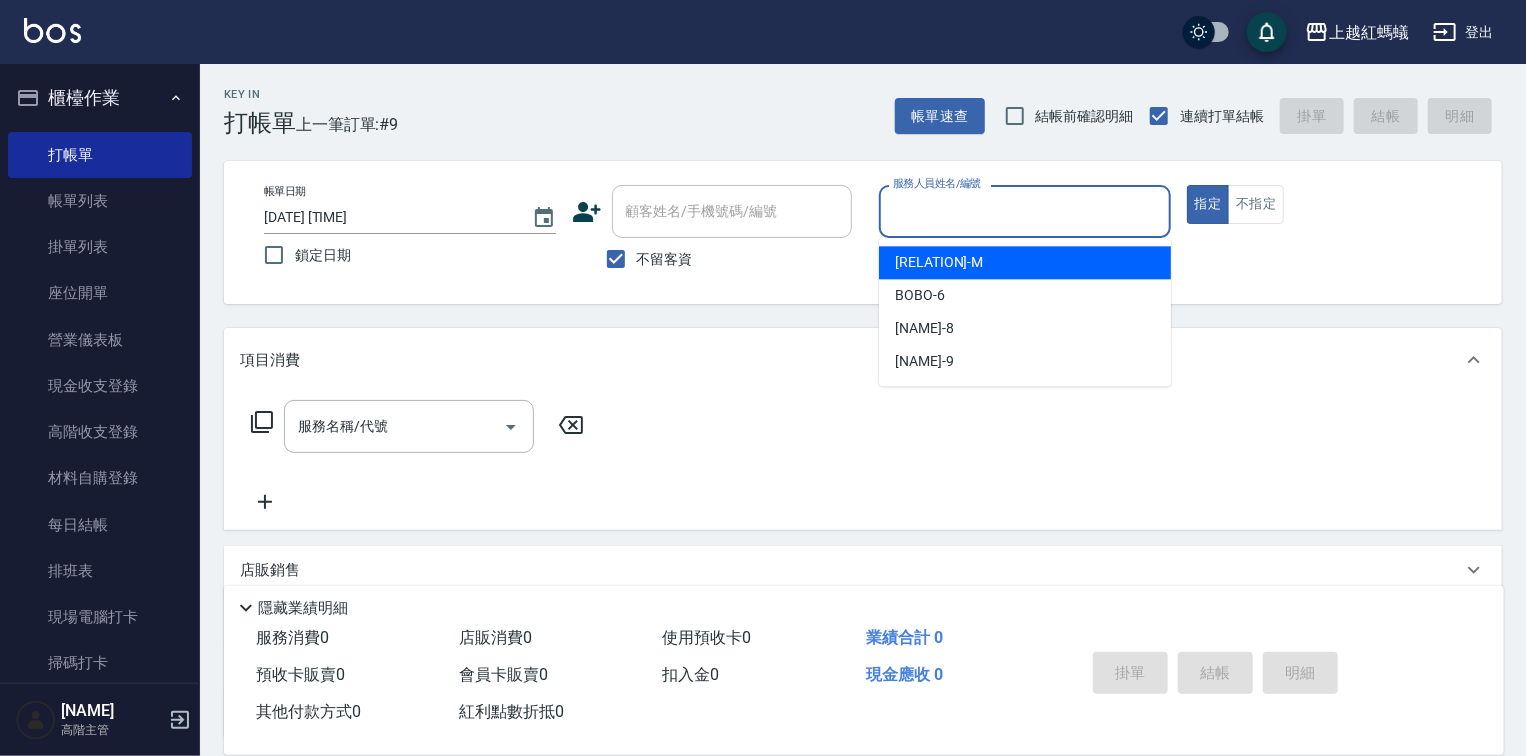 drag, startPoint x: 962, startPoint y: 205, endPoint x: 956, endPoint y: 304, distance: 99.18165 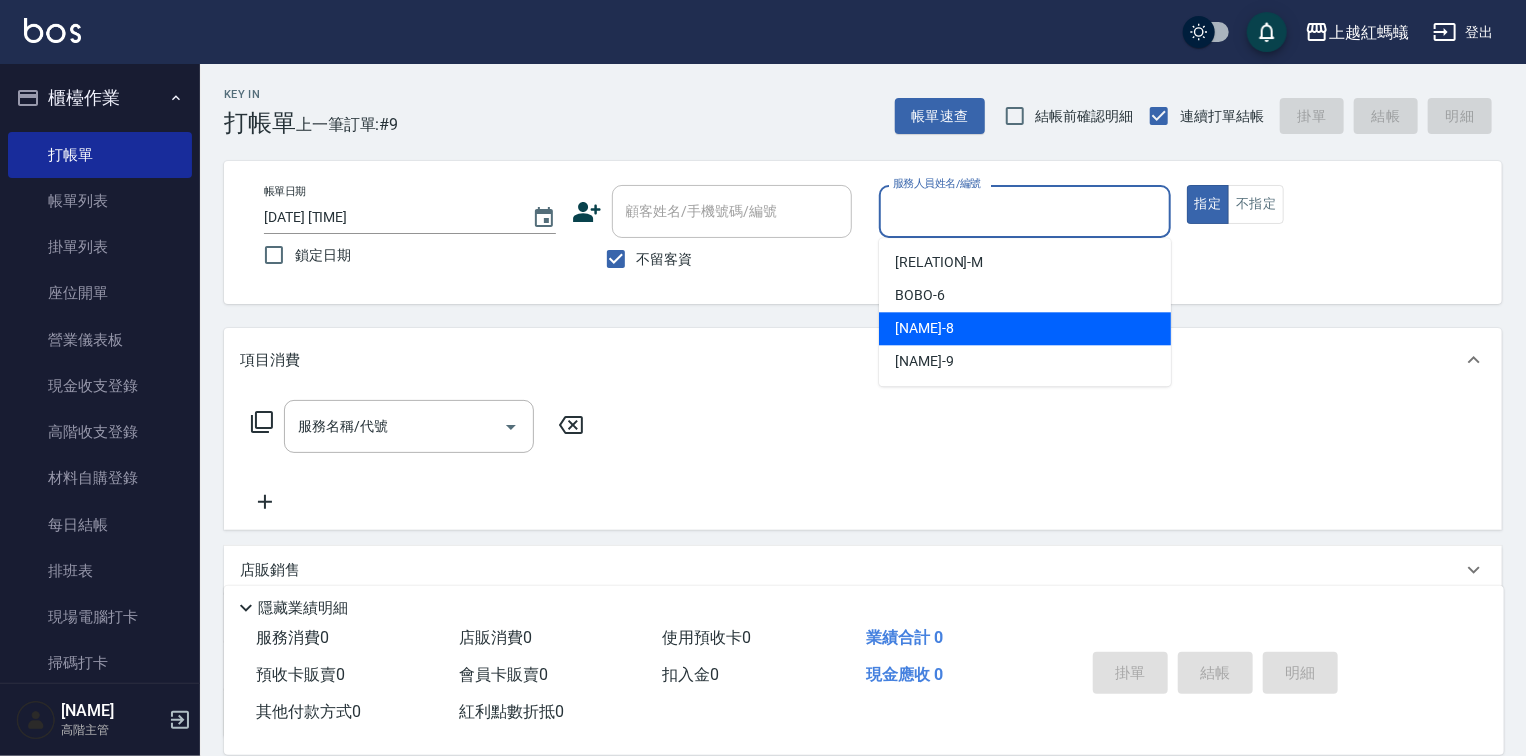 click on "[NAME] -[NUMBER]" at bounding box center (1025, 328) 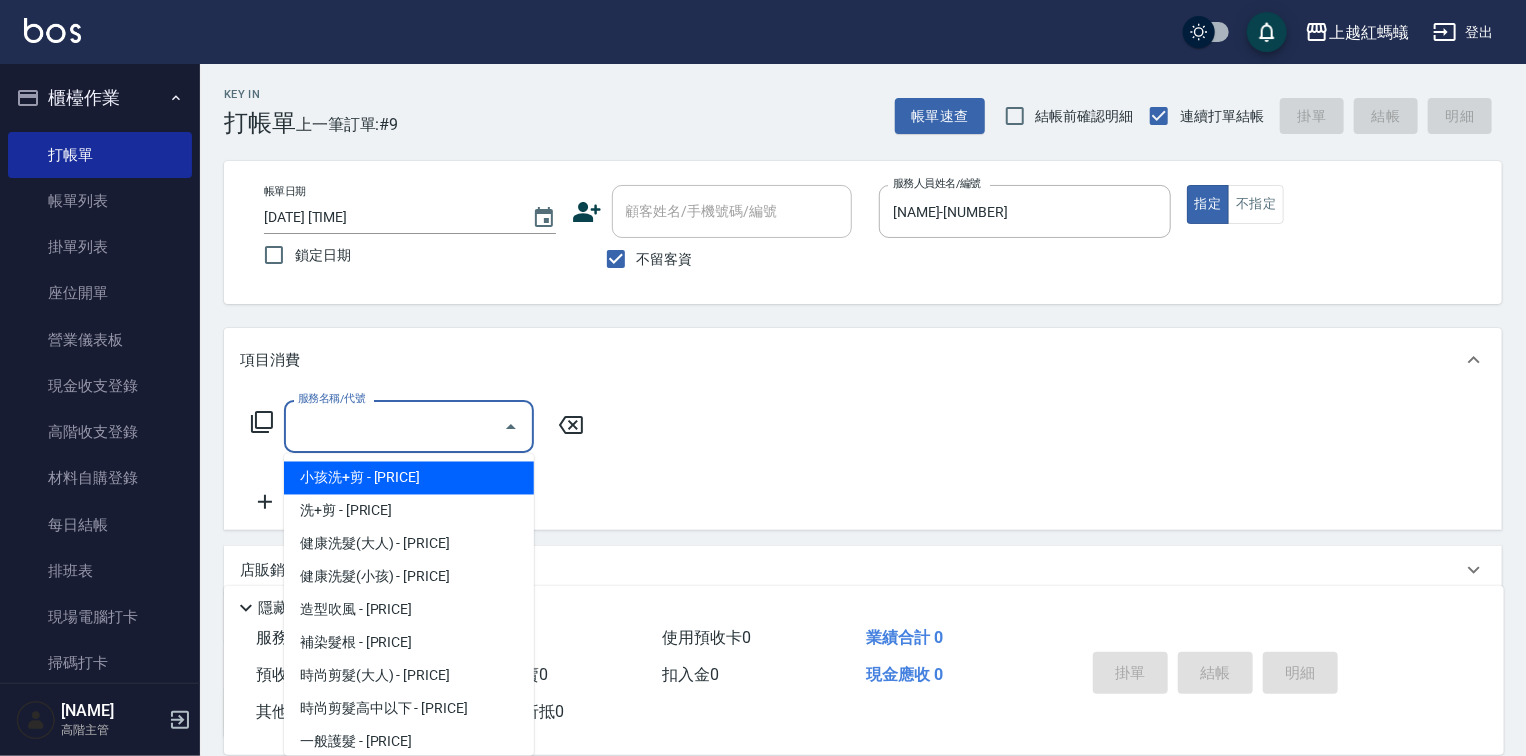 click on "服務名稱/代號" at bounding box center (394, 426) 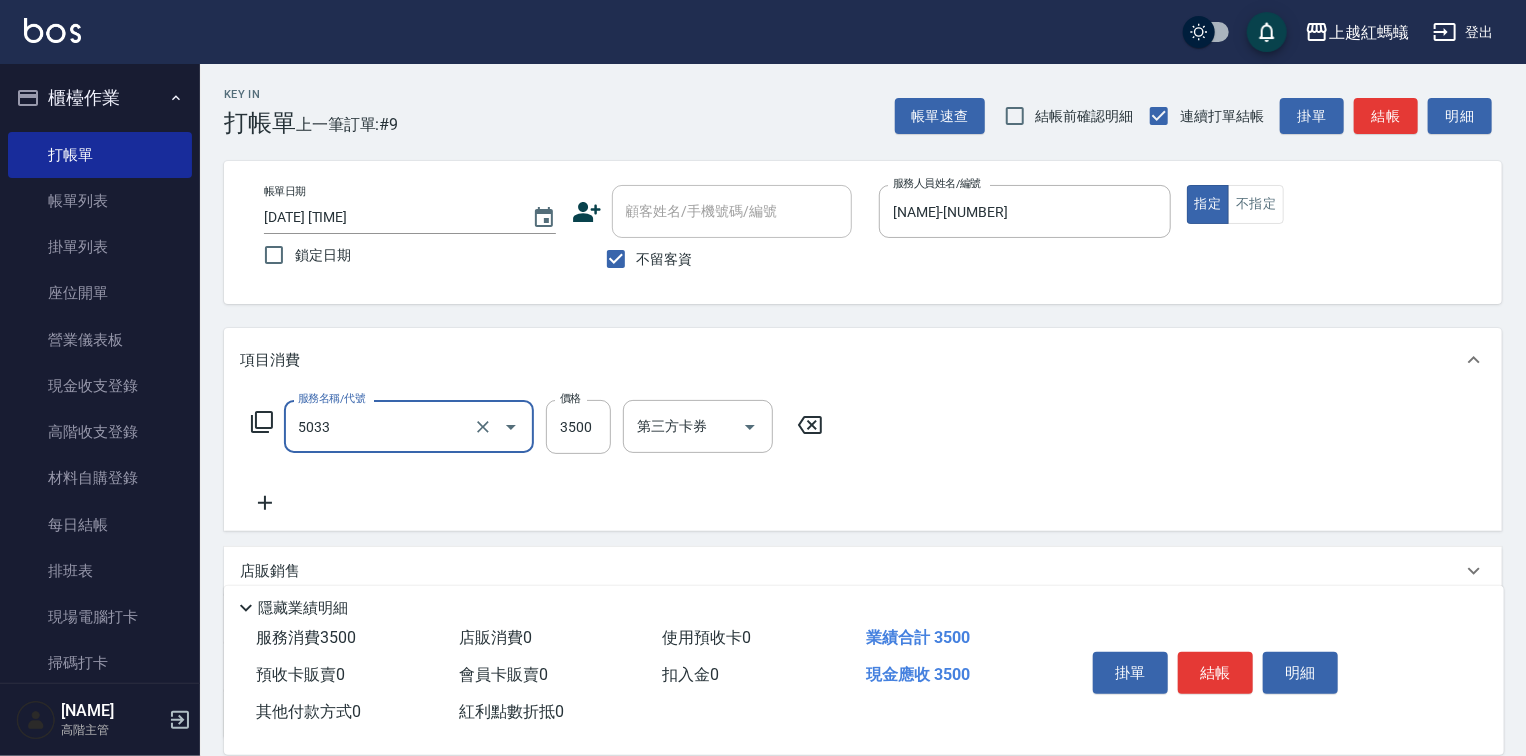 type on "溫塑燙(長)([NUMBER])" 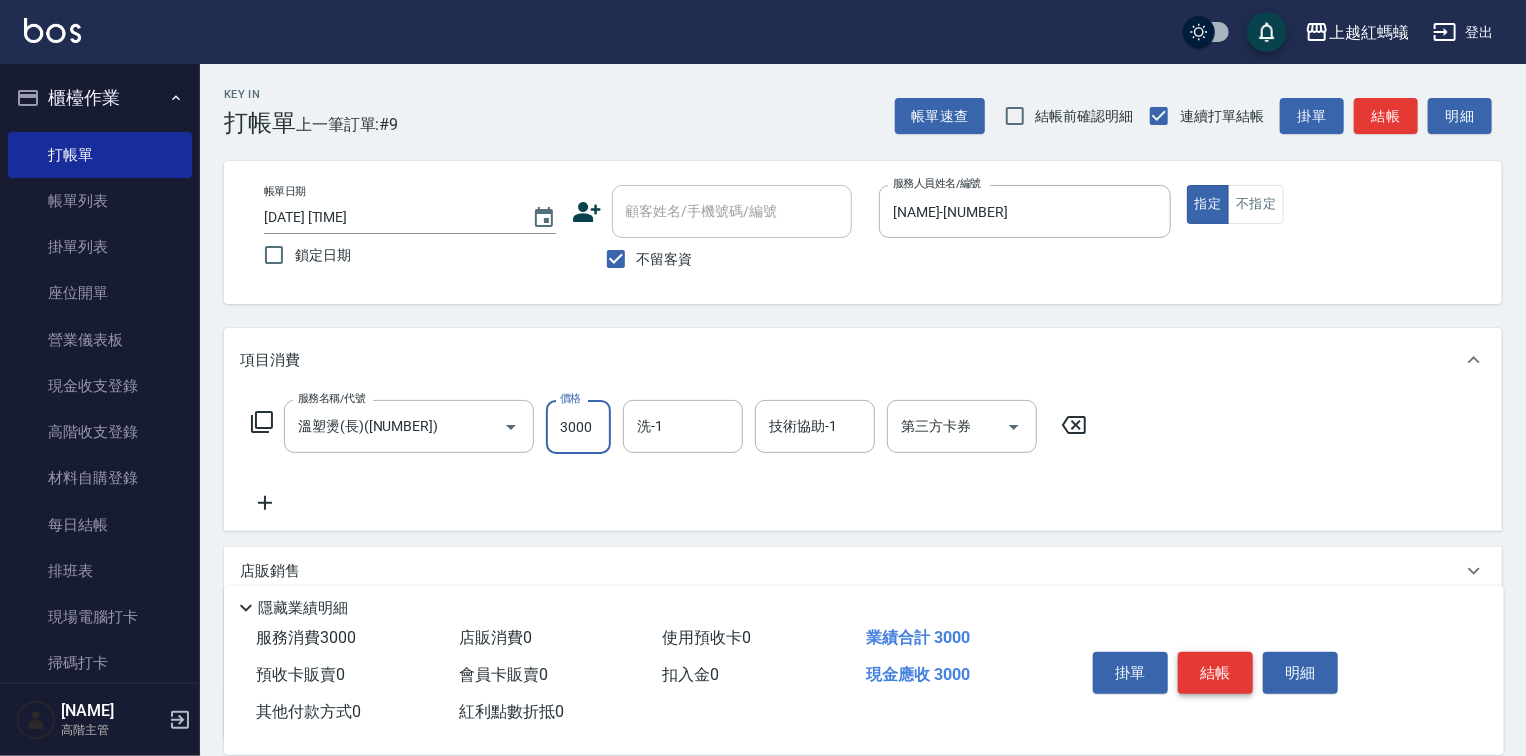 type on "3000" 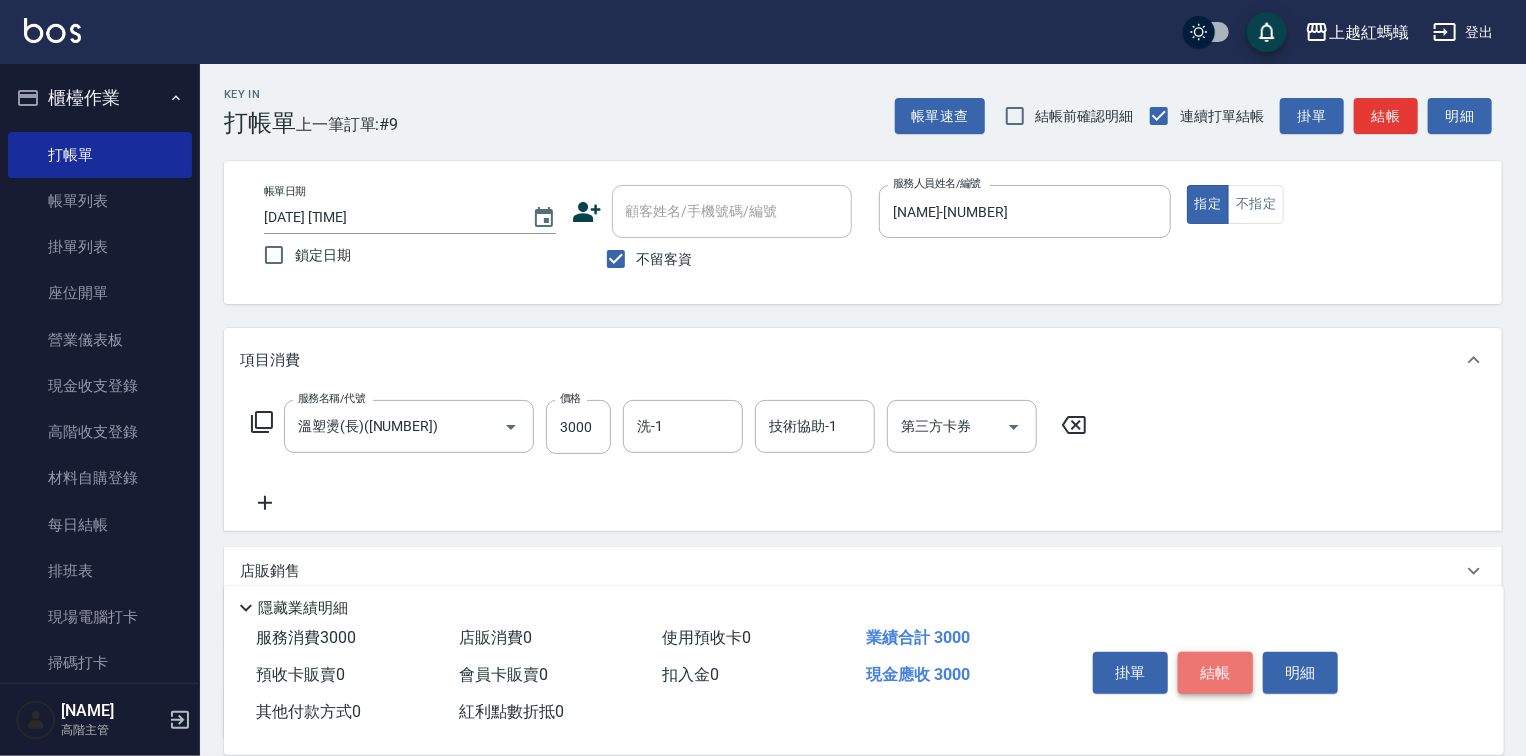 click on "結帳" at bounding box center [1215, 673] 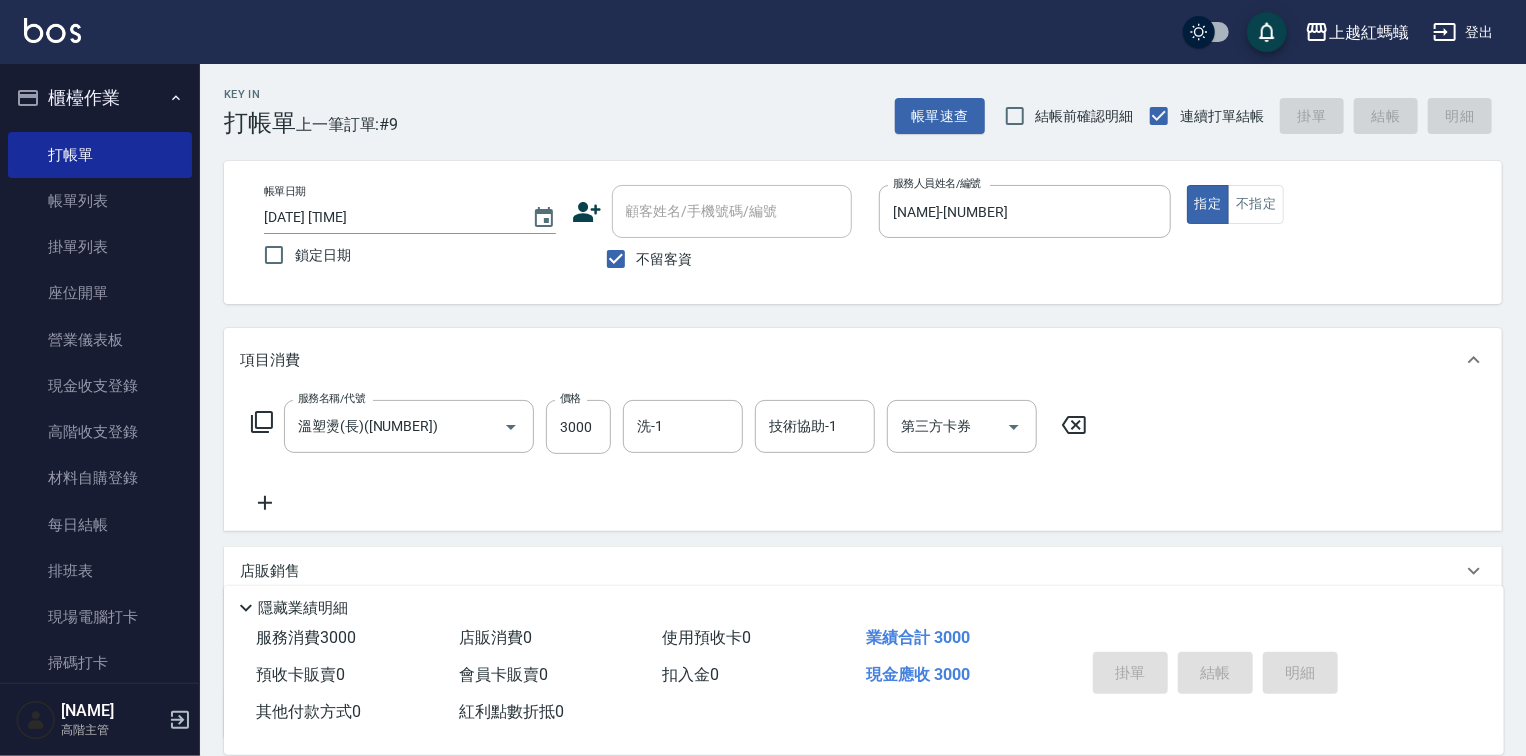 type 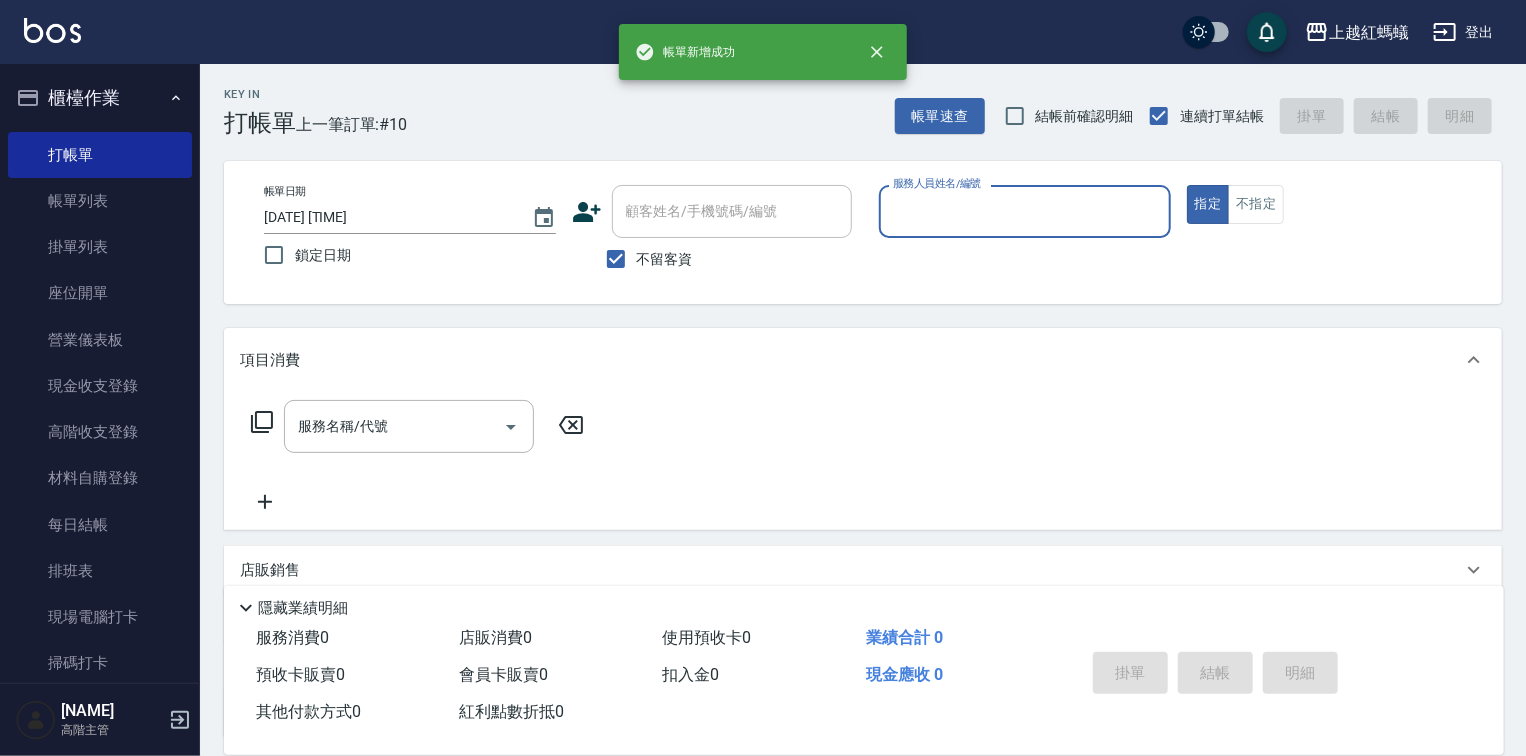 click on "服務人員姓名/編號" at bounding box center (1025, 211) 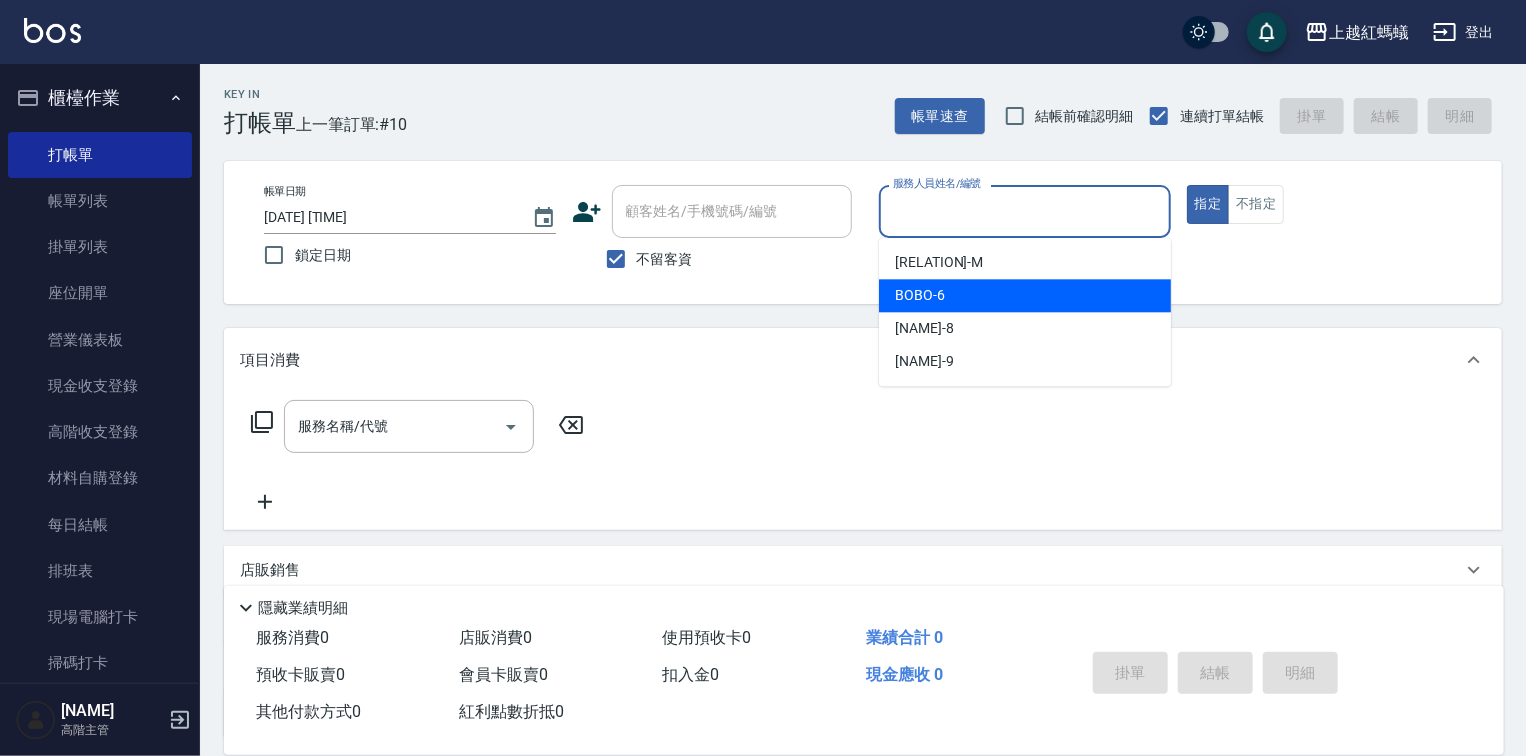 click on "BOBO -[NUMBER]" at bounding box center [1025, 295] 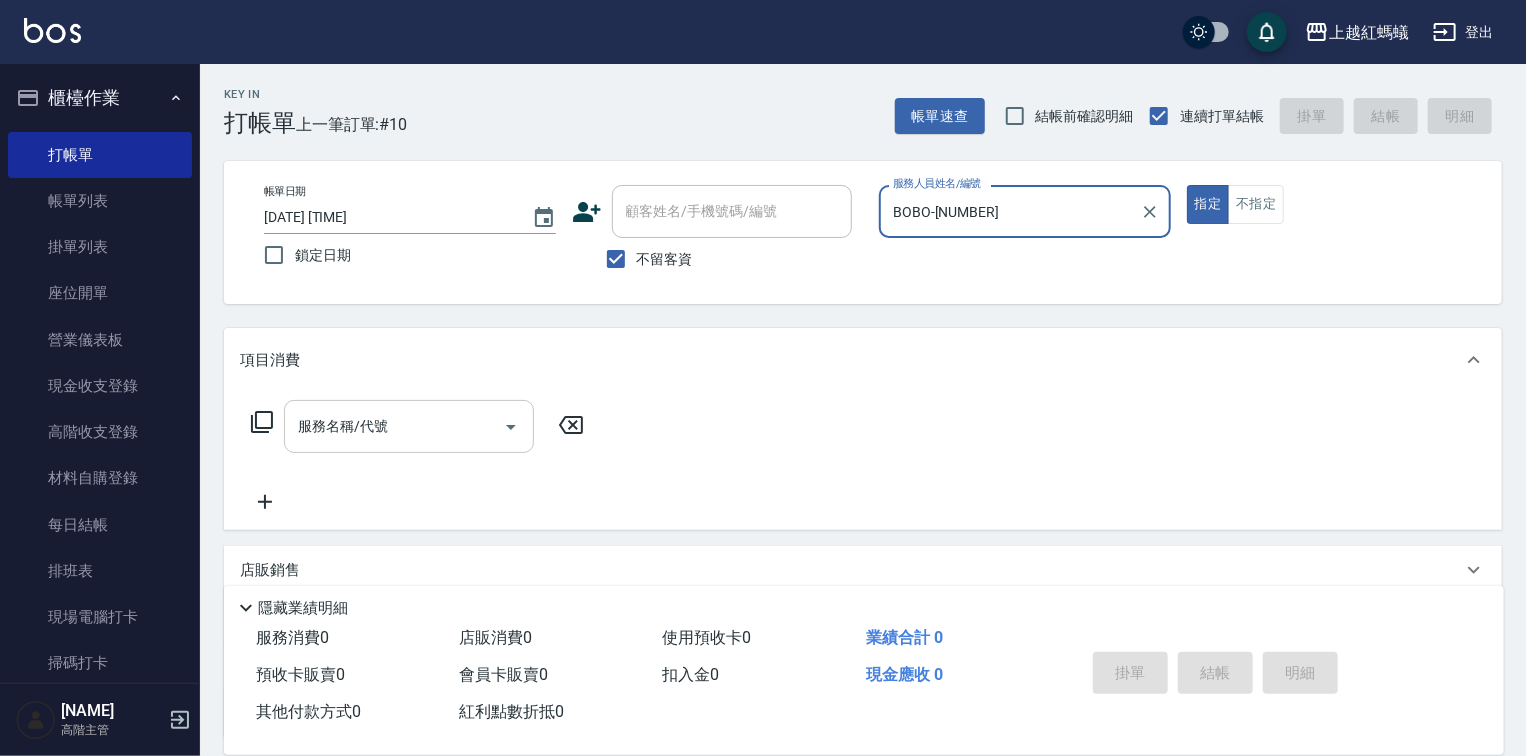 click on "服務名稱/代號" at bounding box center [394, 426] 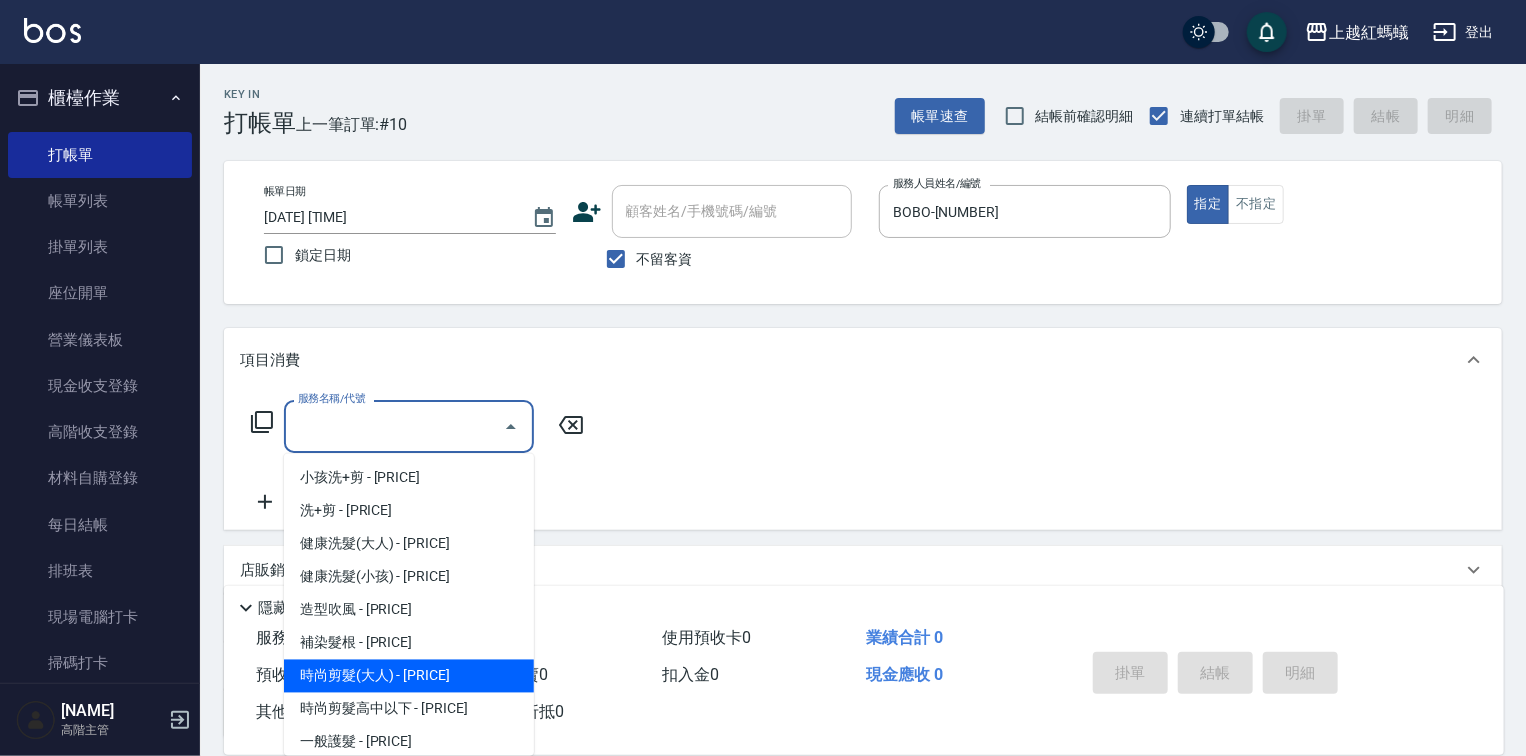 click on "時尚剪髮(大人) - [PRICE]" at bounding box center [409, 676] 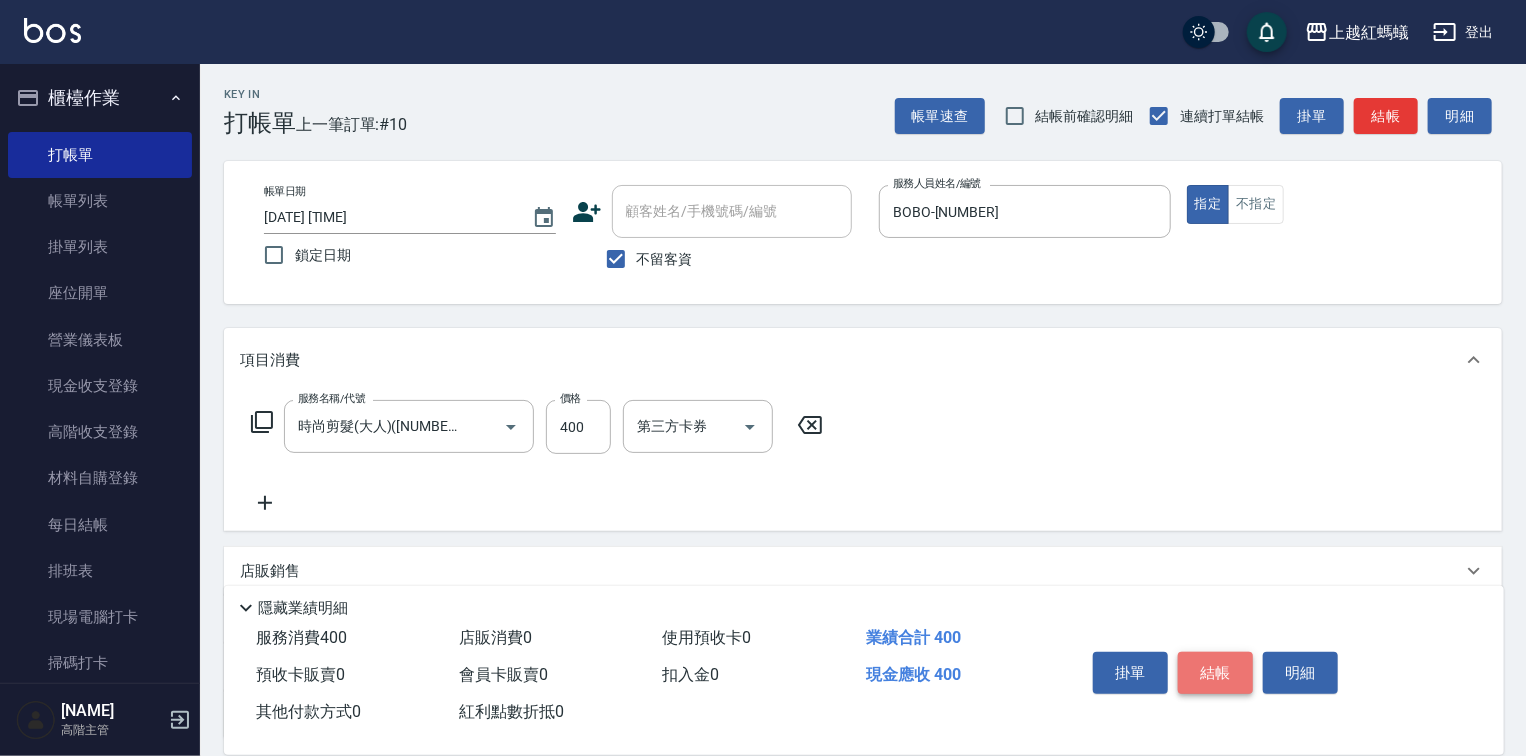 click on "結帳" at bounding box center [1215, 673] 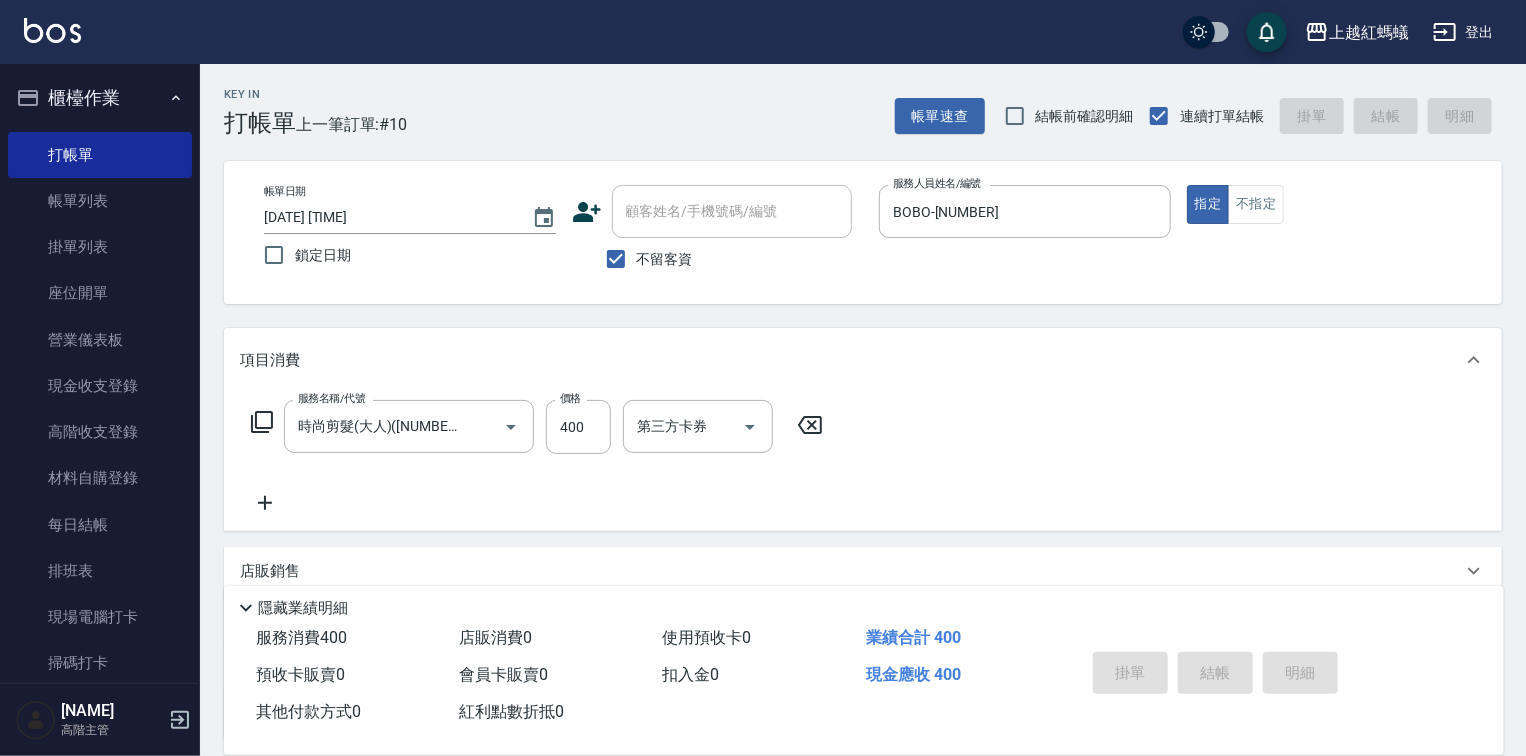 type 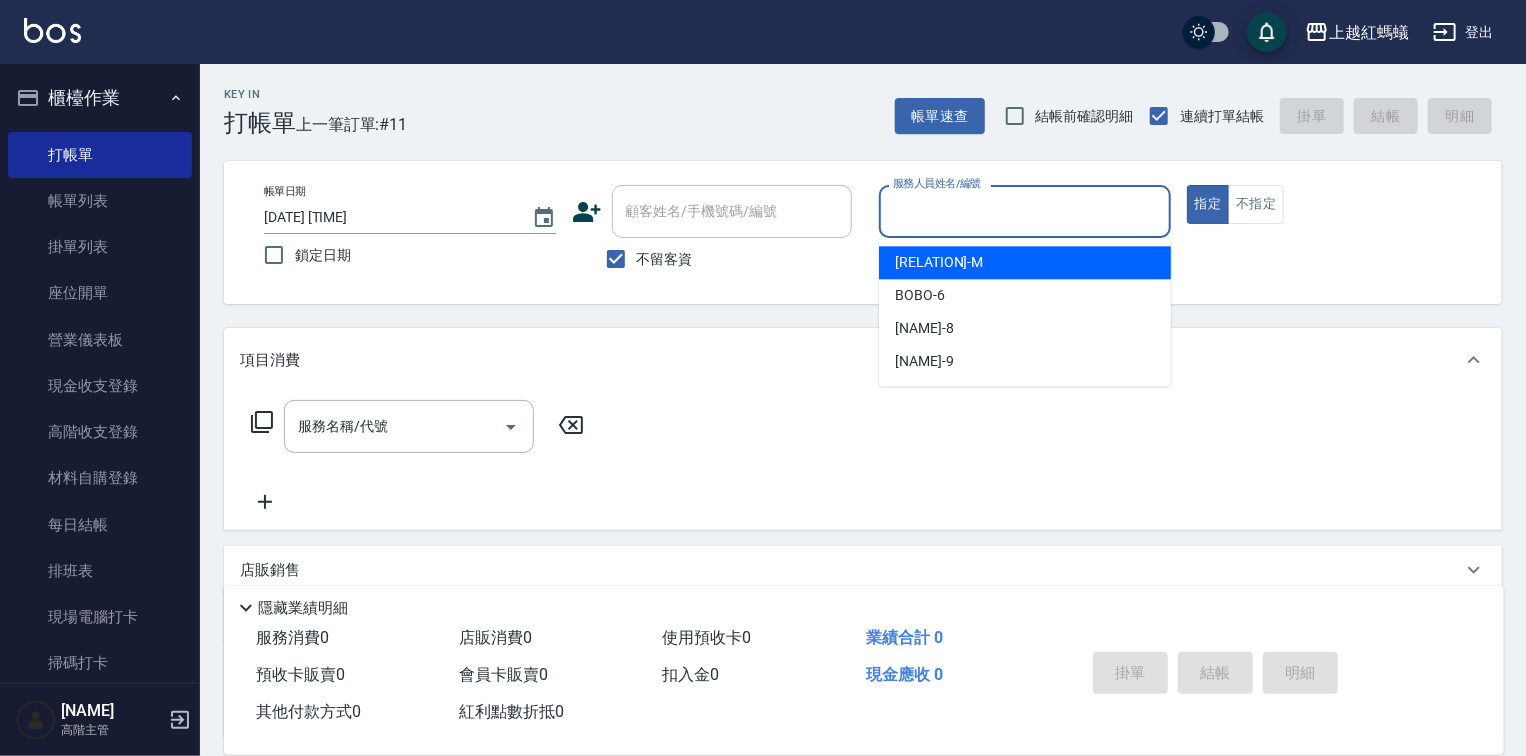 click on "服務人員姓名/編號" at bounding box center (1025, 211) 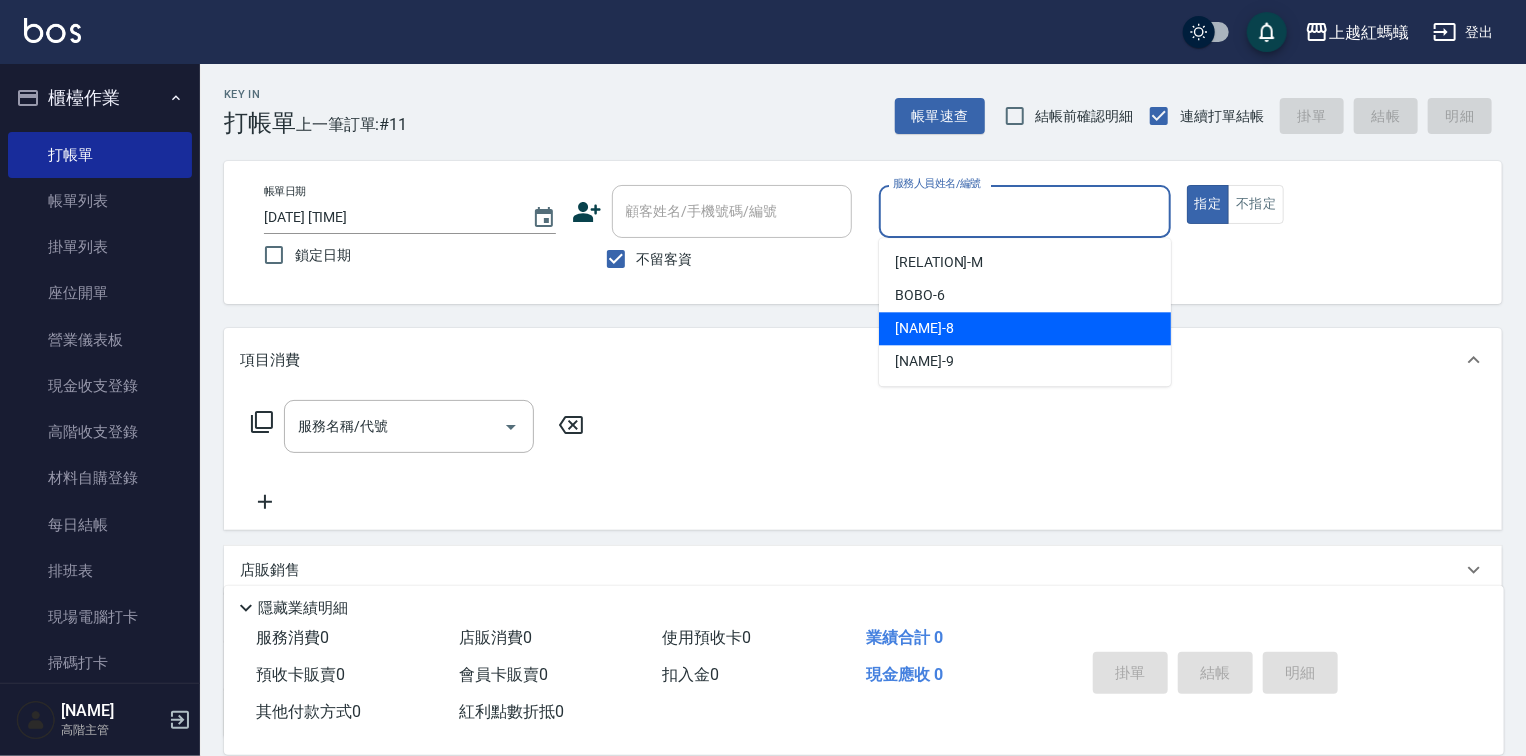 click on "[NAME] -[NUMBER]" at bounding box center [1025, 328] 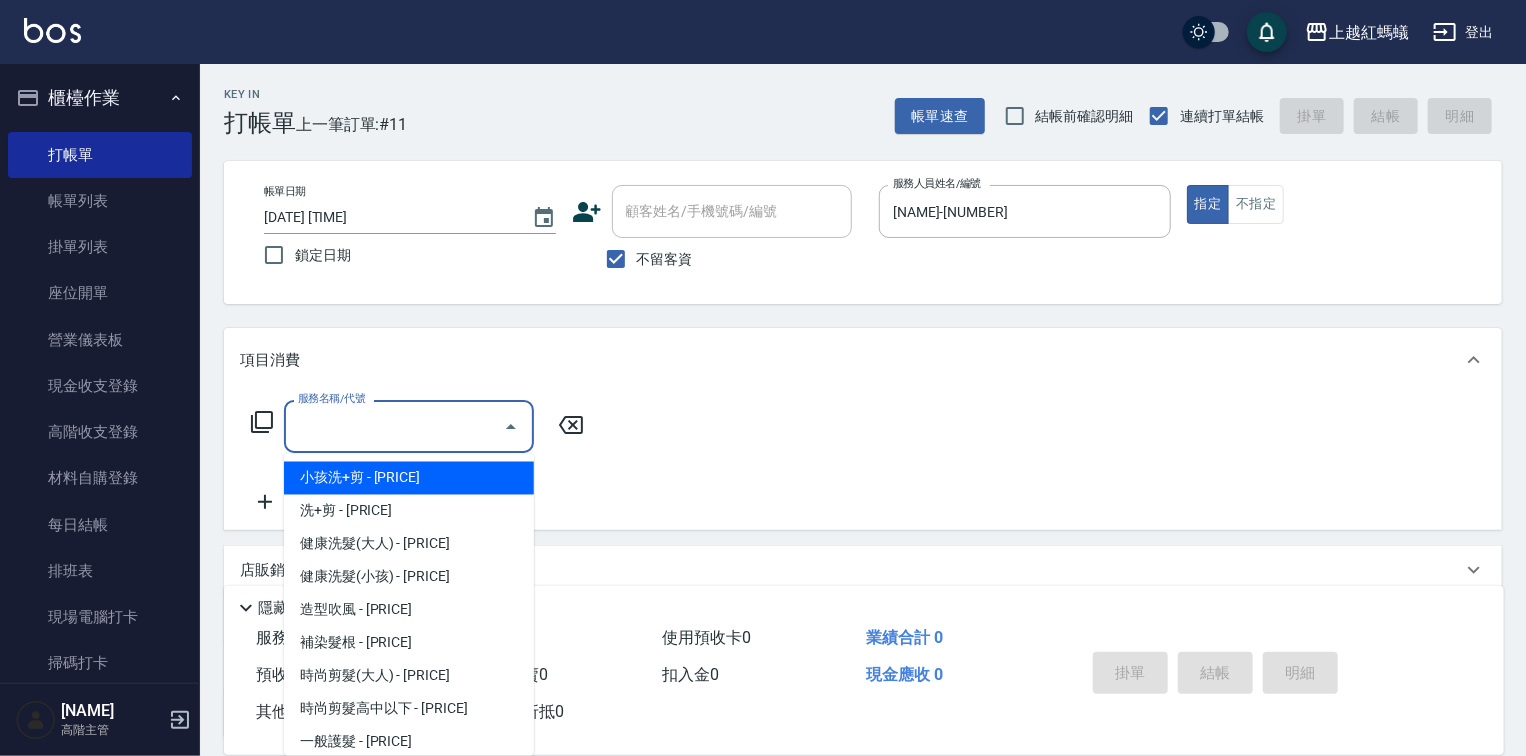 click on "服務名稱/代號" at bounding box center (394, 426) 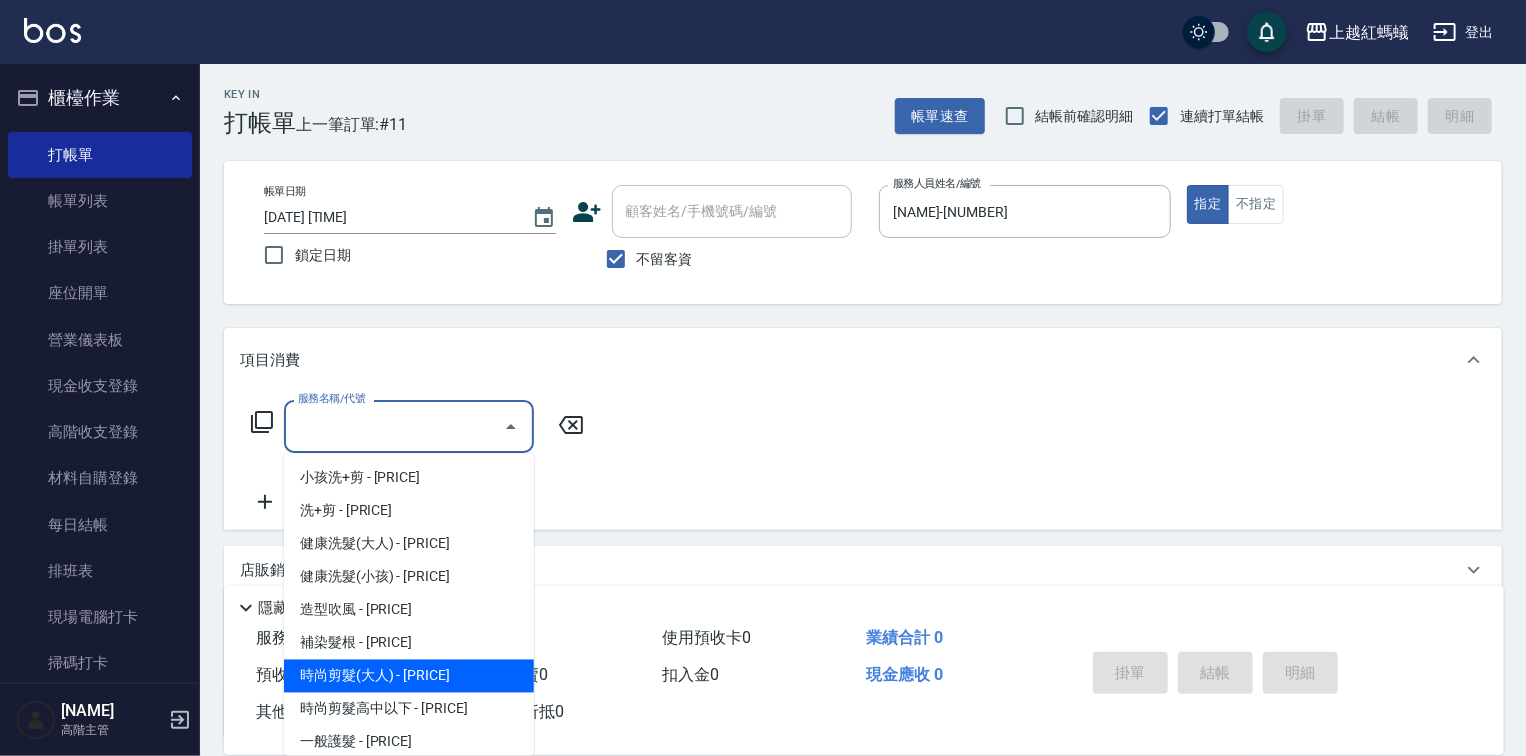 click on "時尚剪髮(大人) - [PRICE]" at bounding box center (409, 676) 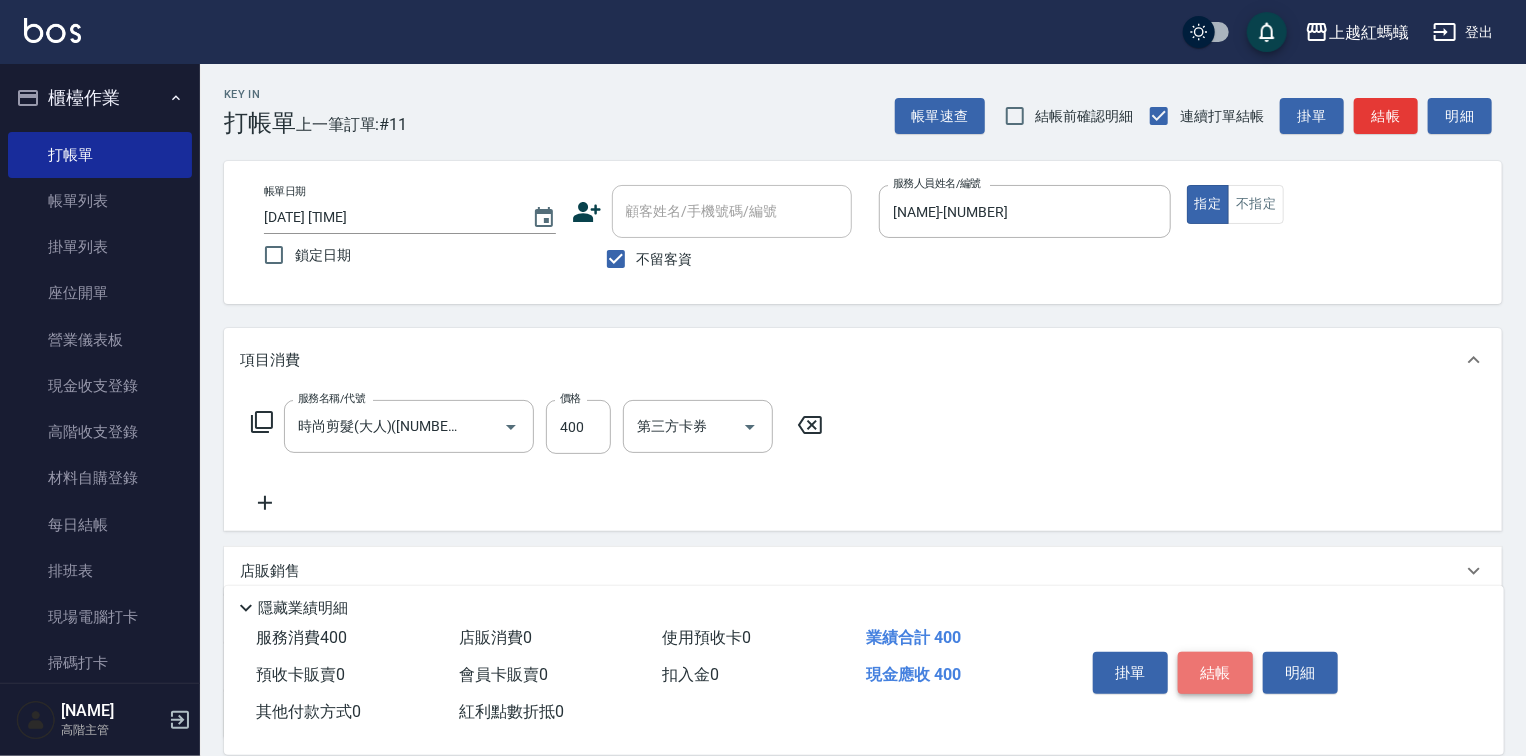 click on "結帳" at bounding box center (1215, 673) 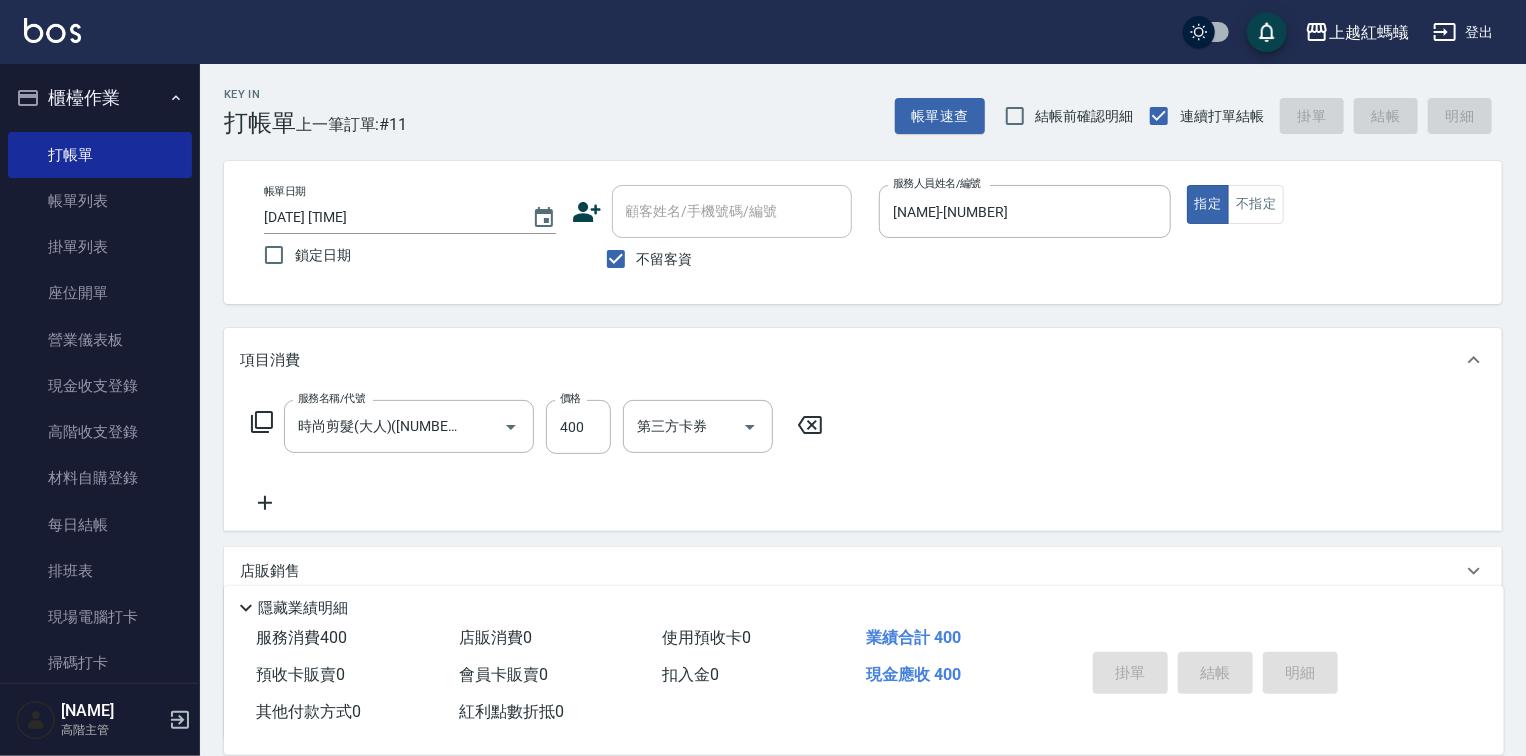 type 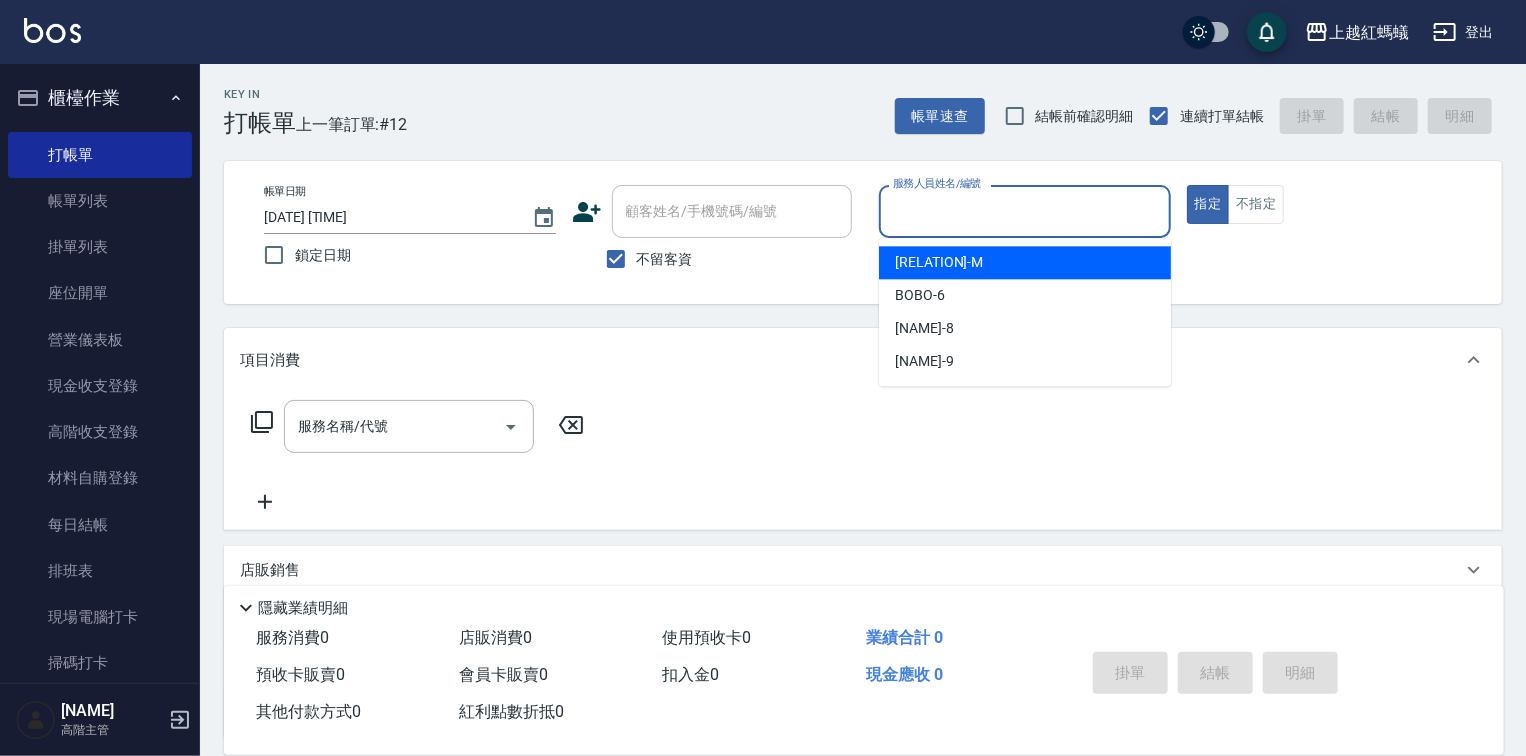 drag, startPoint x: 988, startPoint y: 220, endPoint x: 964, endPoint y: 340, distance: 122.376465 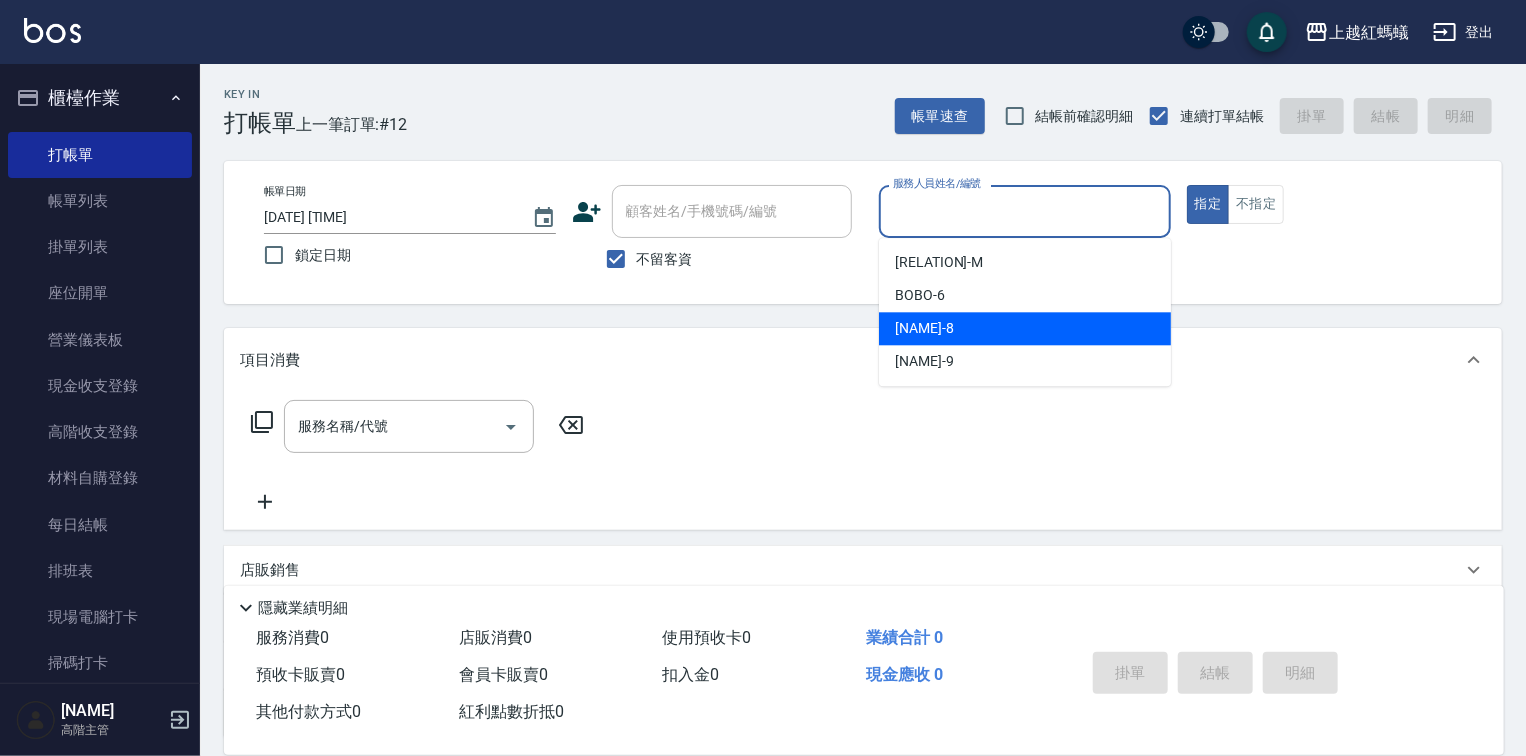 click on "[NAME] -[NUMBER]" at bounding box center [1025, 328] 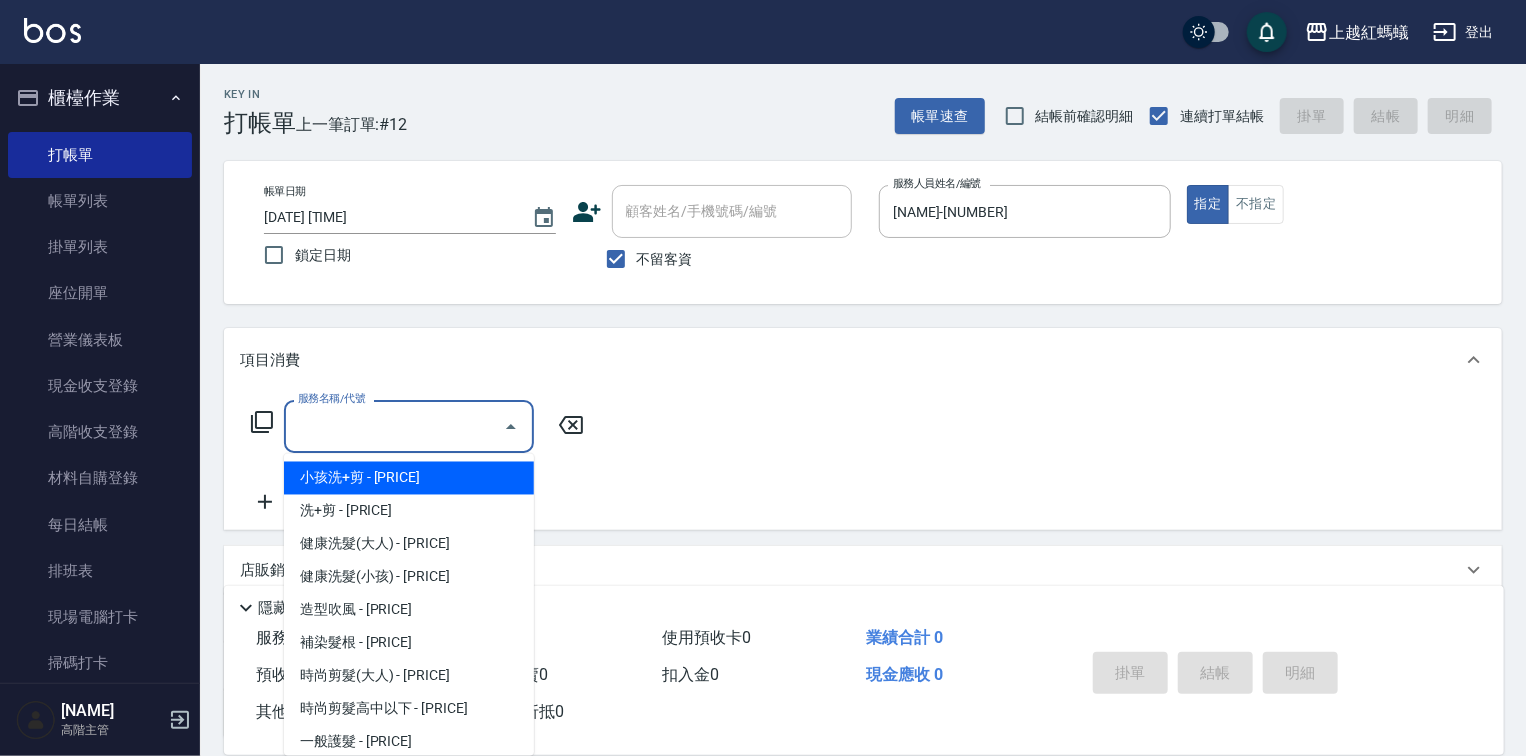 click on "服務名稱/代號" at bounding box center [394, 426] 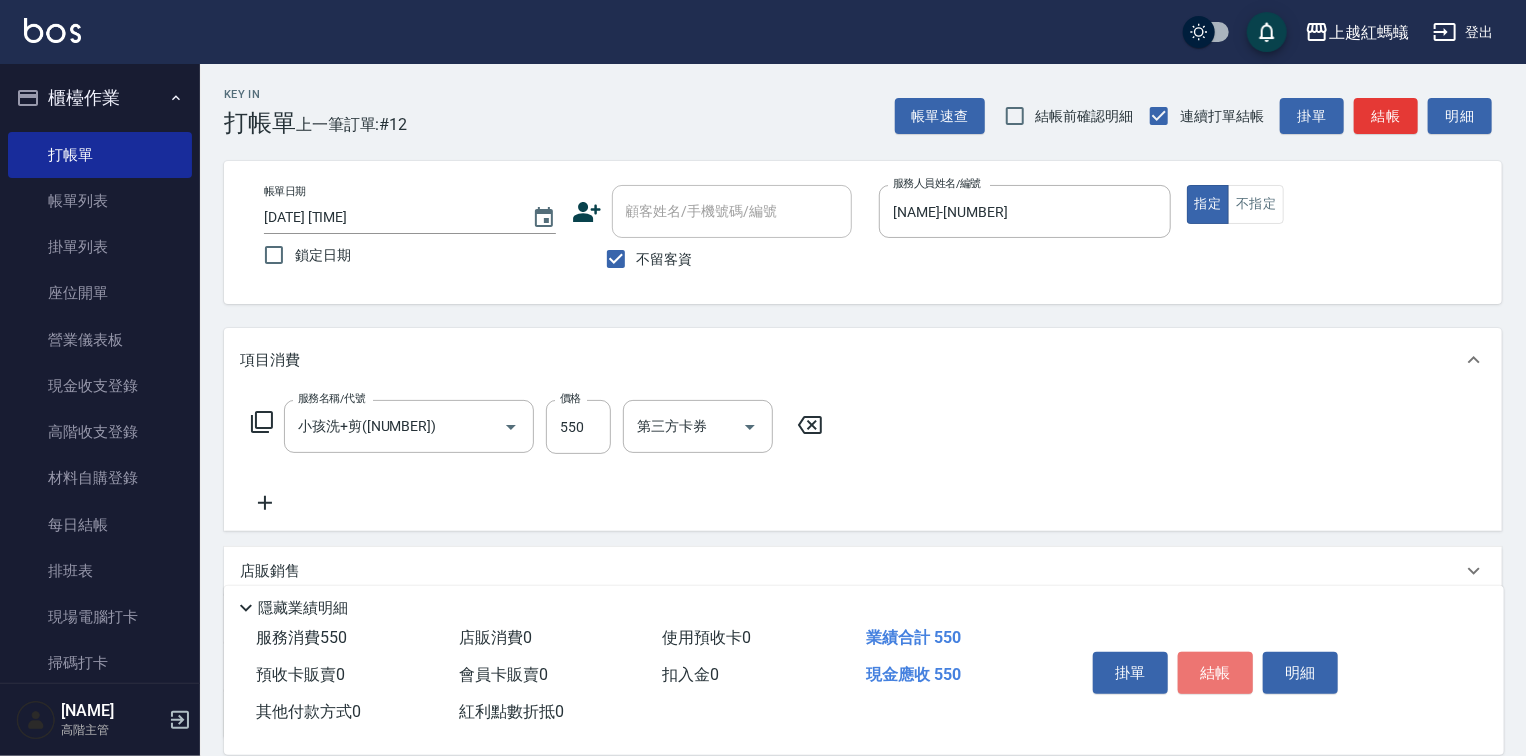 click on "結帳" at bounding box center [1215, 673] 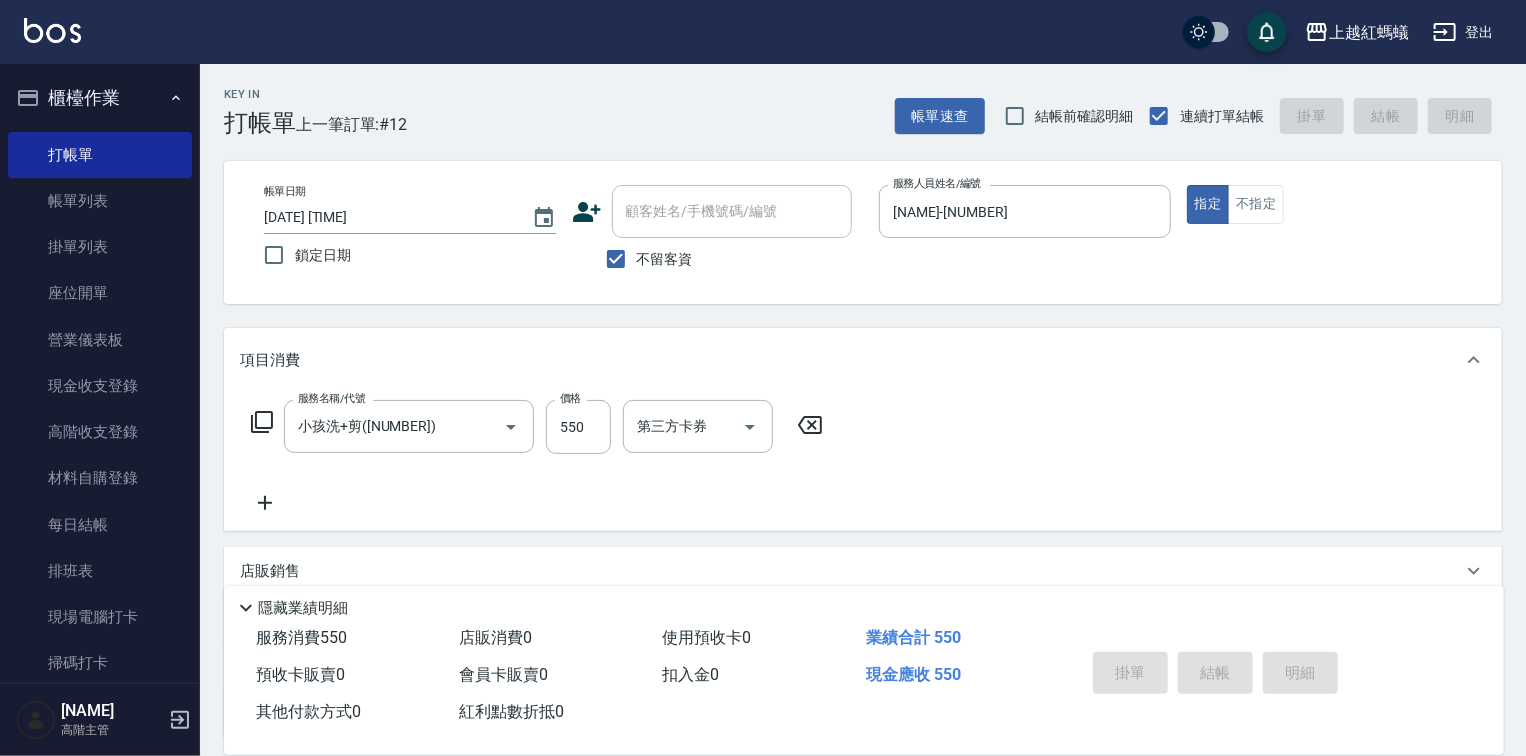 type 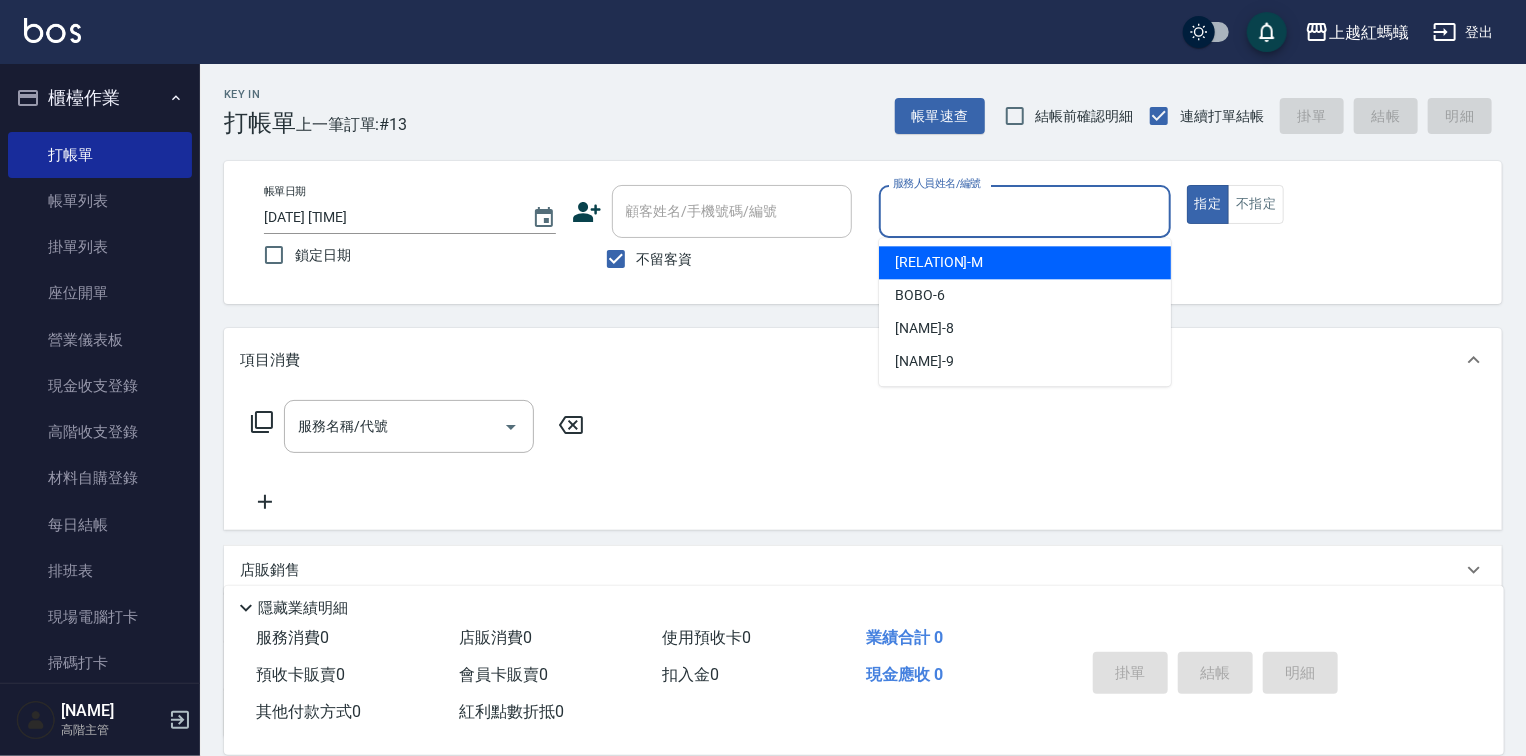 click on "服務人員姓名/編號" at bounding box center [1025, 211] 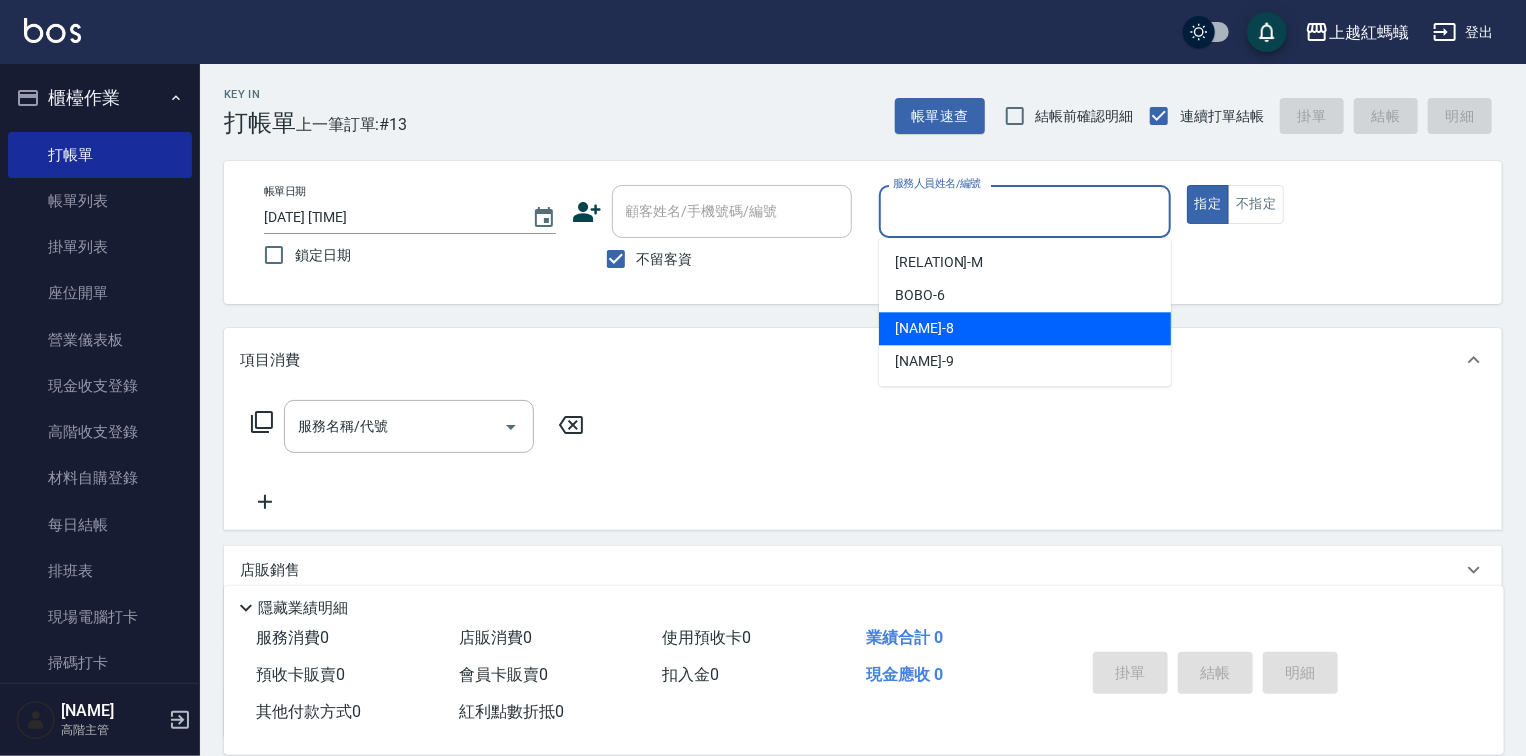click on "[NAME] -[NUMBER]" at bounding box center [1025, 328] 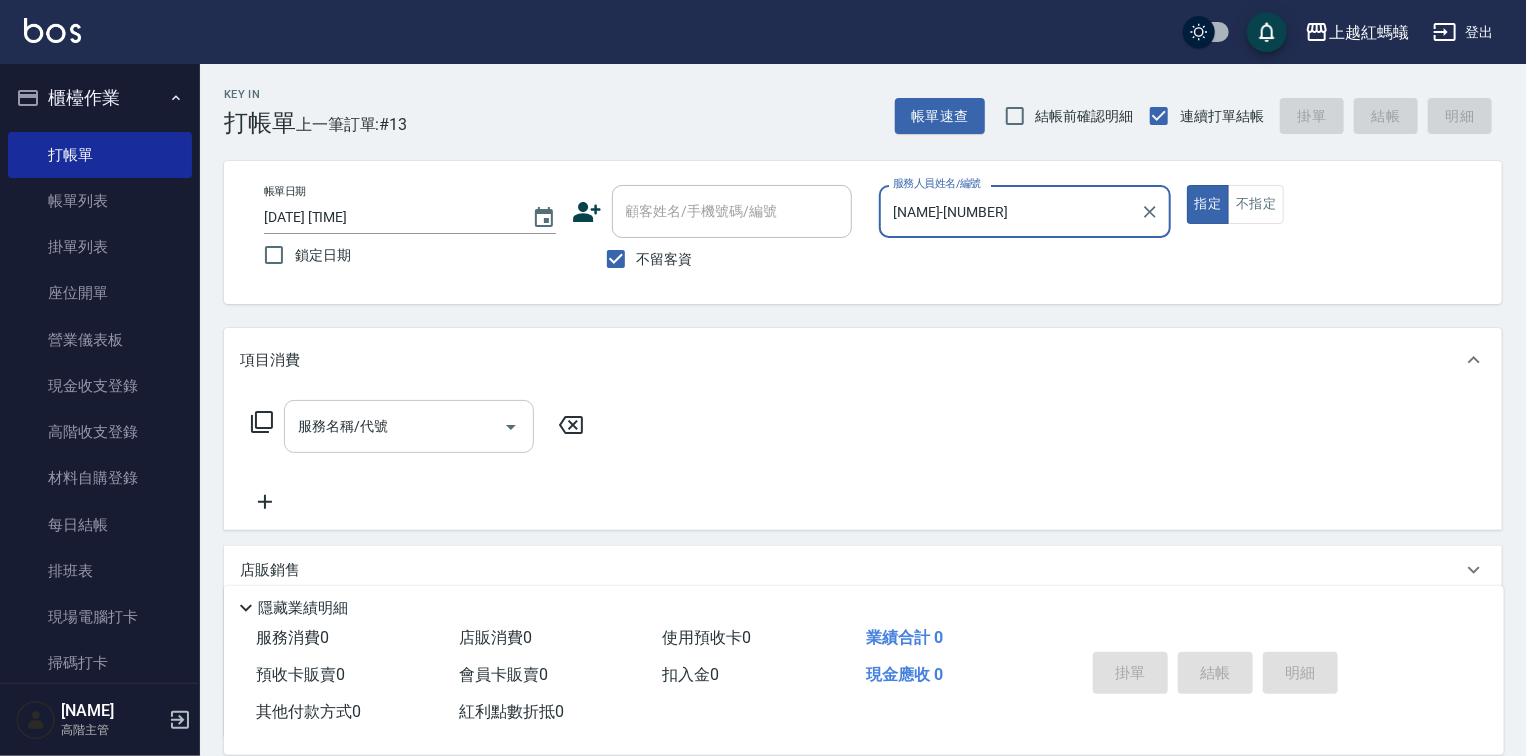click on "服務名稱/代號" at bounding box center (394, 426) 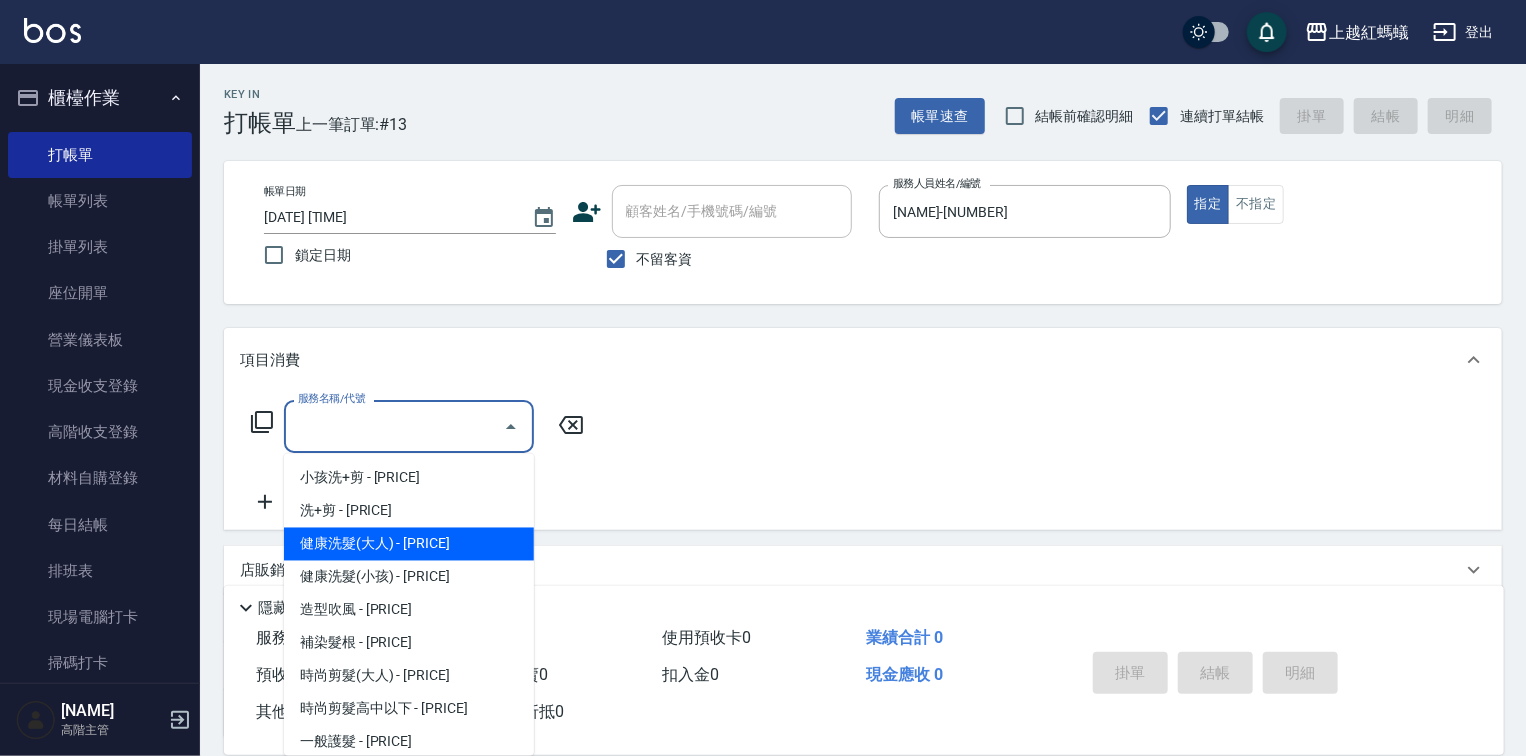 click on "健康洗髮(大人) - [PRICE]" at bounding box center [409, 544] 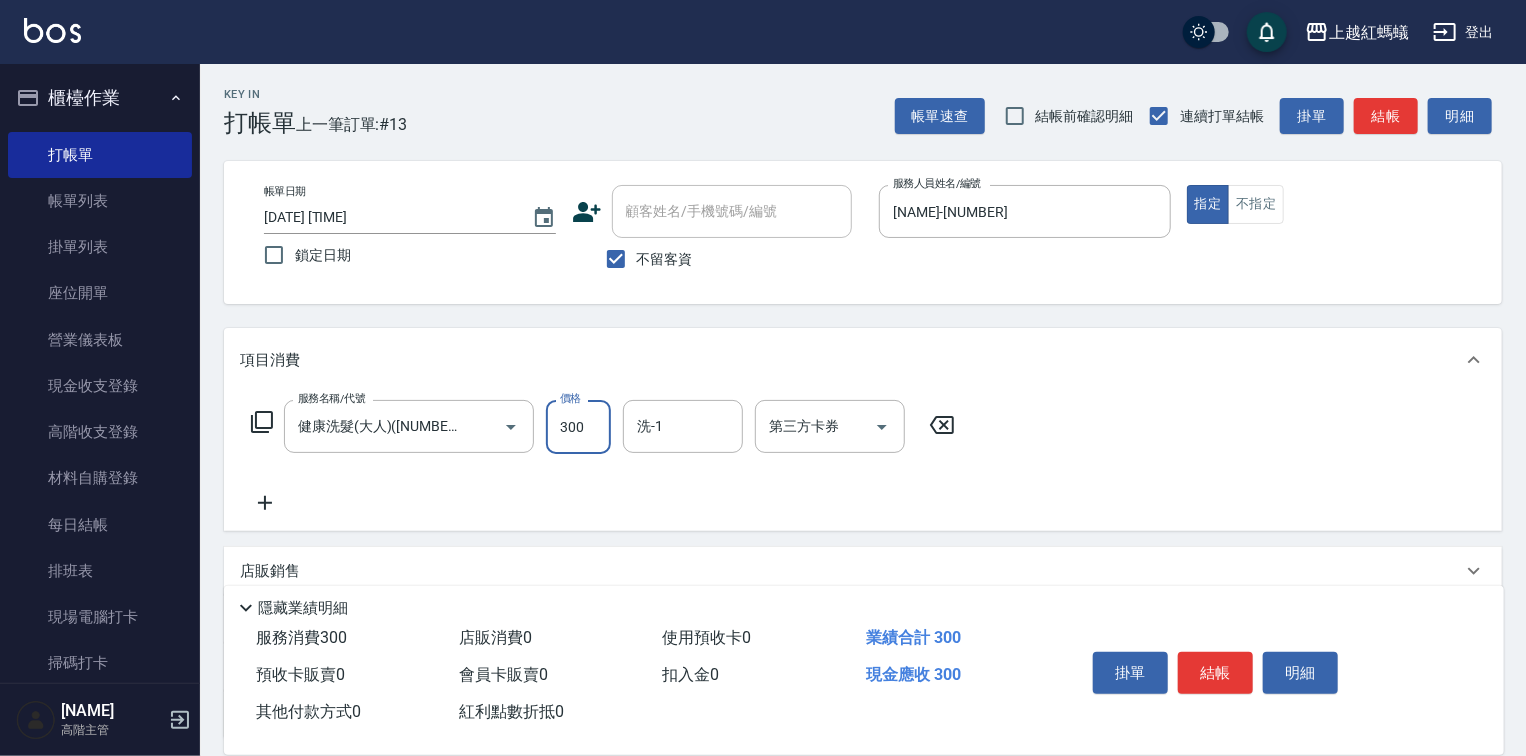 click on "300" at bounding box center [578, 427] 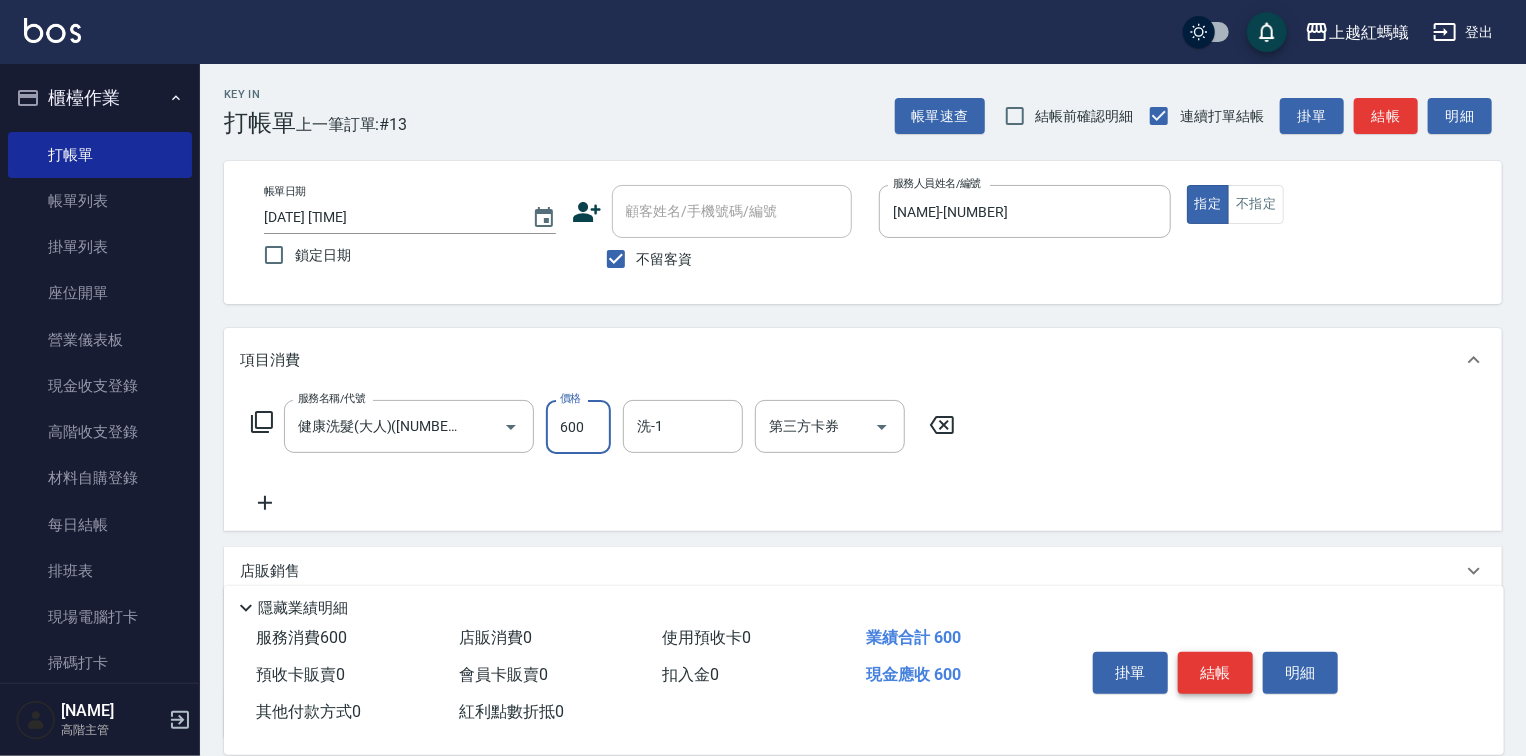 type on "600" 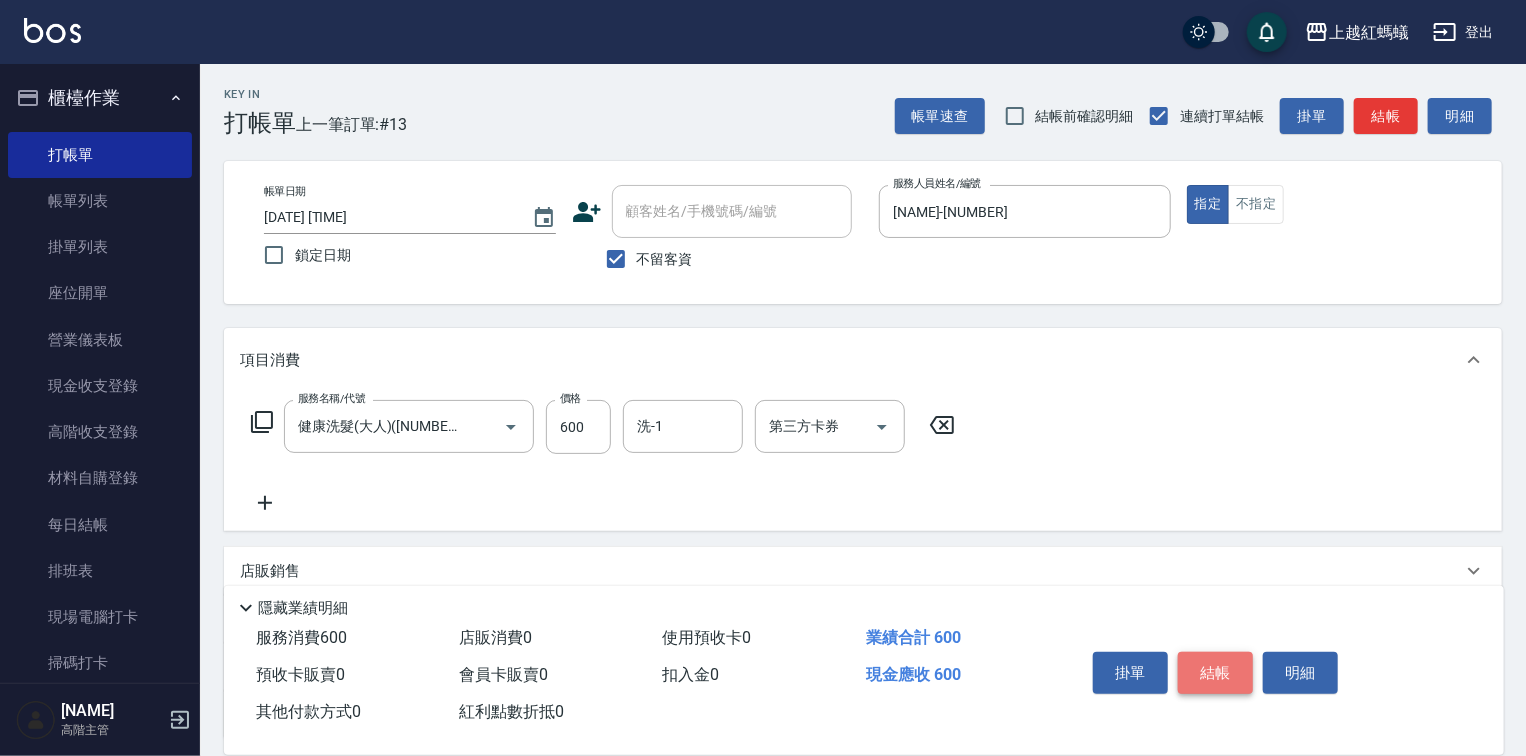 click on "結帳" at bounding box center [1215, 673] 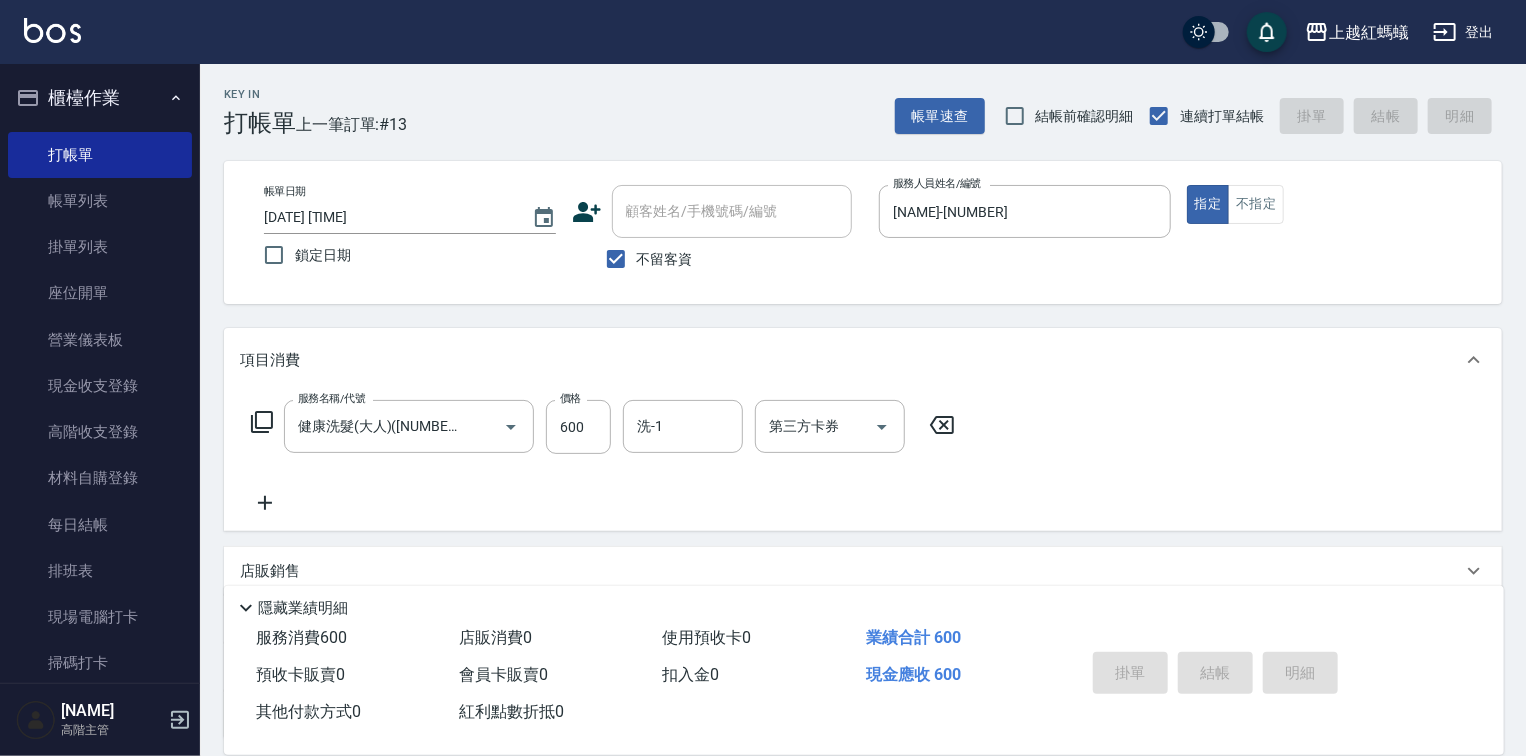 type 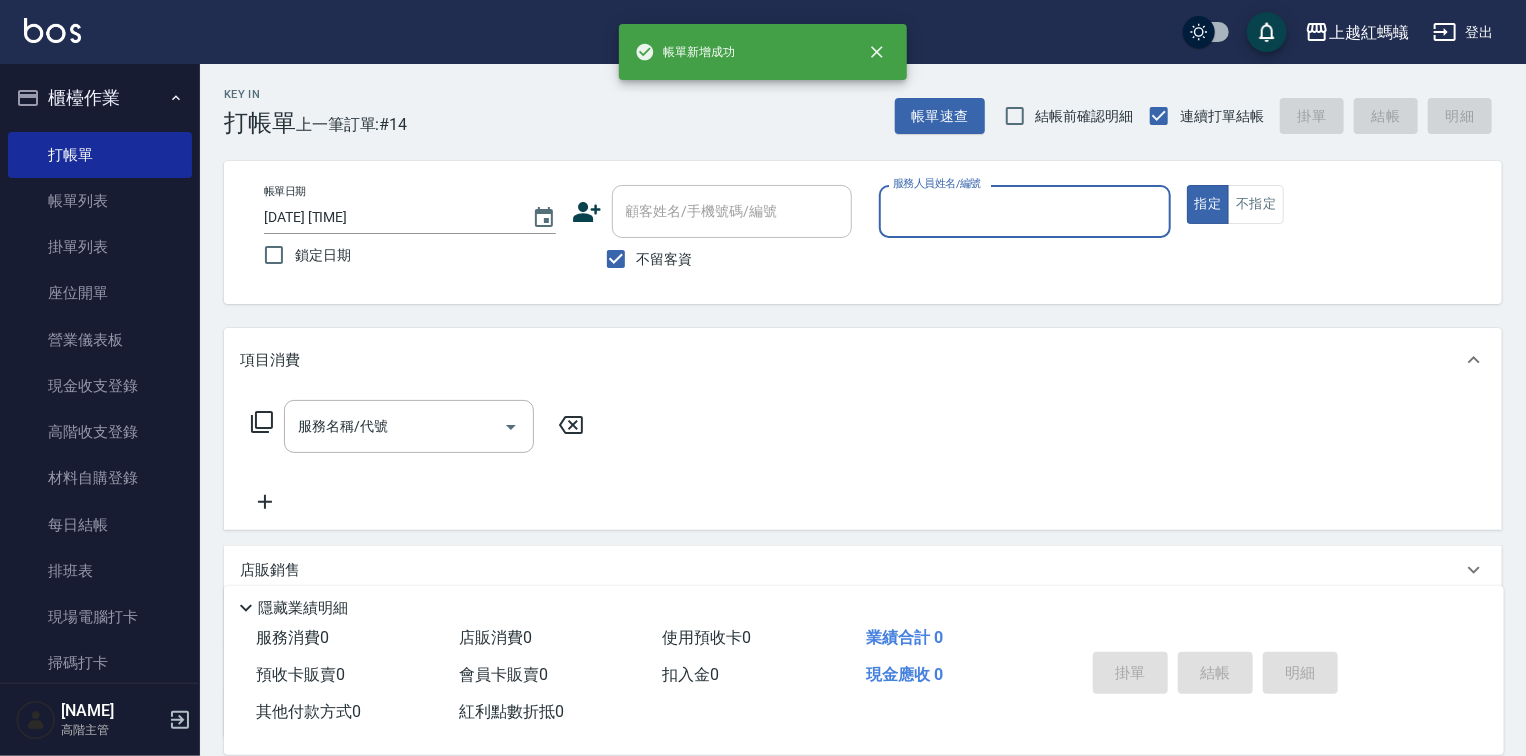 click on "服務人員姓名/編號" at bounding box center (1025, 211) 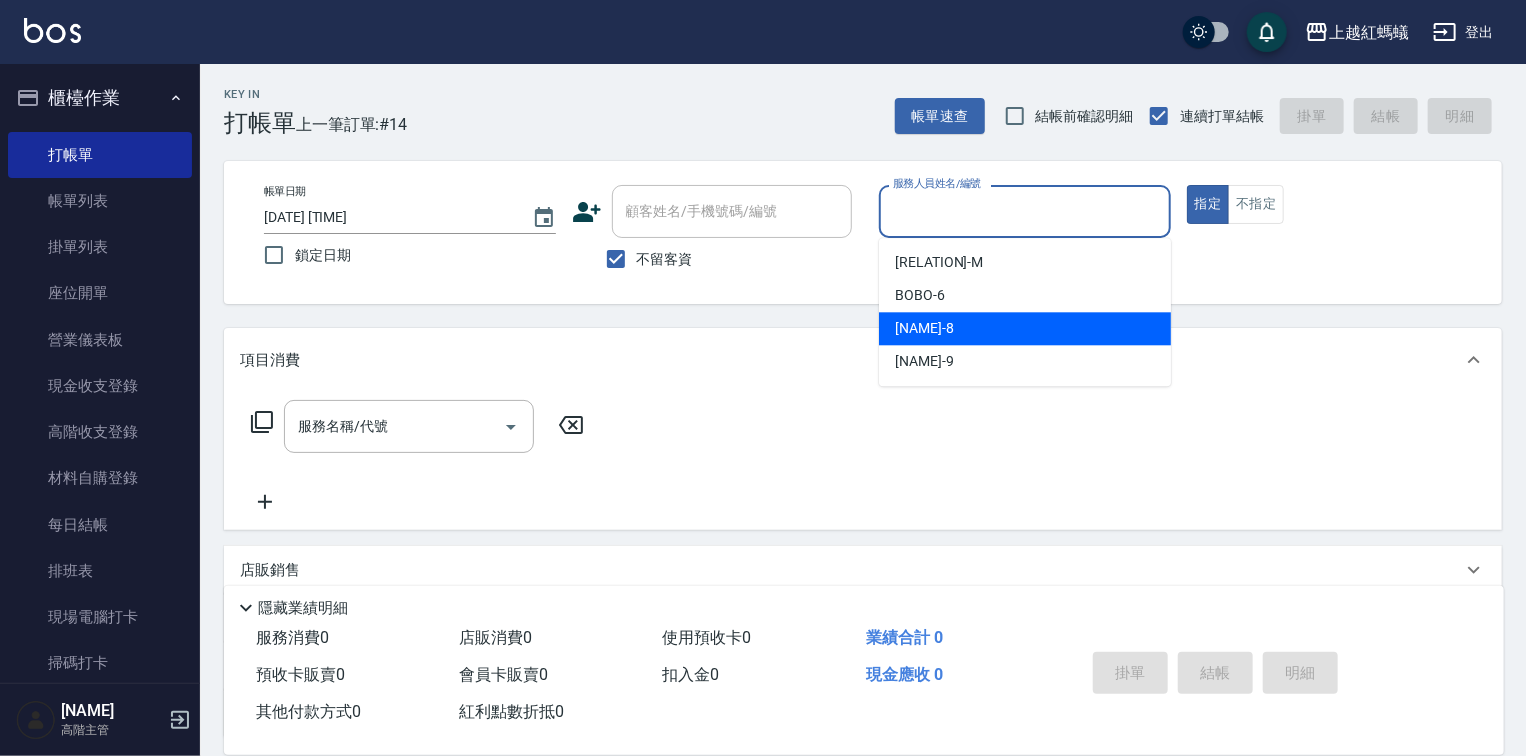 click on "[NAME] -[NUMBER]" at bounding box center (924, 328) 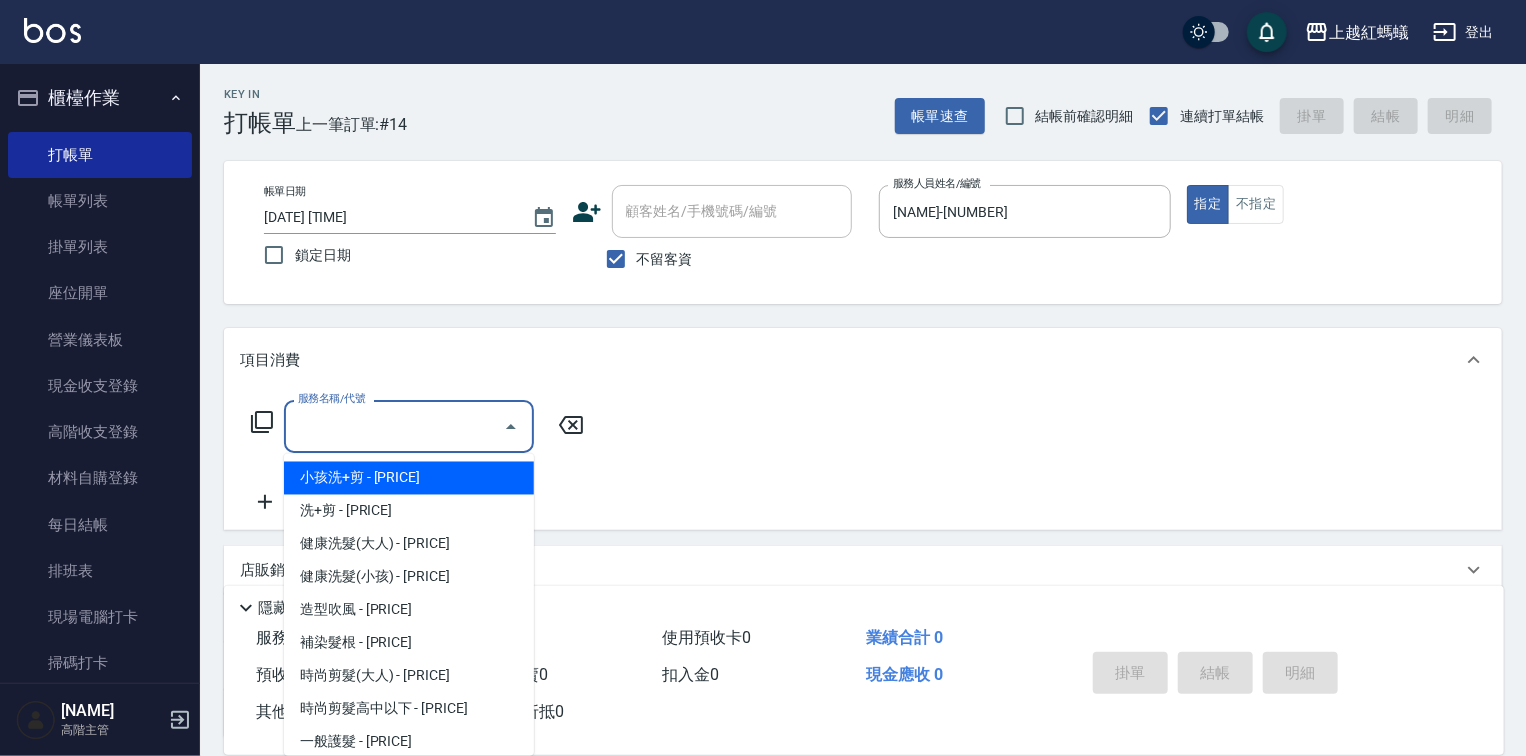 click on "服務名稱/代號" at bounding box center [394, 426] 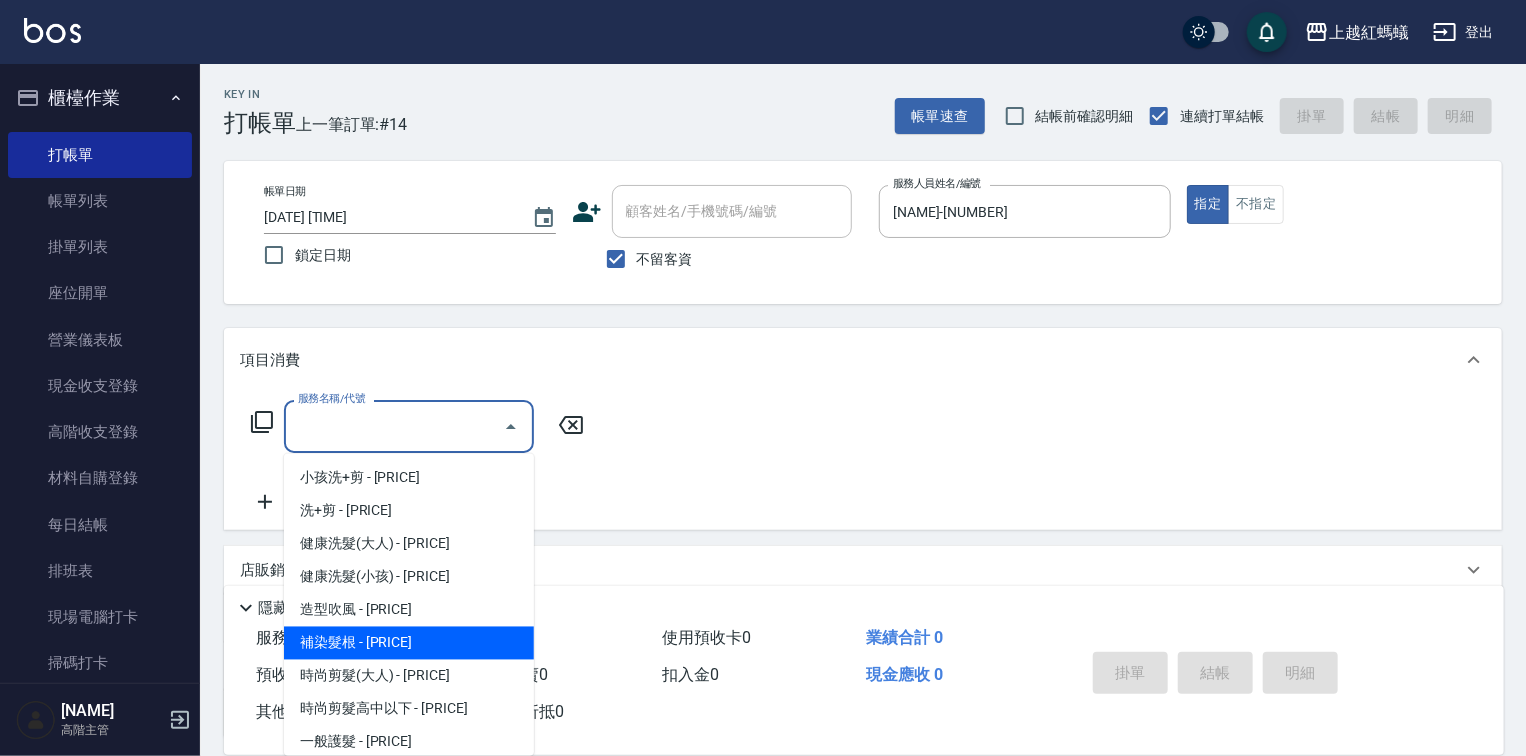 click on "補染髮根 - [PRICE]" at bounding box center [409, 643] 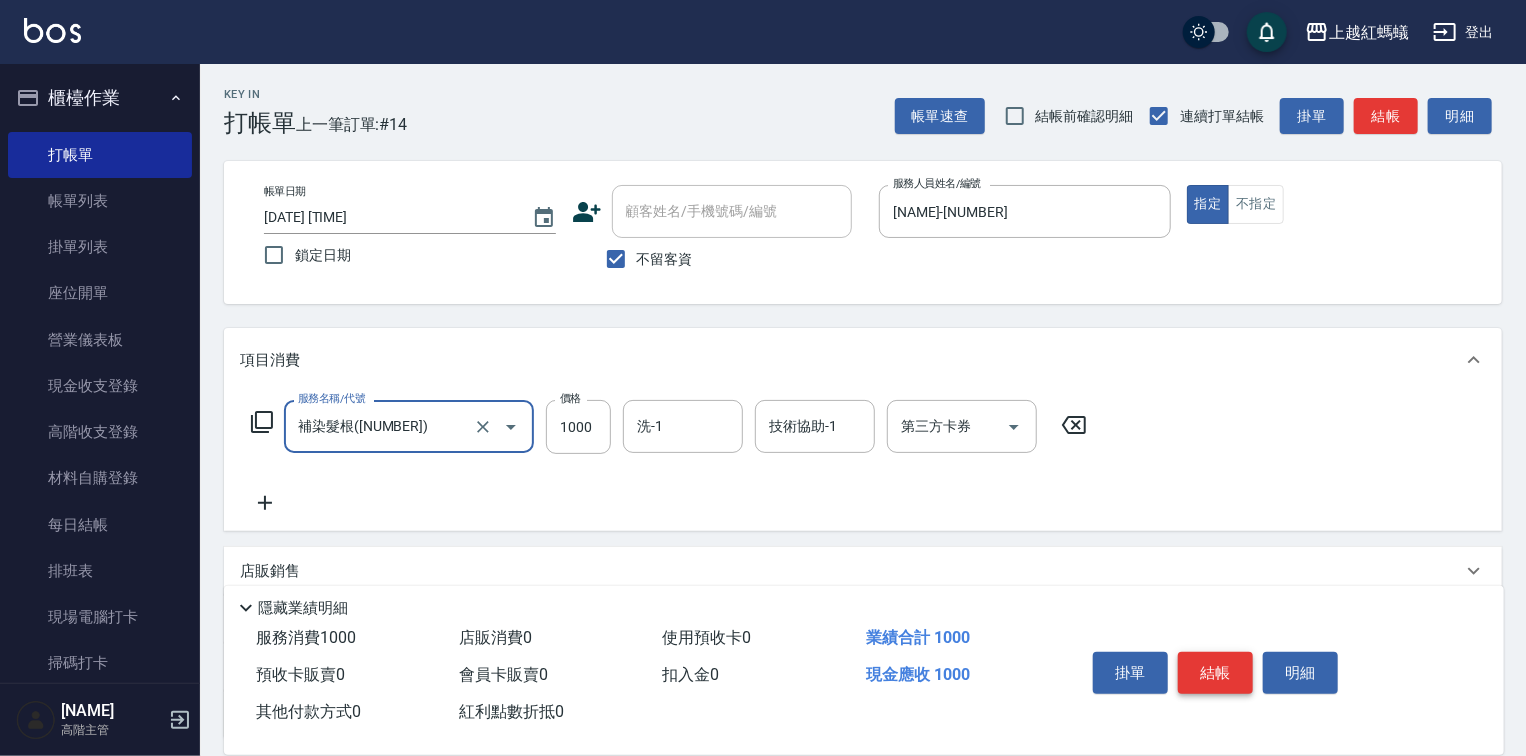 click on "結帳" at bounding box center (1215, 673) 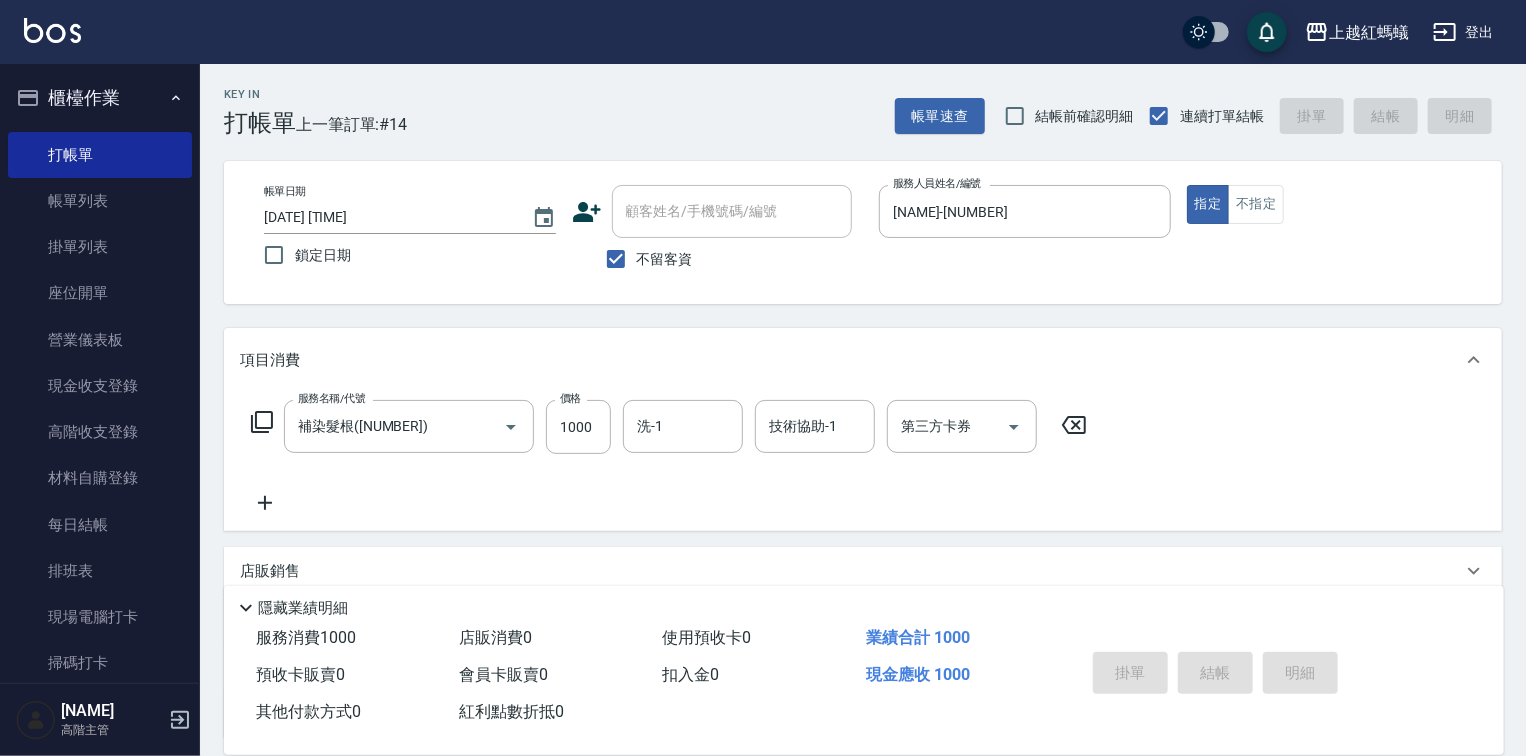 type on "[DATE] [TIME]" 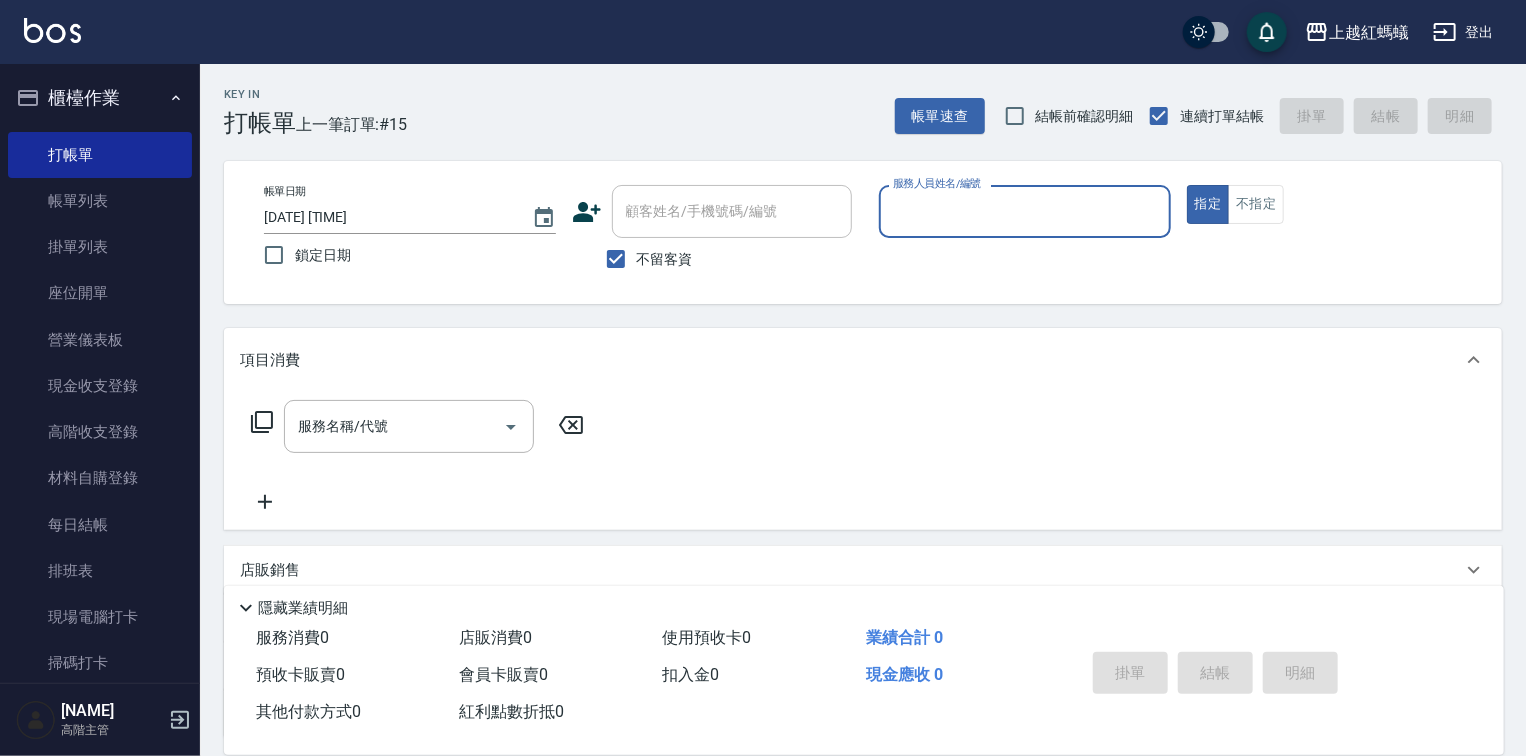 click on "服務人員姓名/編號" at bounding box center [1025, 211] 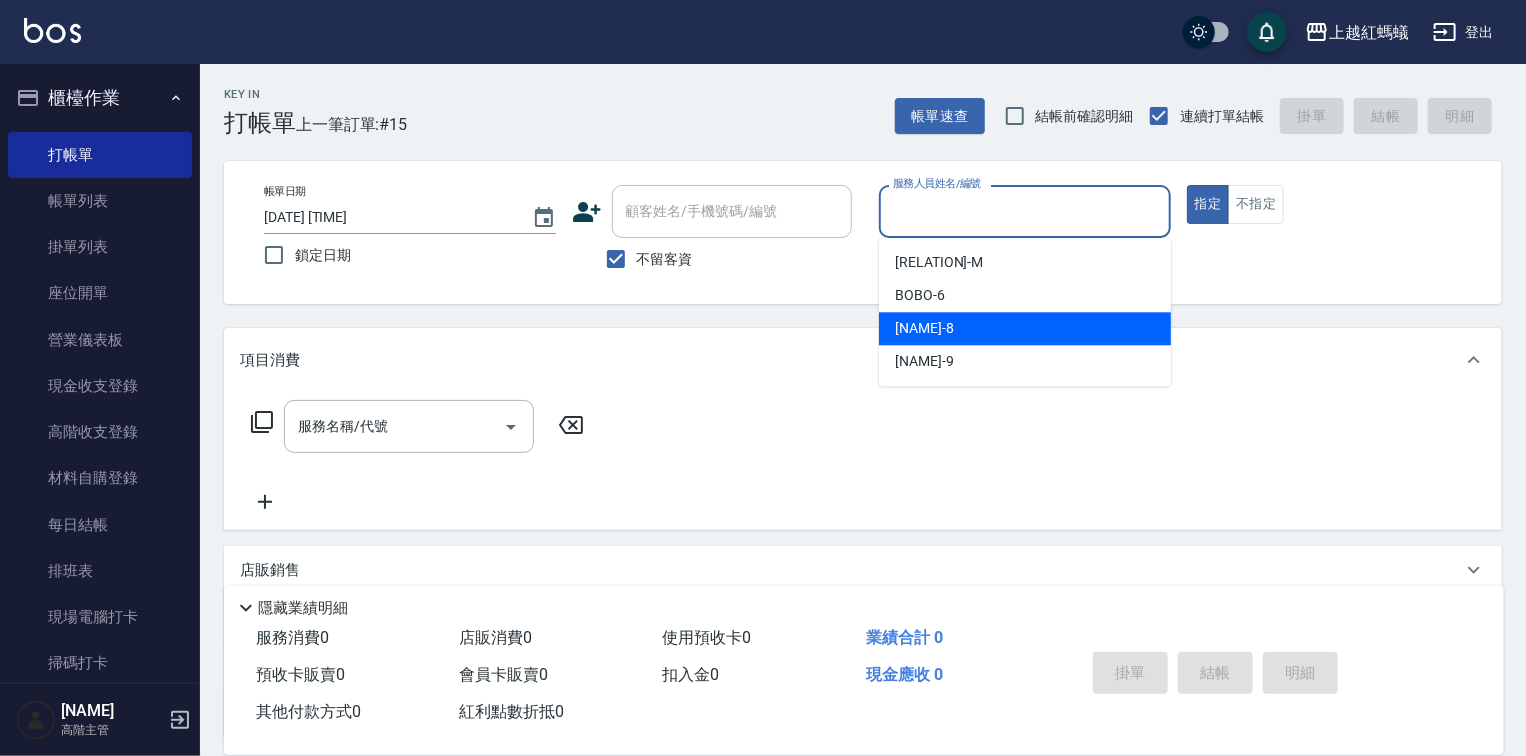 click on "[NAME] -[NUMBER]" at bounding box center (1025, 328) 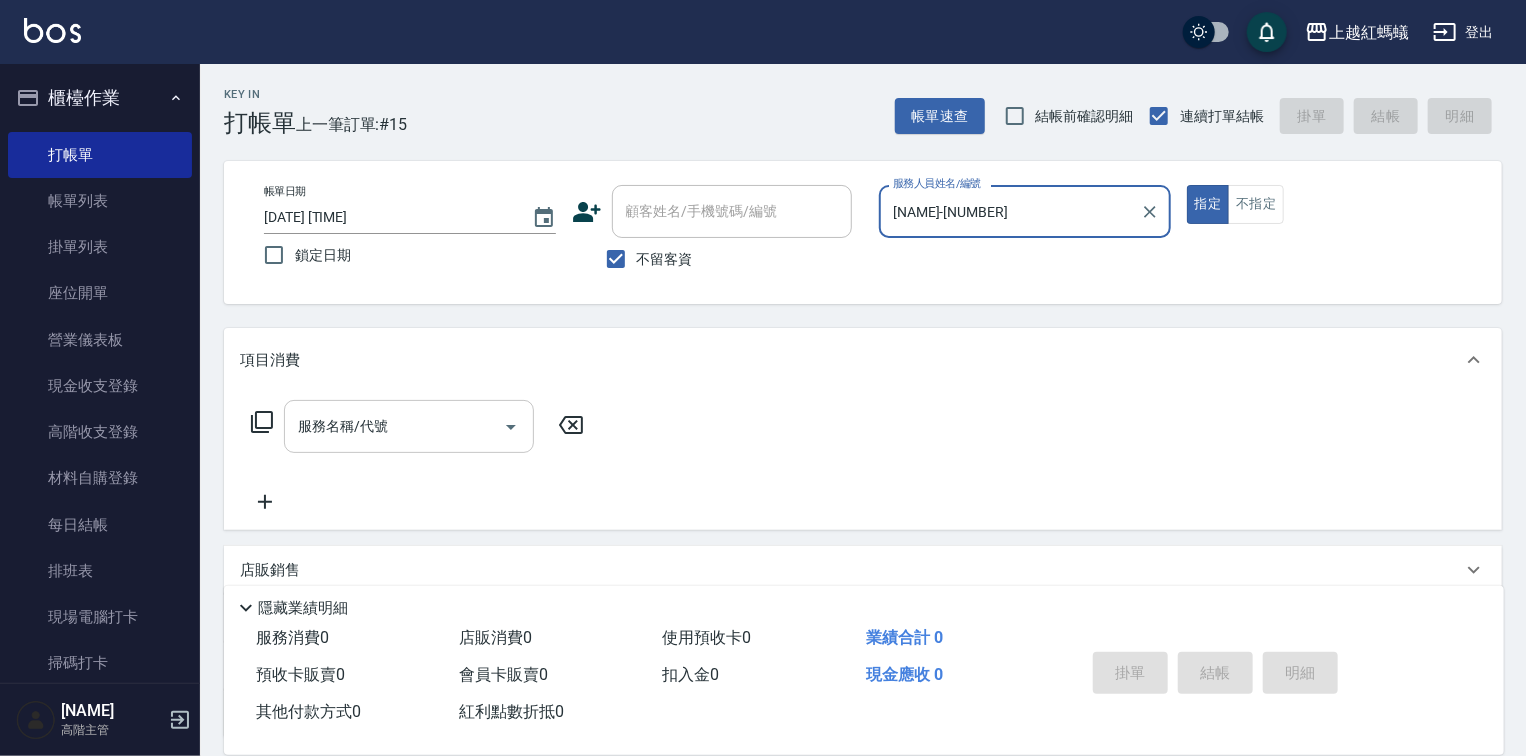 click on "服務名稱/代號" at bounding box center [394, 426] 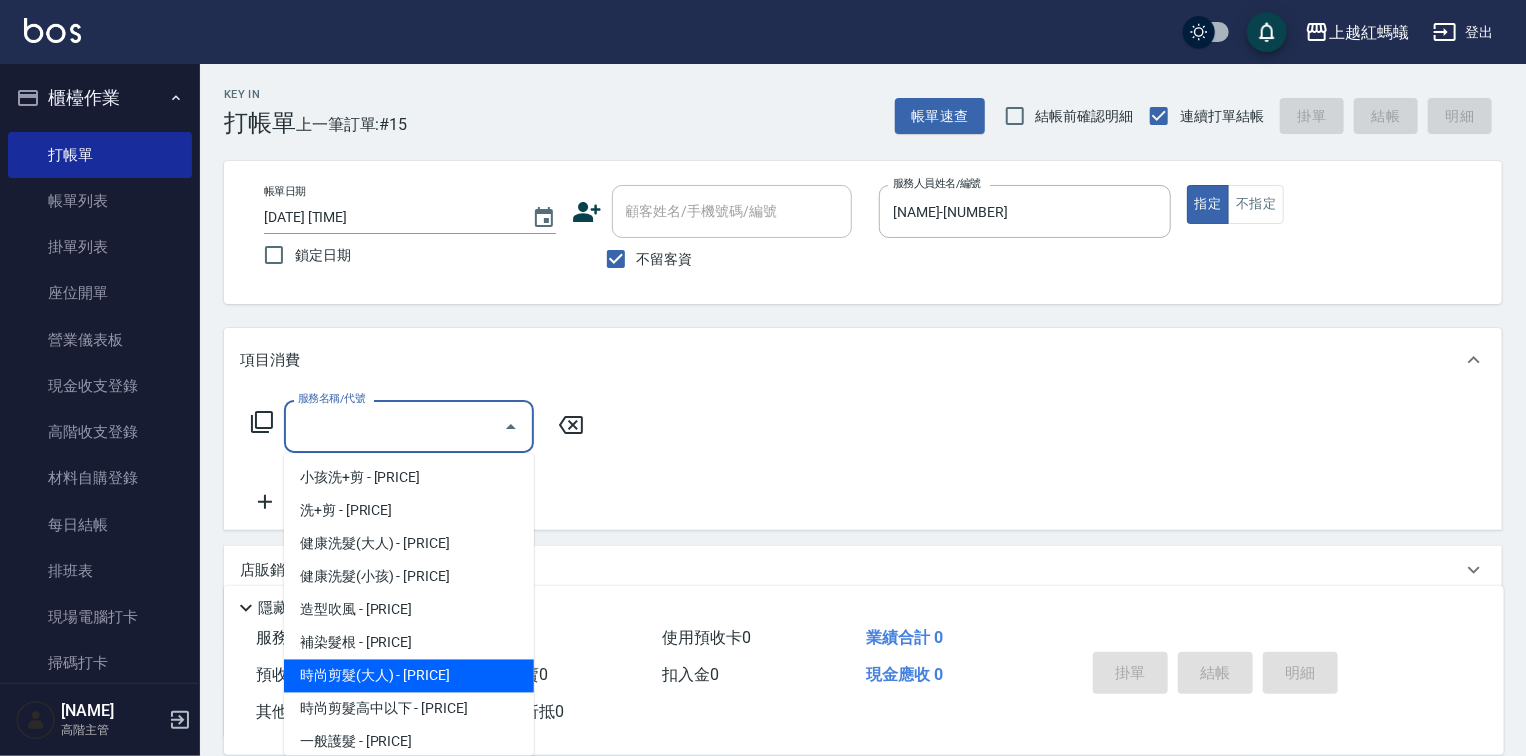 click on "時尚剪髮(大人) - [PRICE]" at bounding box center (409, 676) 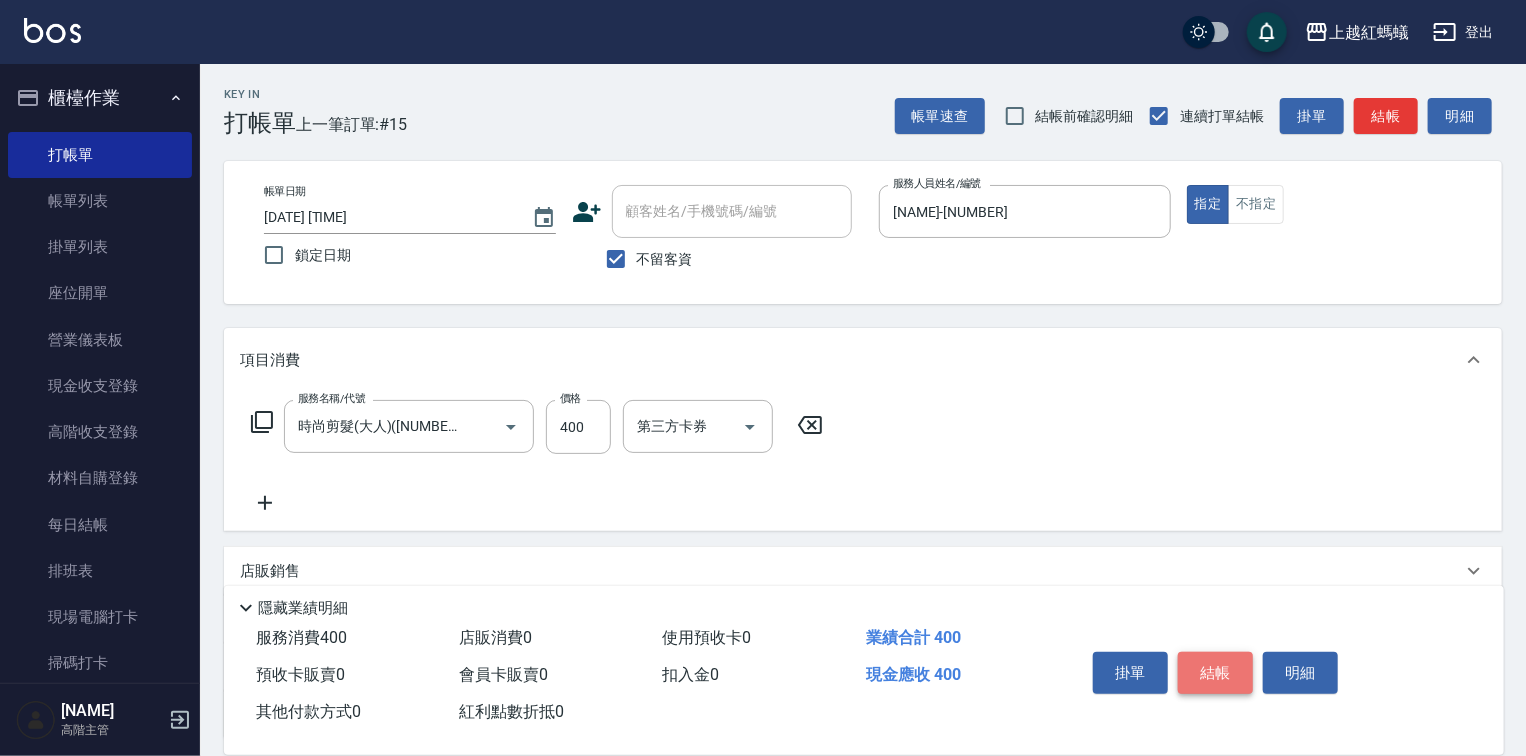 click on "結帳" at bounding box center (1215, 673) 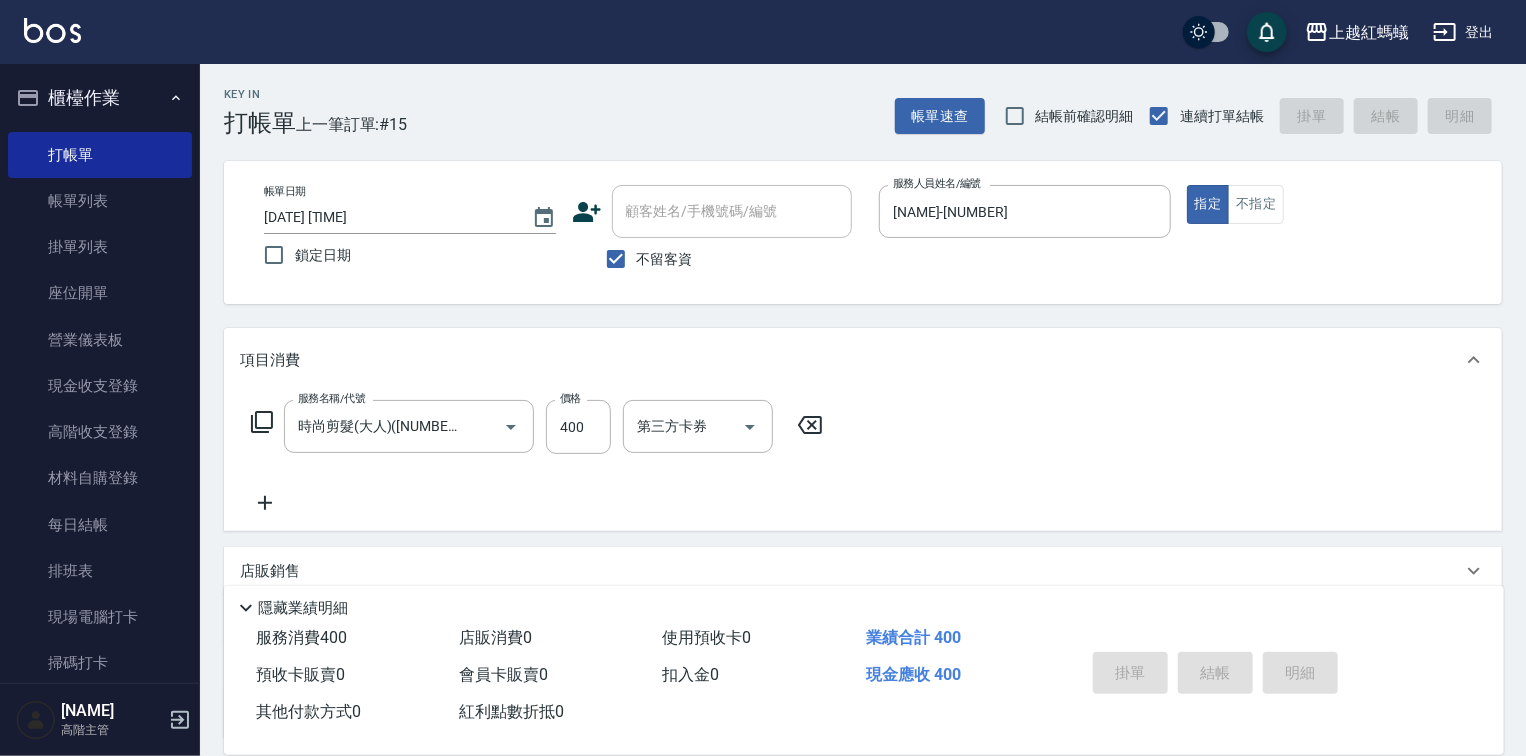 type 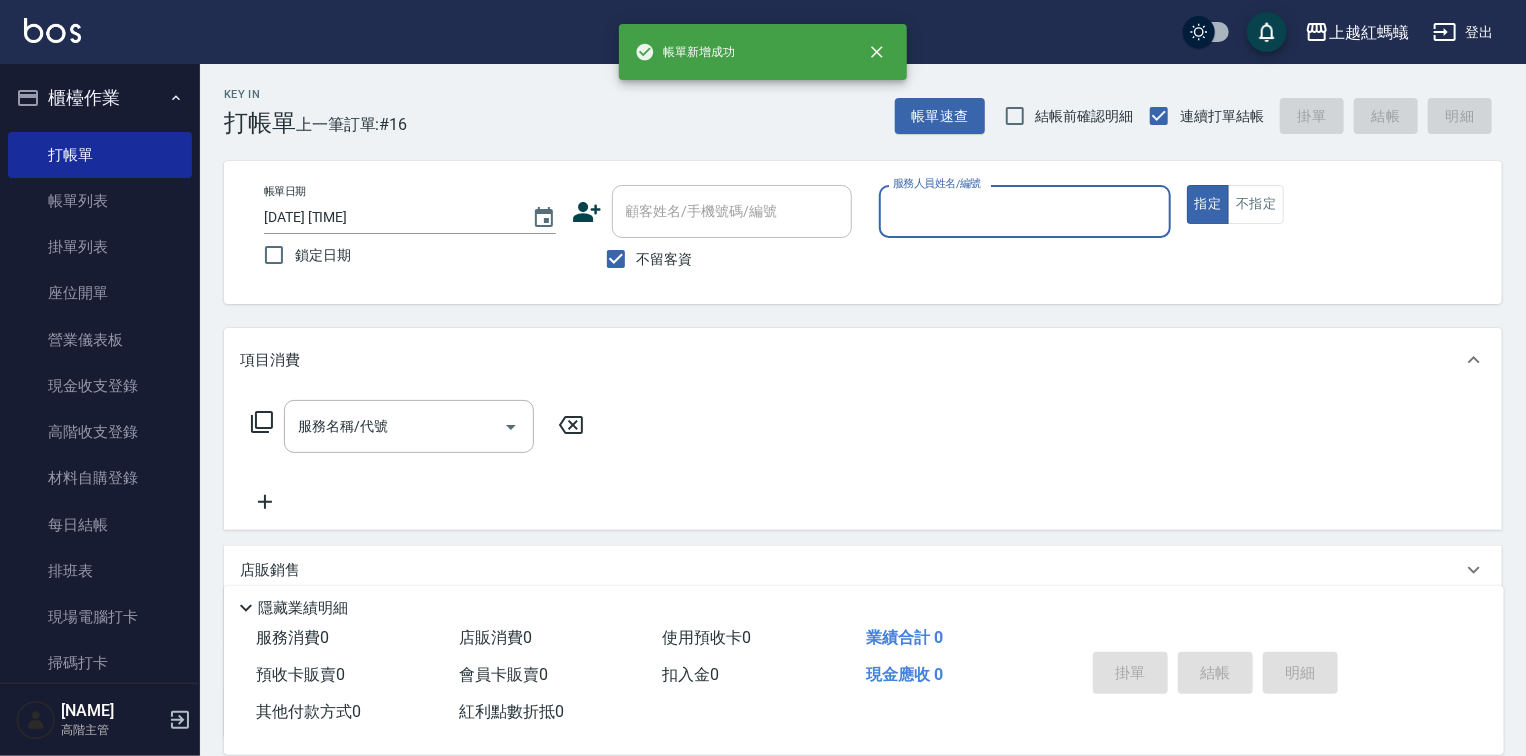 click on "服務人員姓名/編號" at bounding box center (1025, 211) 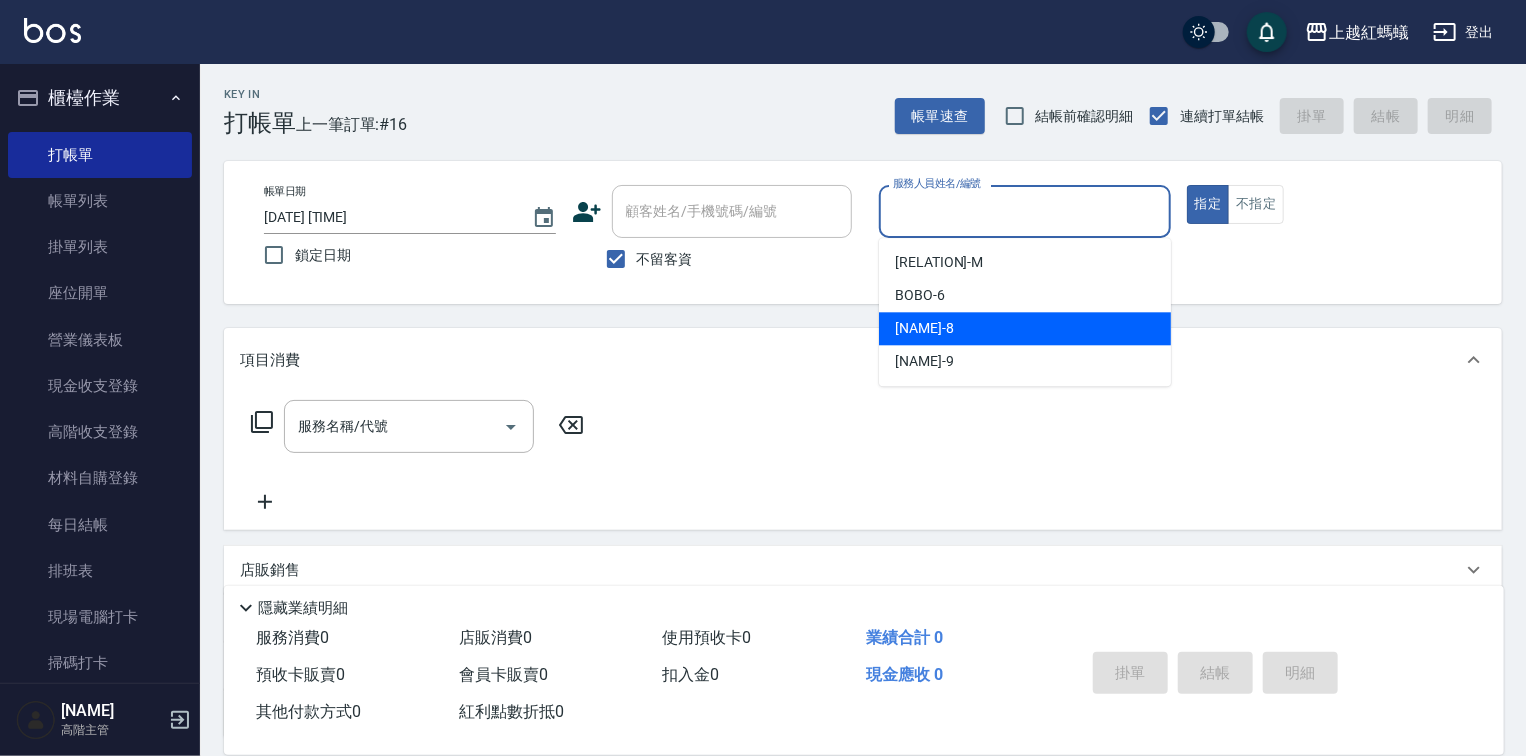 click on "[NAME] -[NUMBER]" at bounding box center [1025, 328] 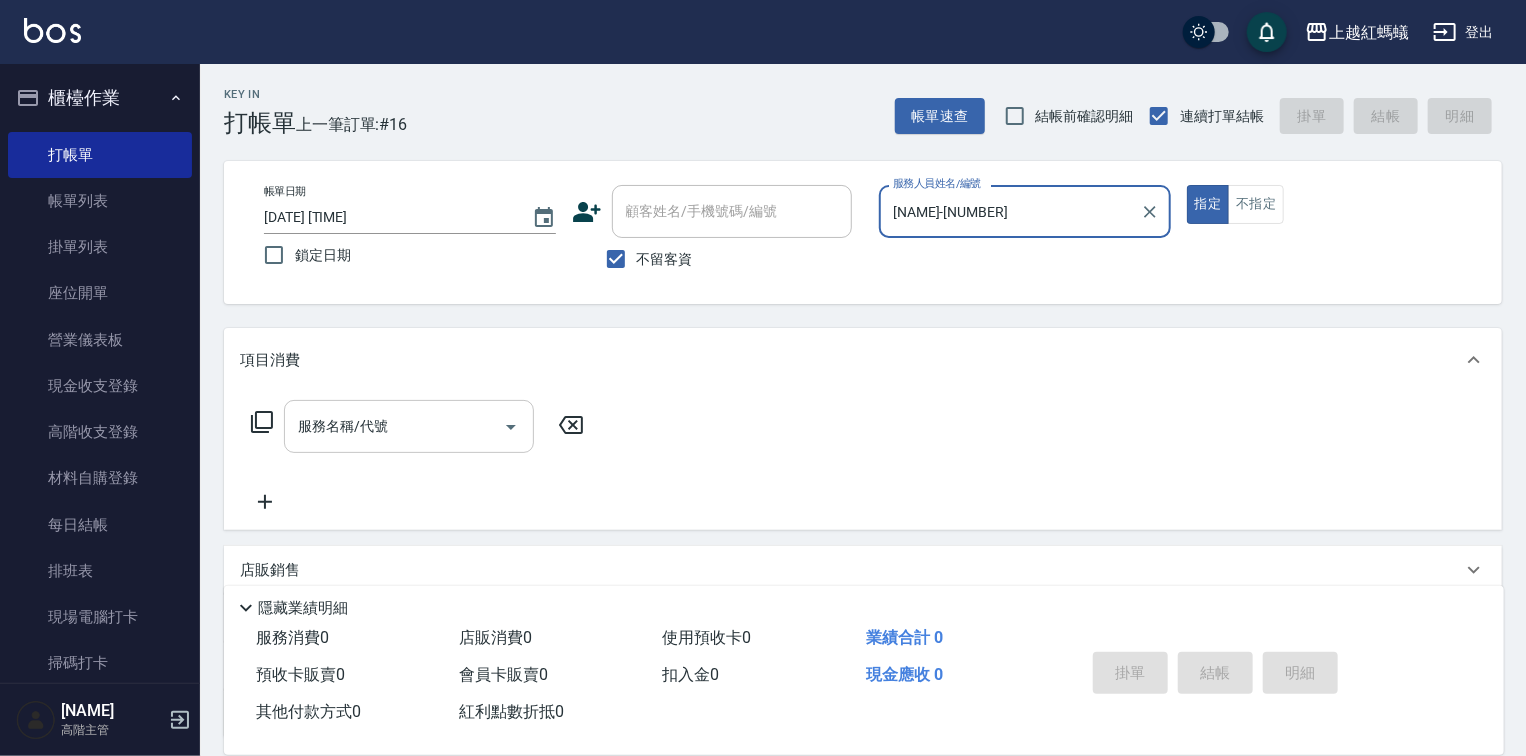 click on "服務名稱/代號" at bounding box center [409, 426] 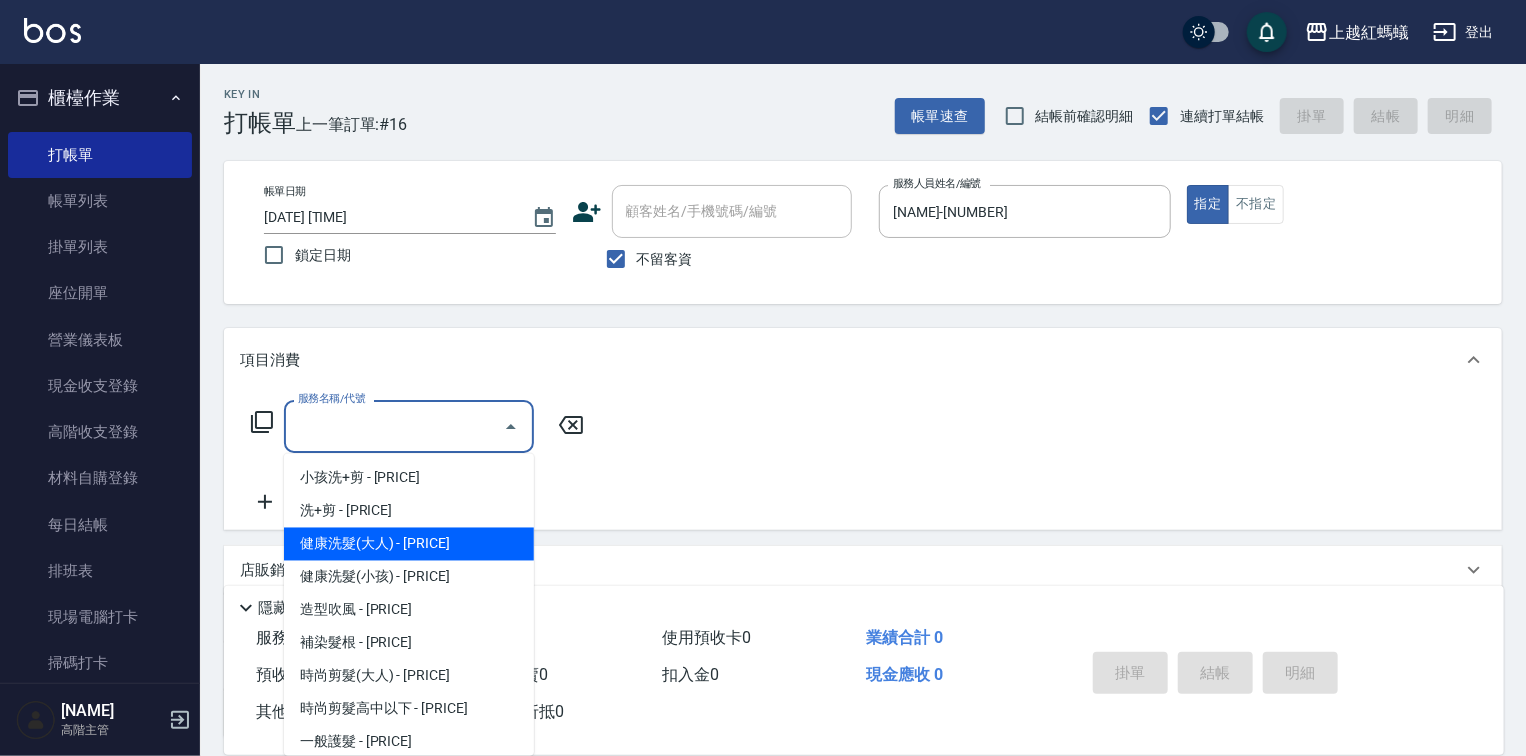 click on "健康洗髮(大人) - [PRICE]" at bounding box center [409, 544] 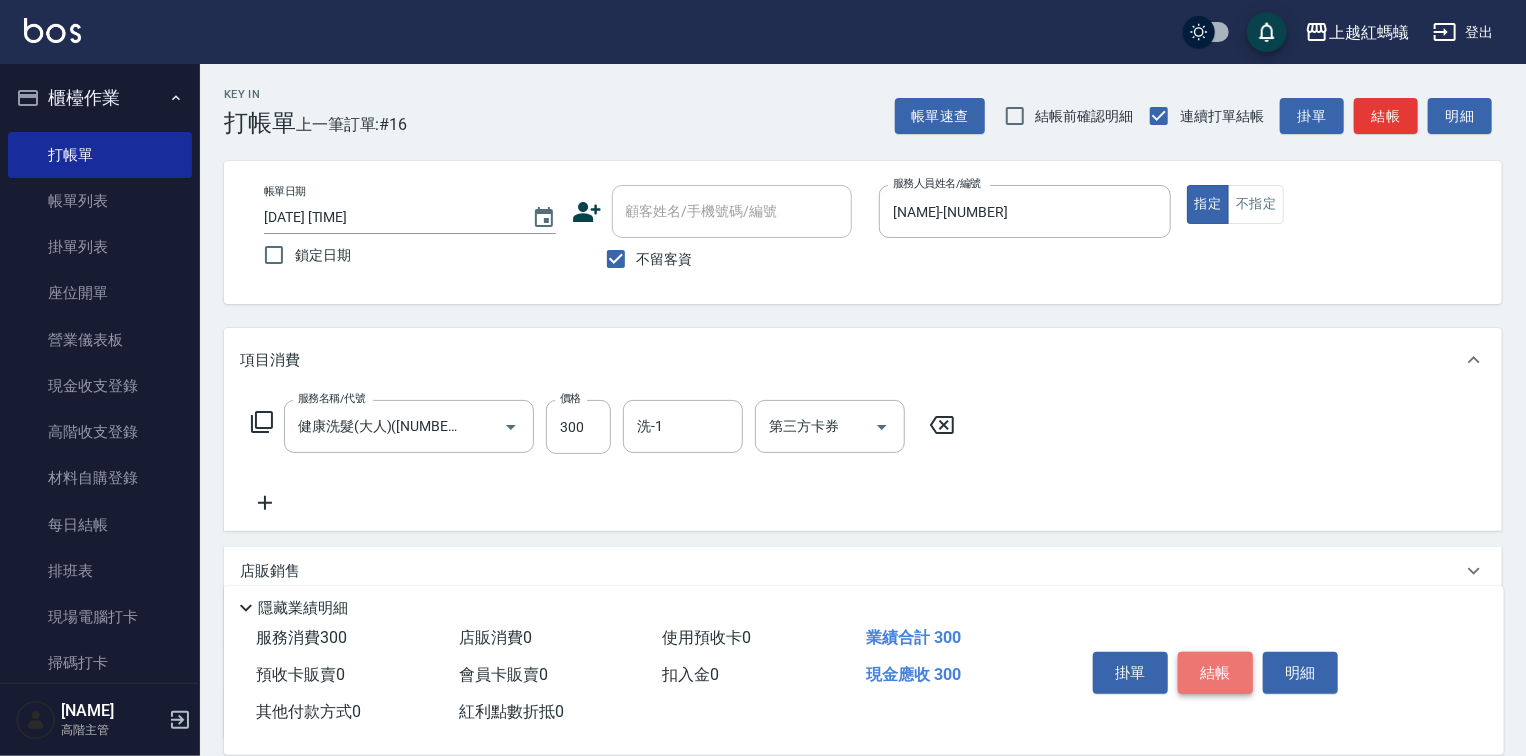click on "結帳" at bounding box center [1215, 673] 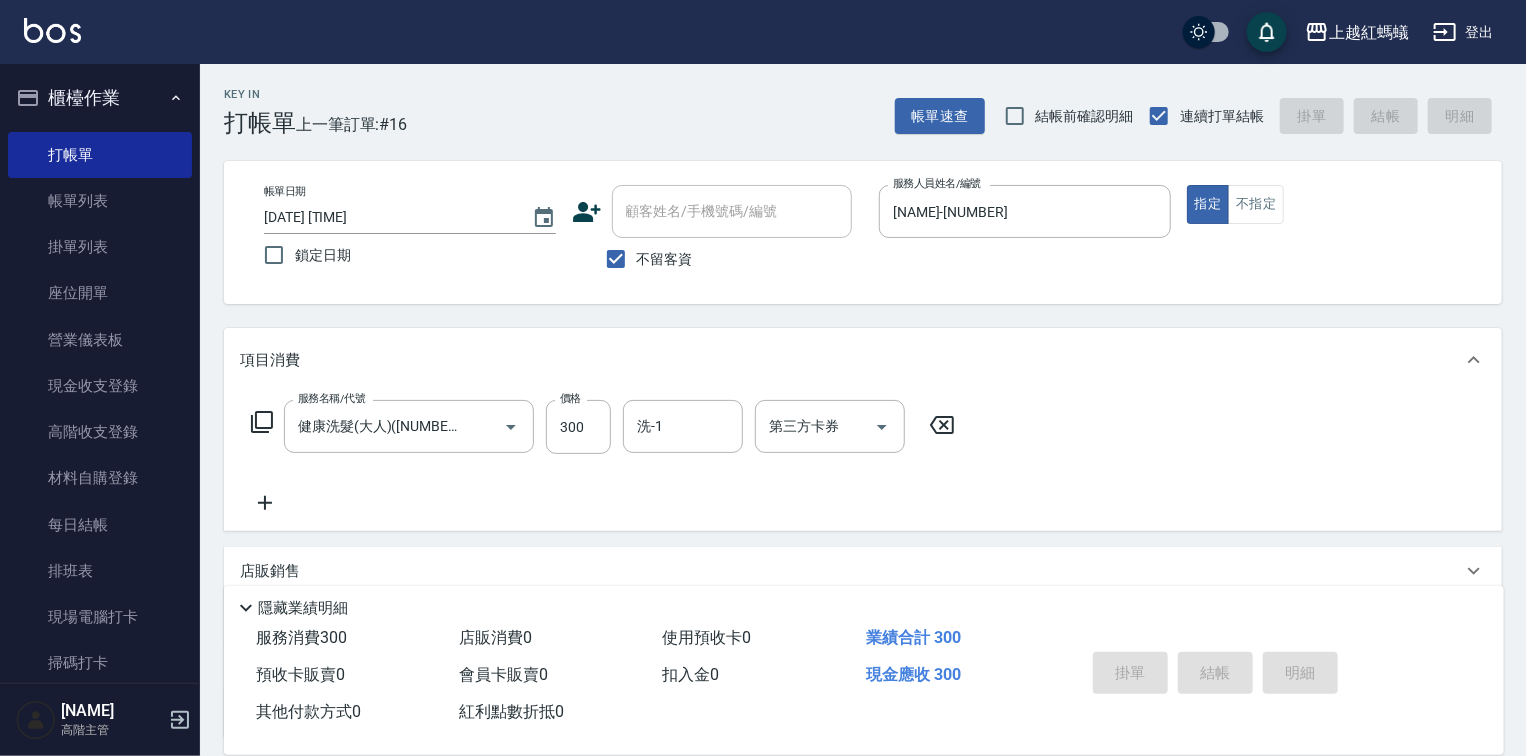 type 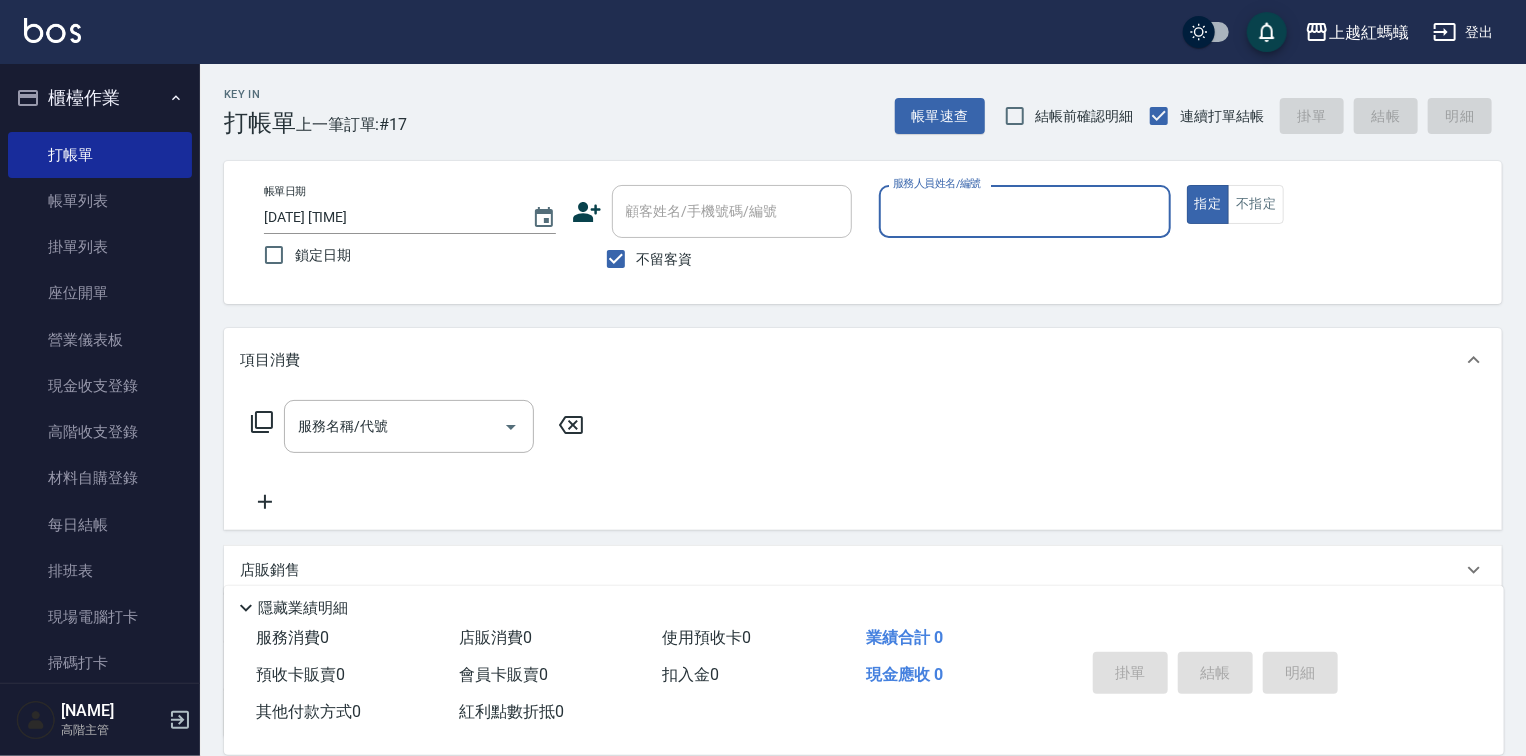 click on "店販銷售" at bounding box center (863, 570) 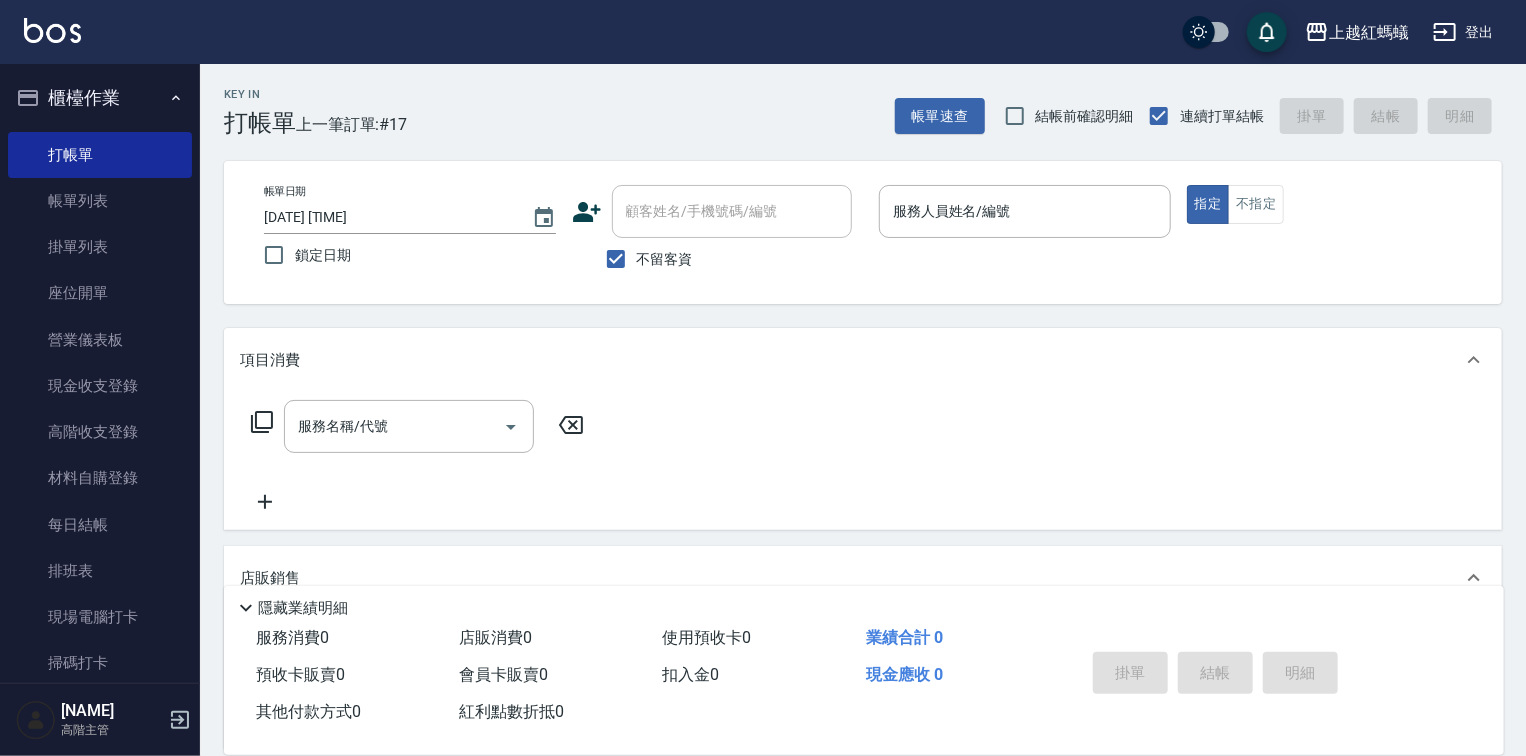 scroll, scrollTop: 0, scrollLeft: 0, axis: both 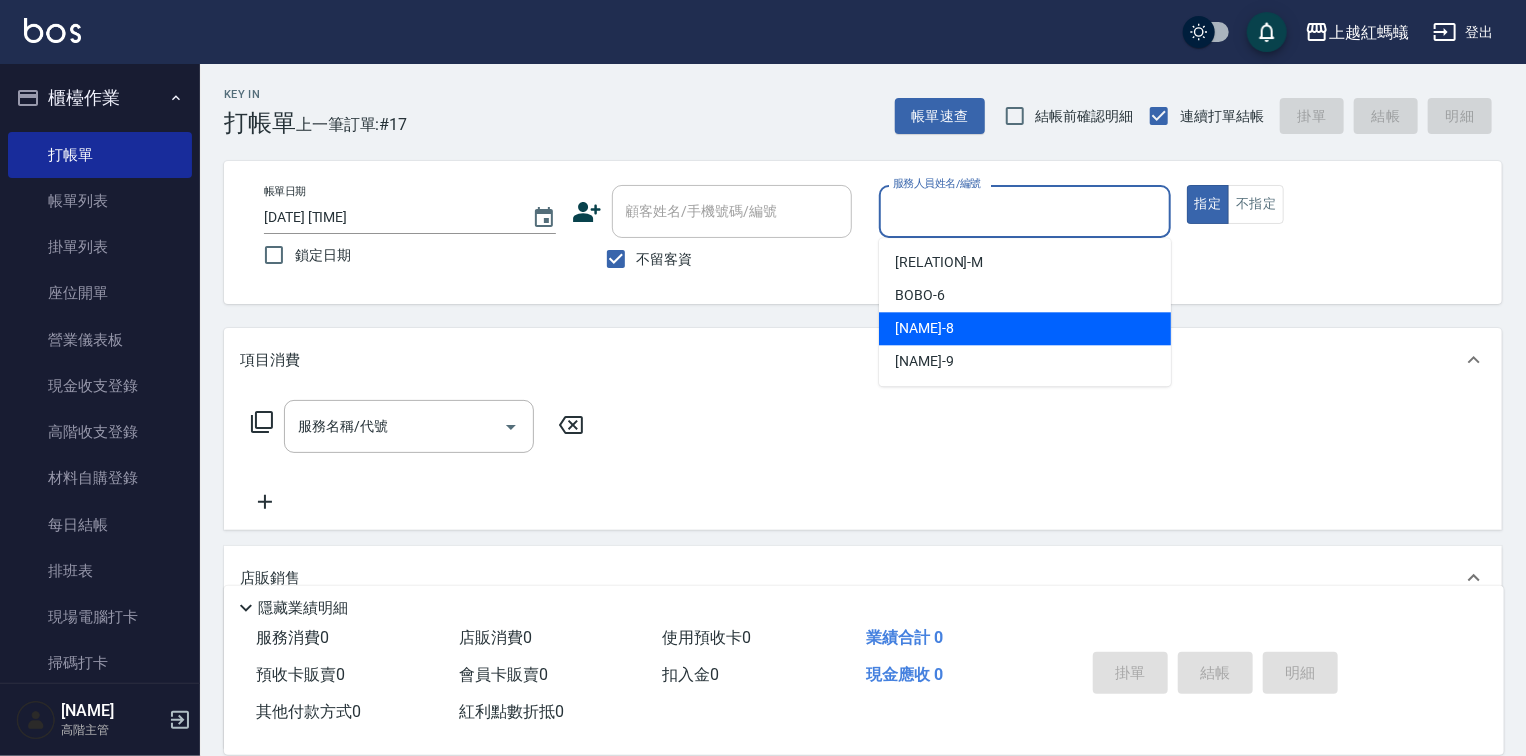click on "[NAME] -[NUMBER]" at bounding box center [924, 328] 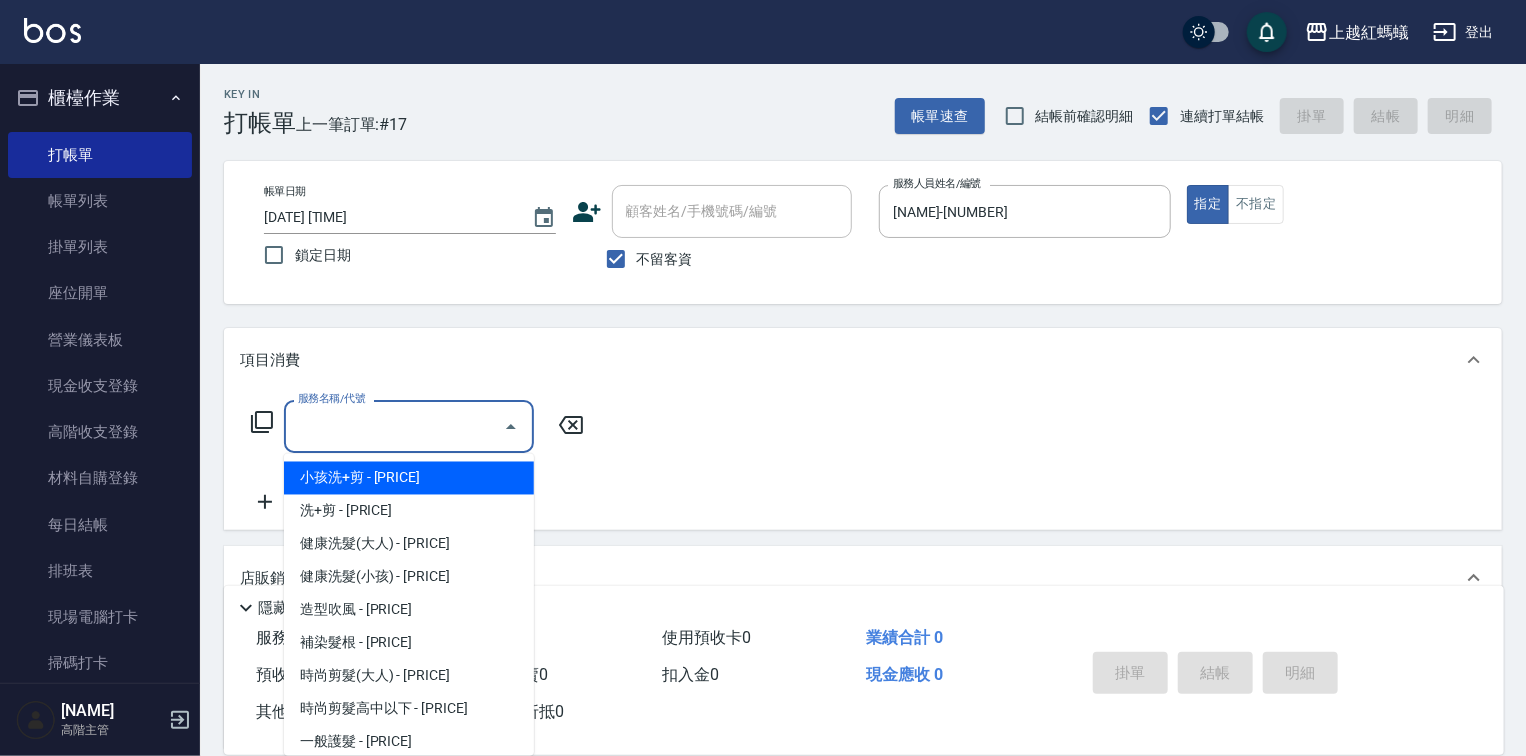 click on "服務名稱/代號" at bounding box center [394, 426] 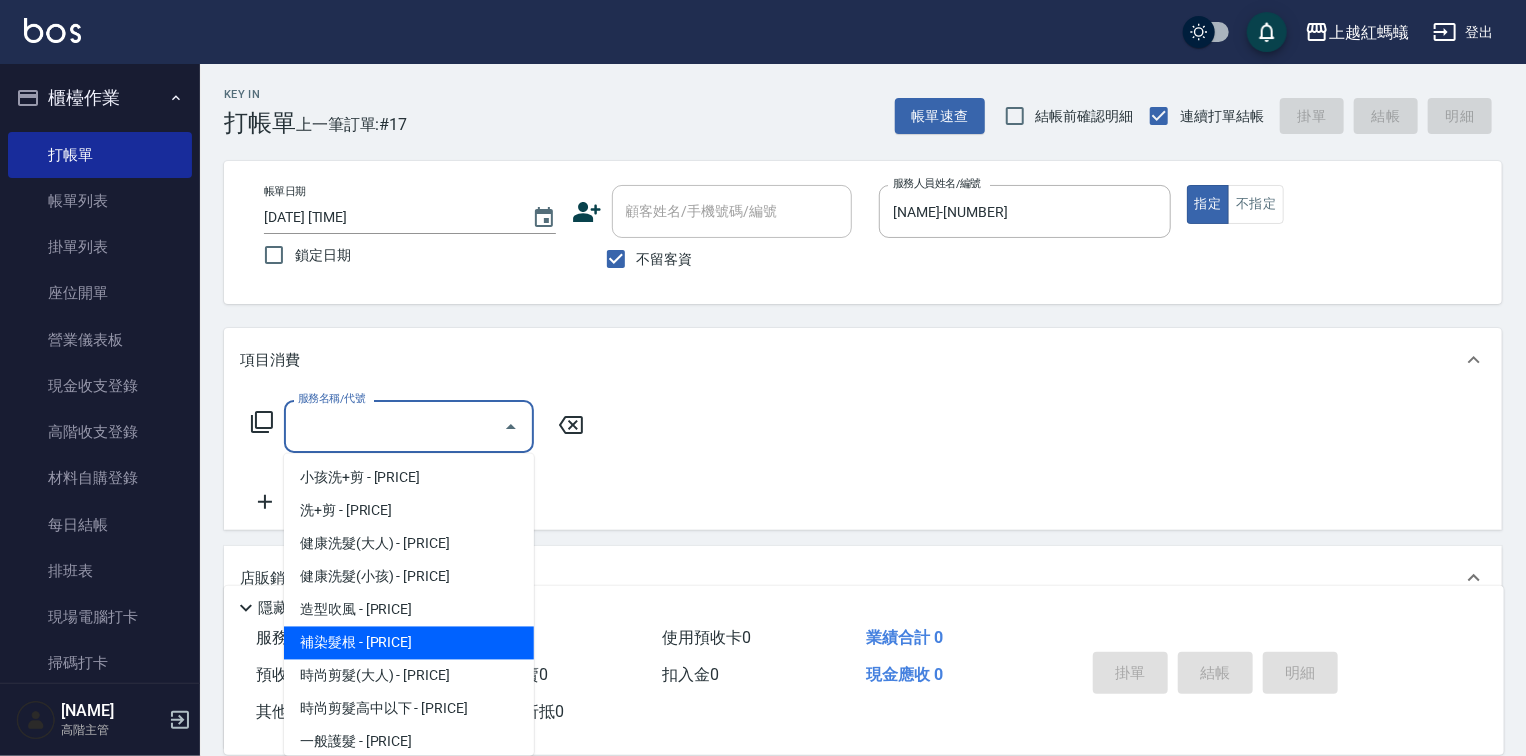 click on "補染髮根 - [PRICE]" at bounding box center (409, 643) 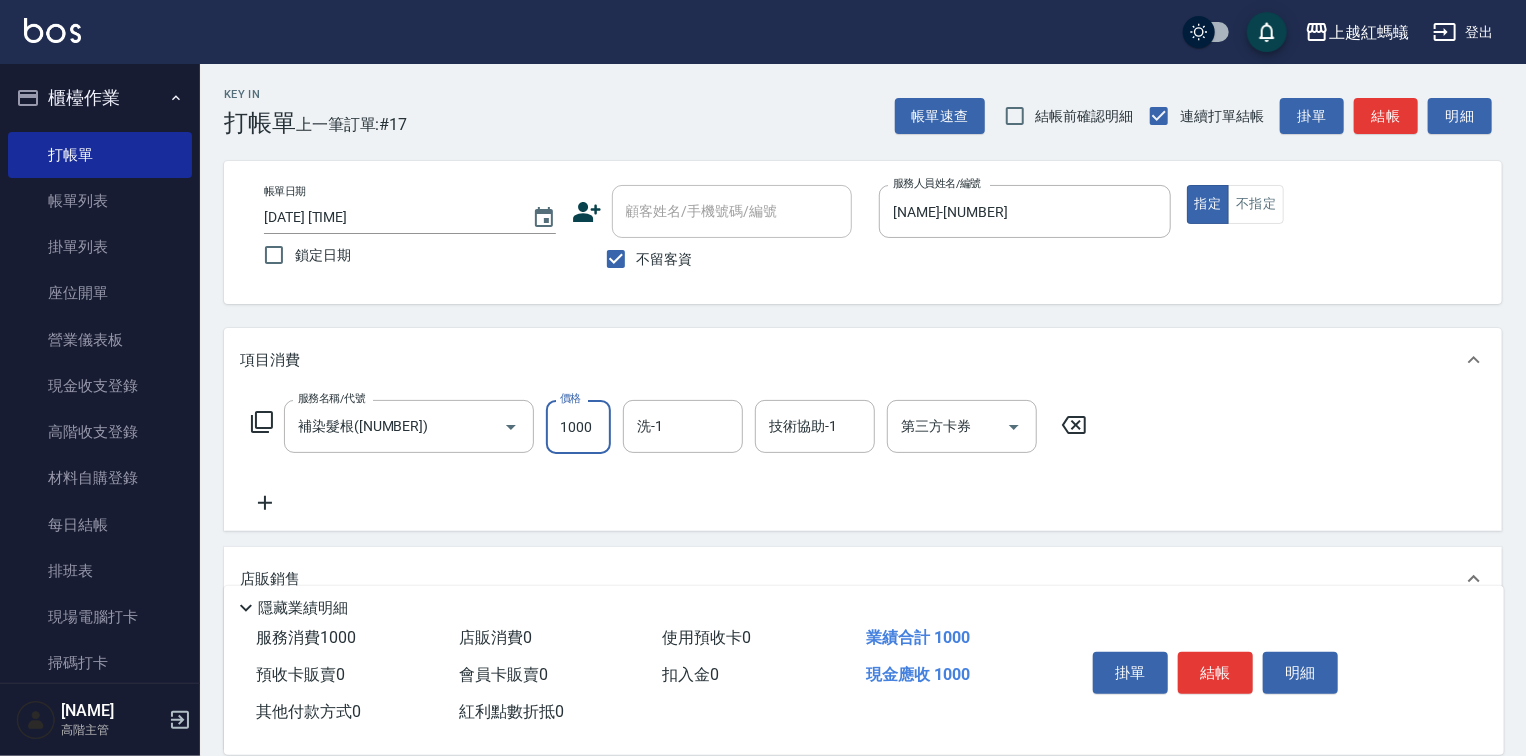 click on "1000" at bounding box center (578, 427) 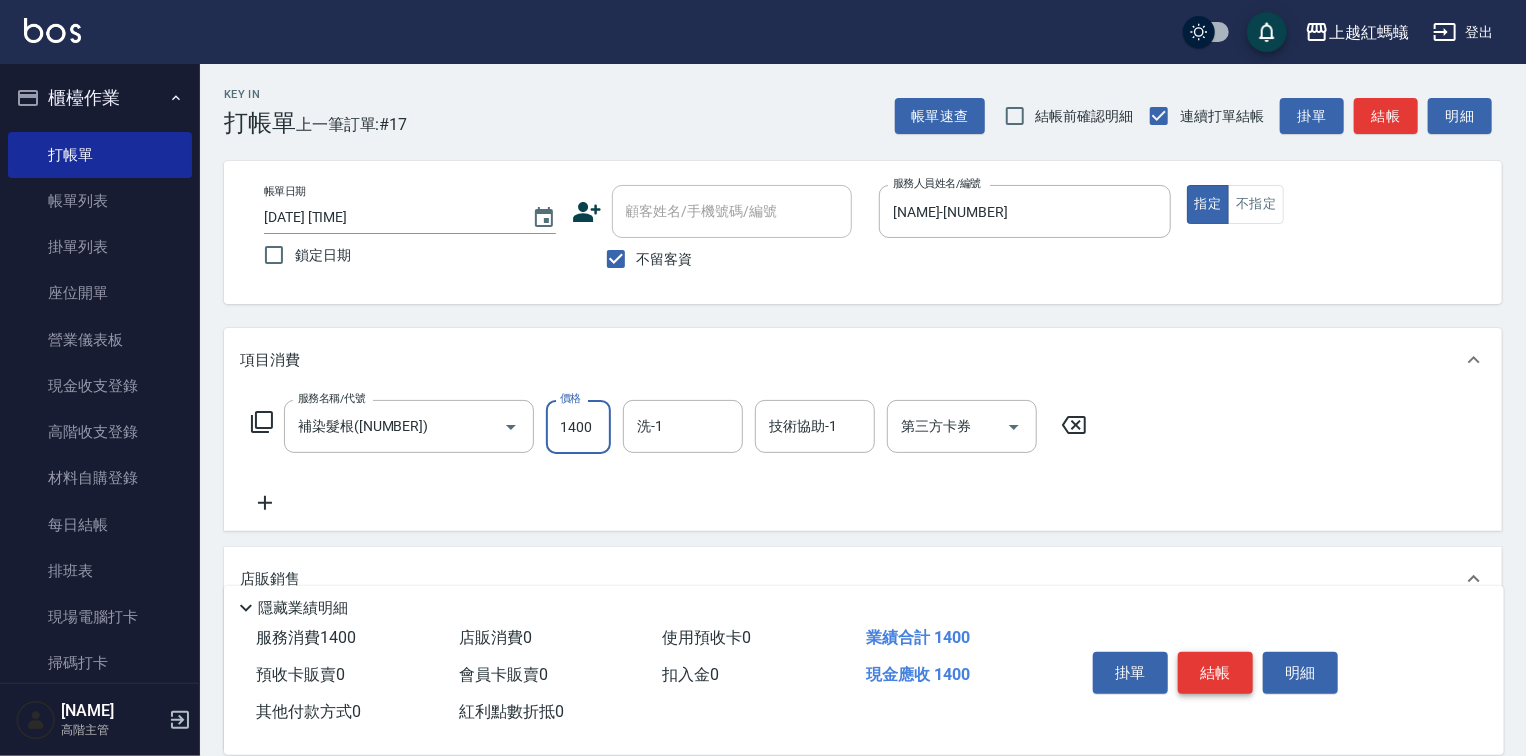 type on "1400" 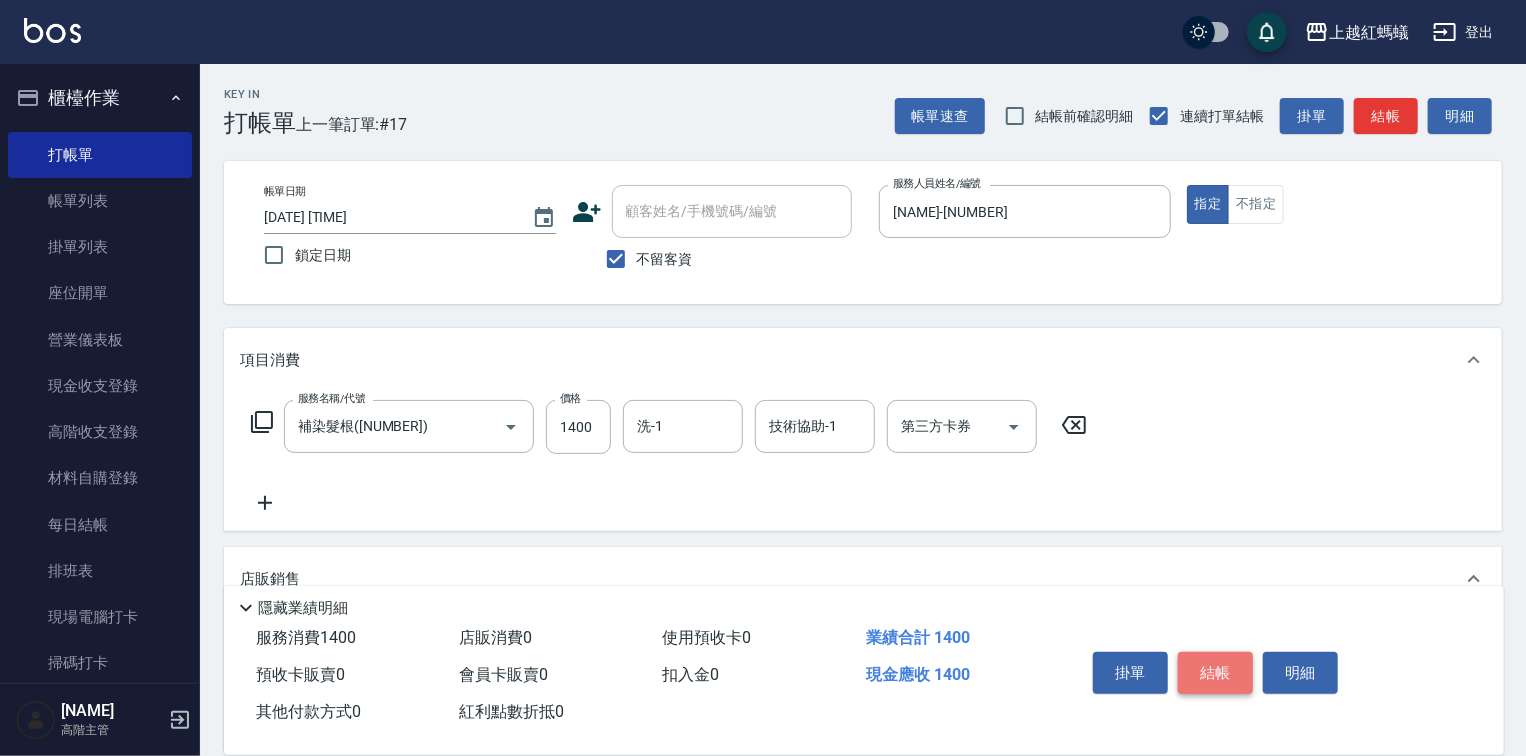 click on "結帳" at bounding box center [1215, 673] 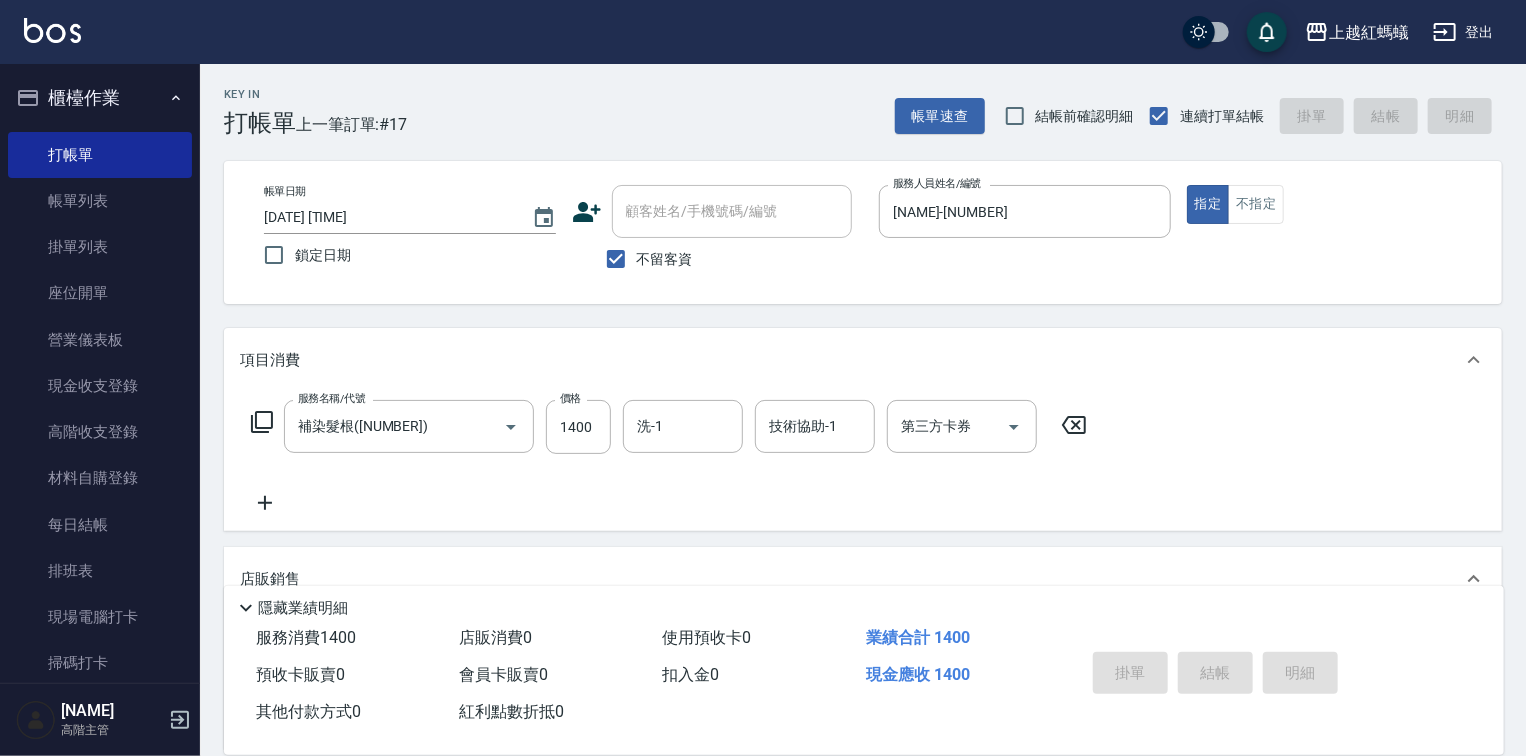 type on "[DATE] [TIME]" 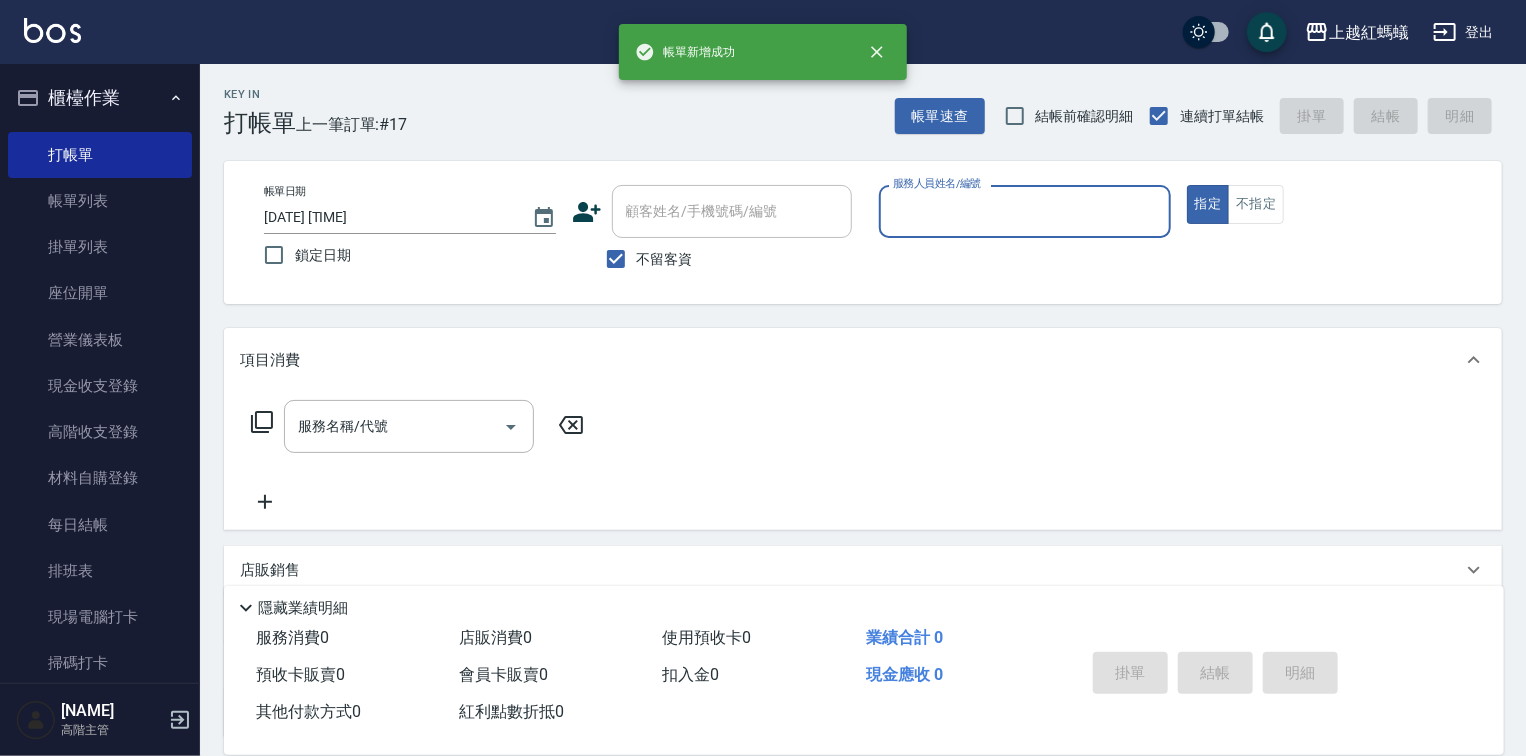 scroll, scrollTop: 0, scrollLeft: 0, axis: both 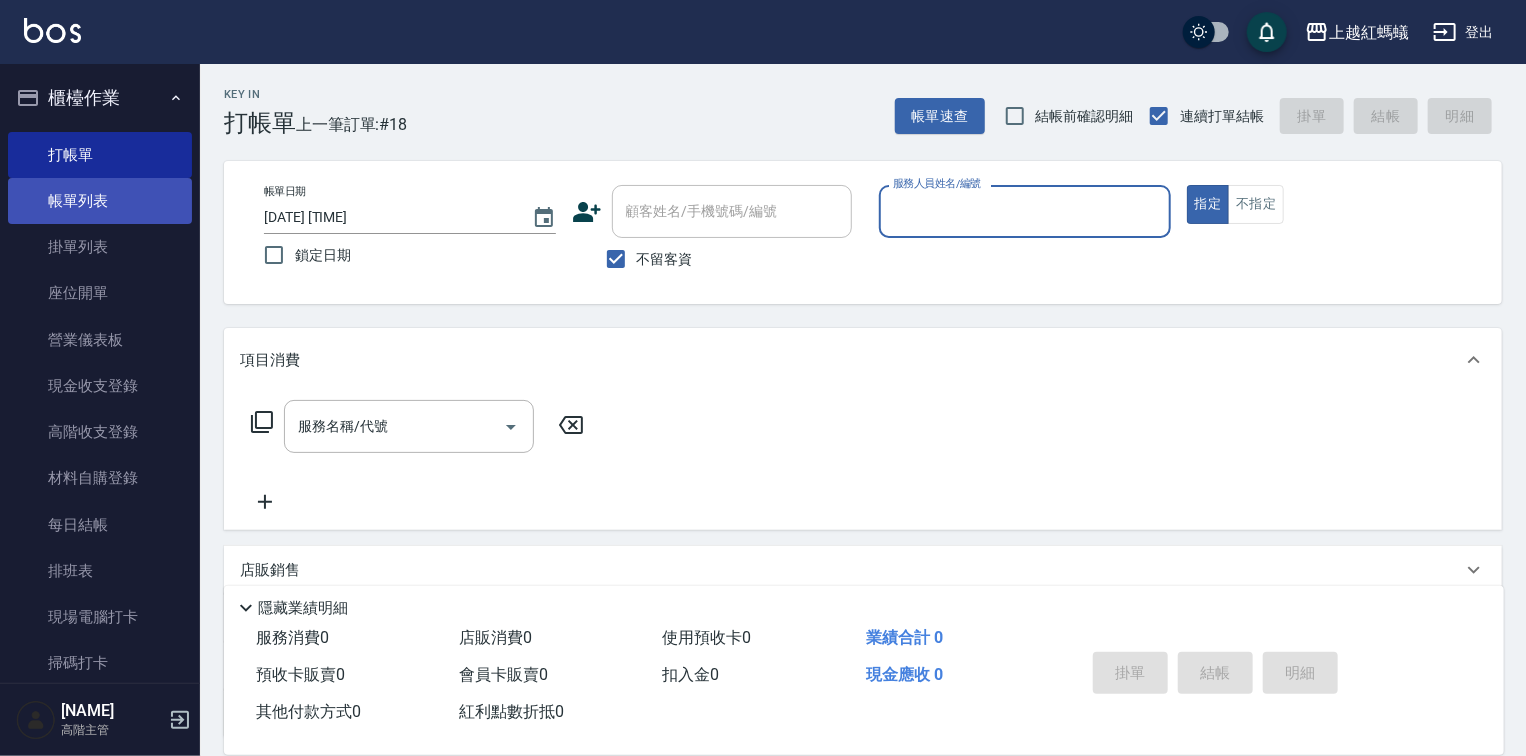 click on "帳單列表" at bounding box center (100, 201) 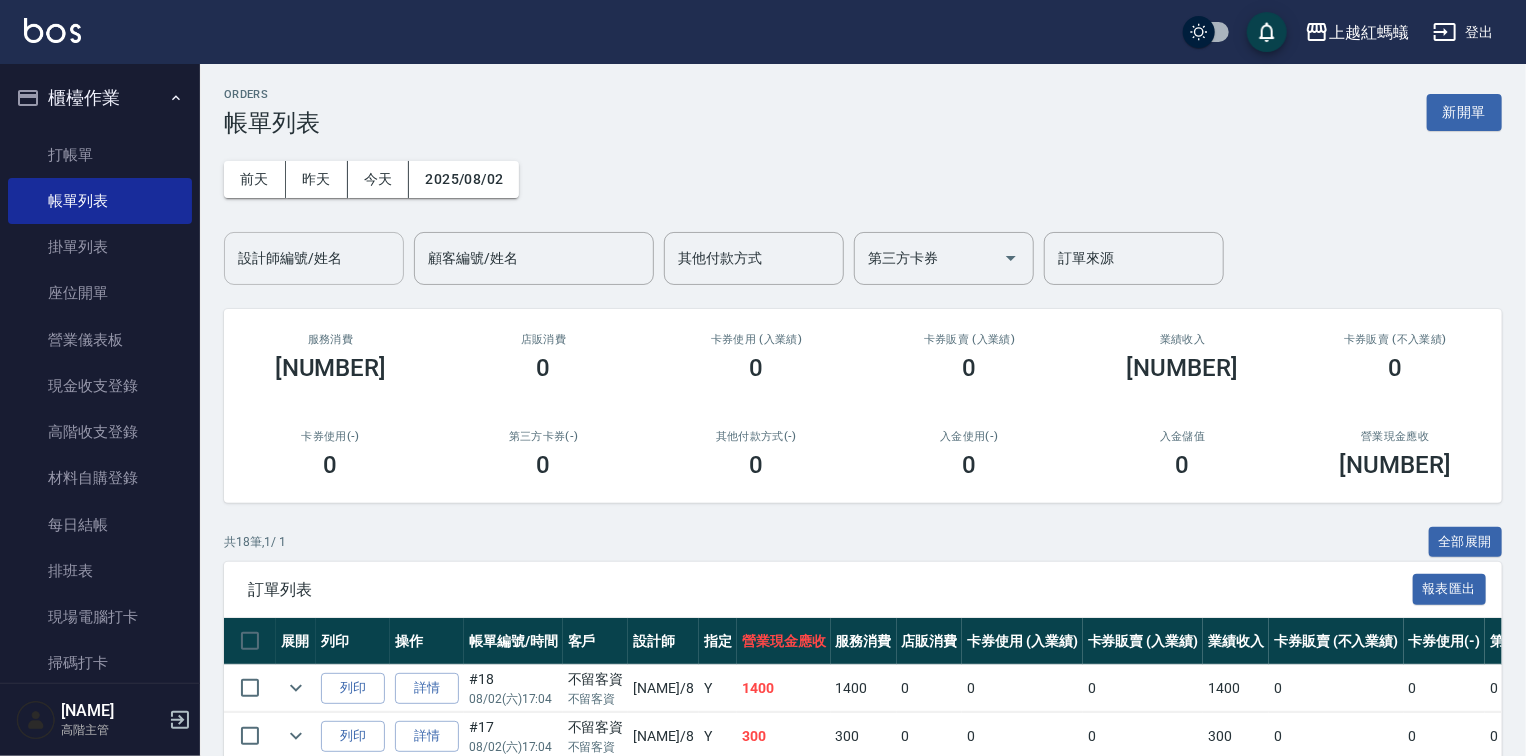 click on "設計師編號/姓名" at bounding box center [314, 258] 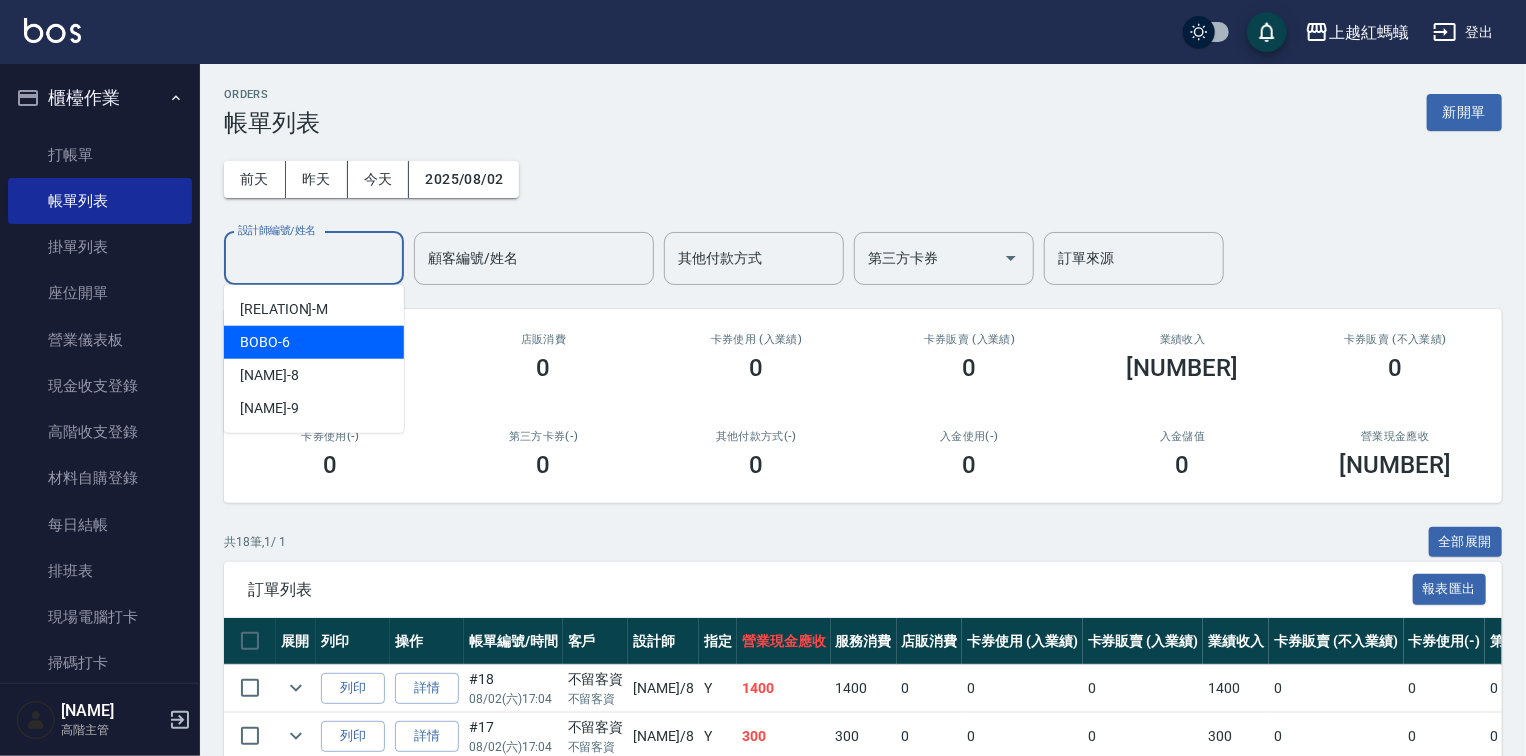 click on "BOBO -[NUMBER]" at bounding box center [314, 342] 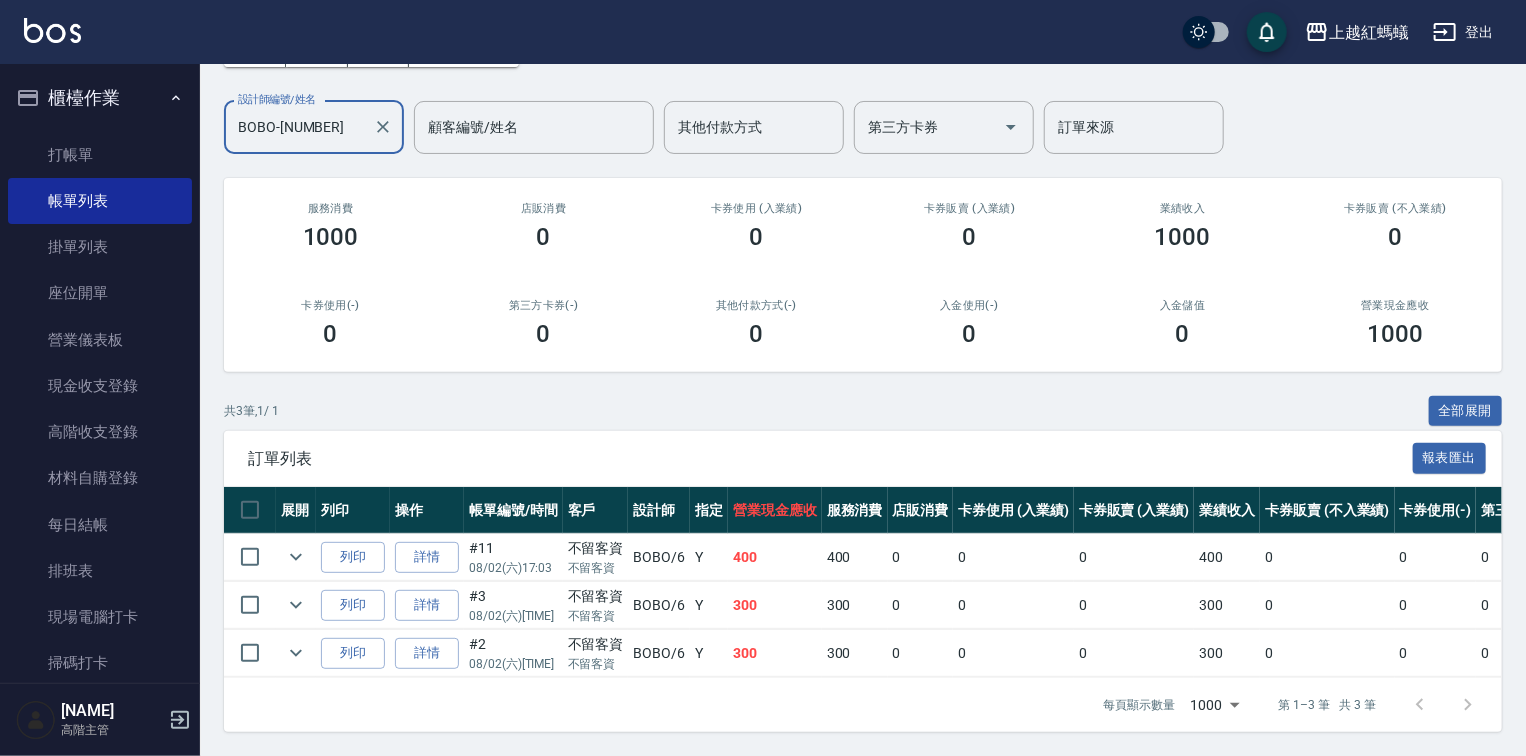 scroll, scrollTop: 143, scrollLeft: 0, axis: vertical 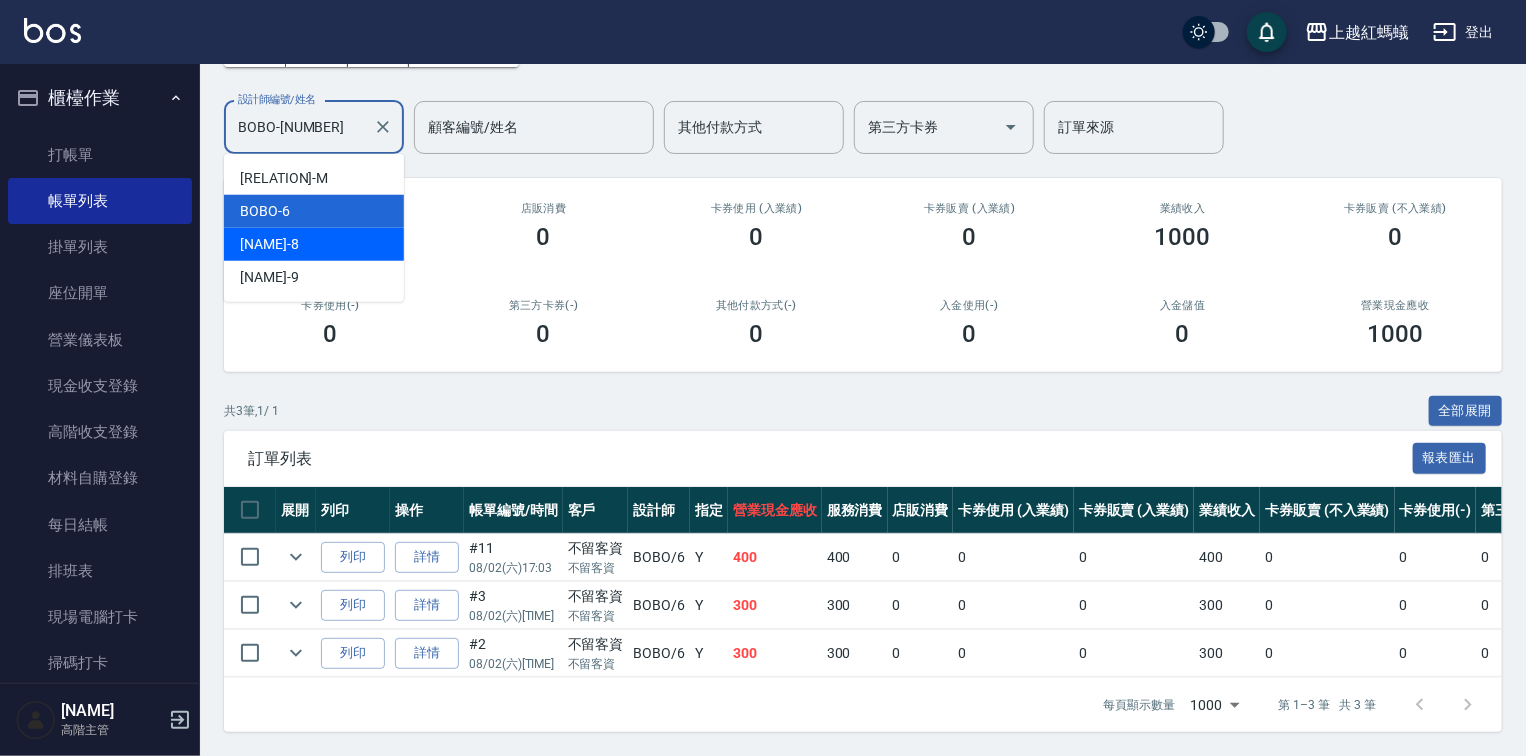 click on "[NAME] -[NUMBER]" at bounding box center (314, 244) 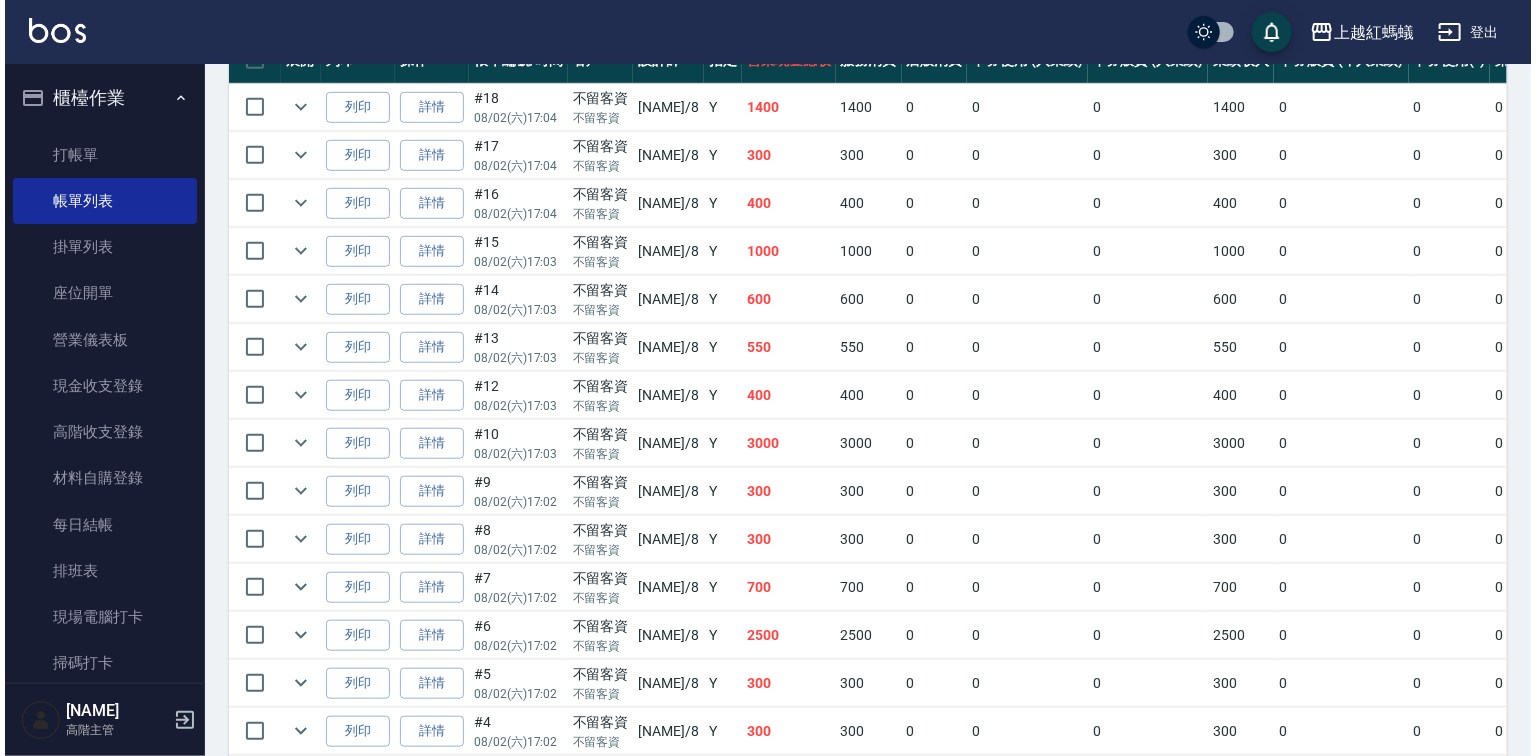 scroll, scrollTop: 554, scrollLeft: 0, axis: vertical 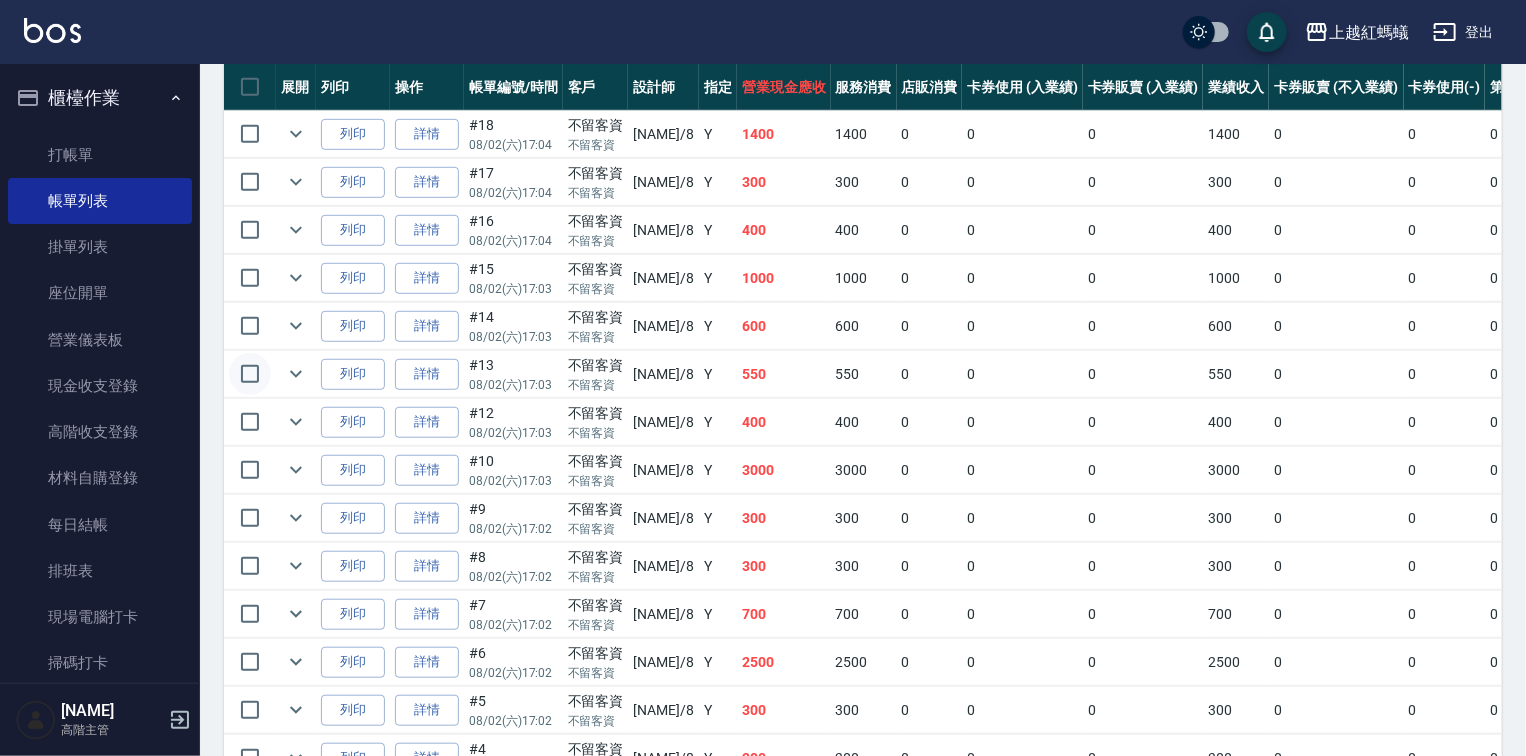 click at bounding box center (250, 374) 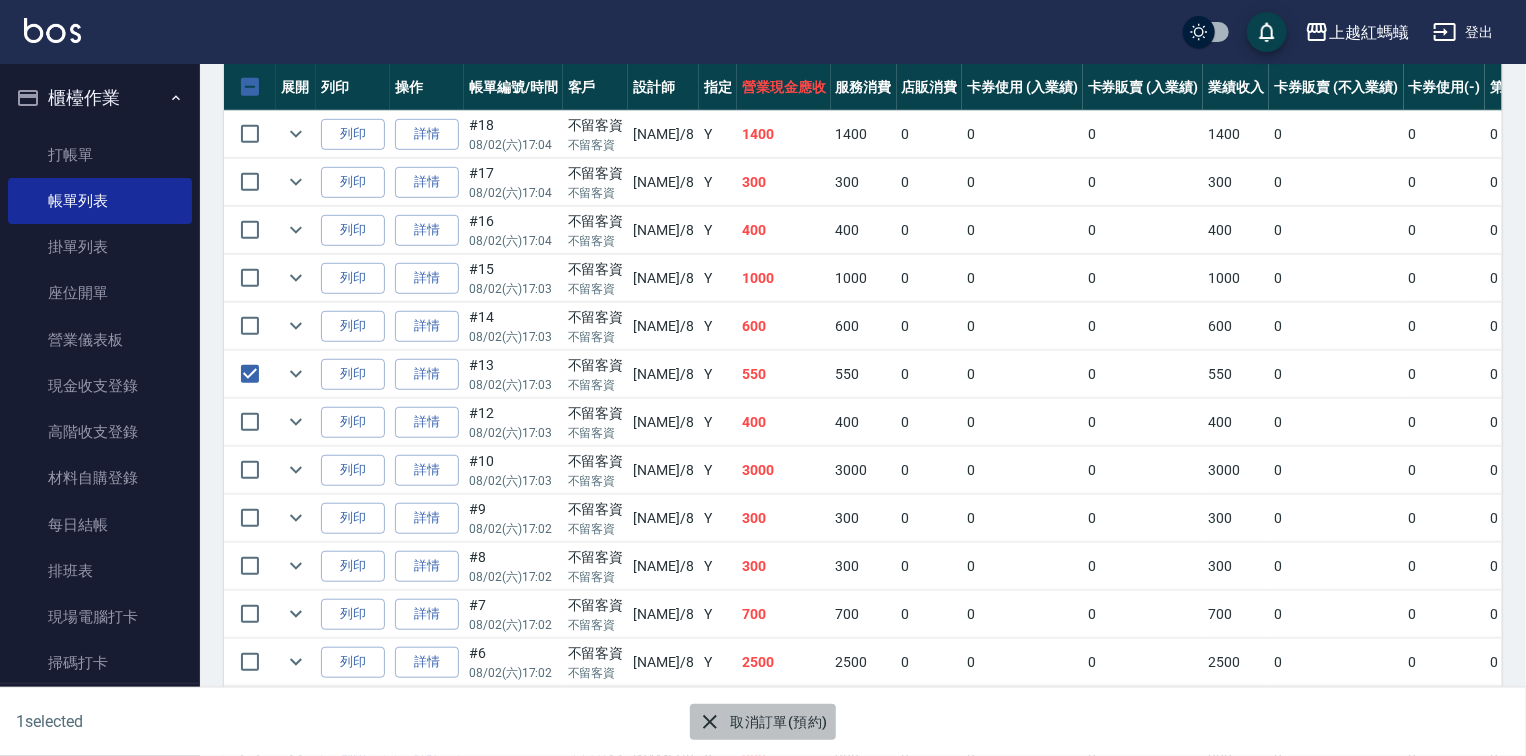 click on "取消訂單(預約)" at bounding box center (762, 722) 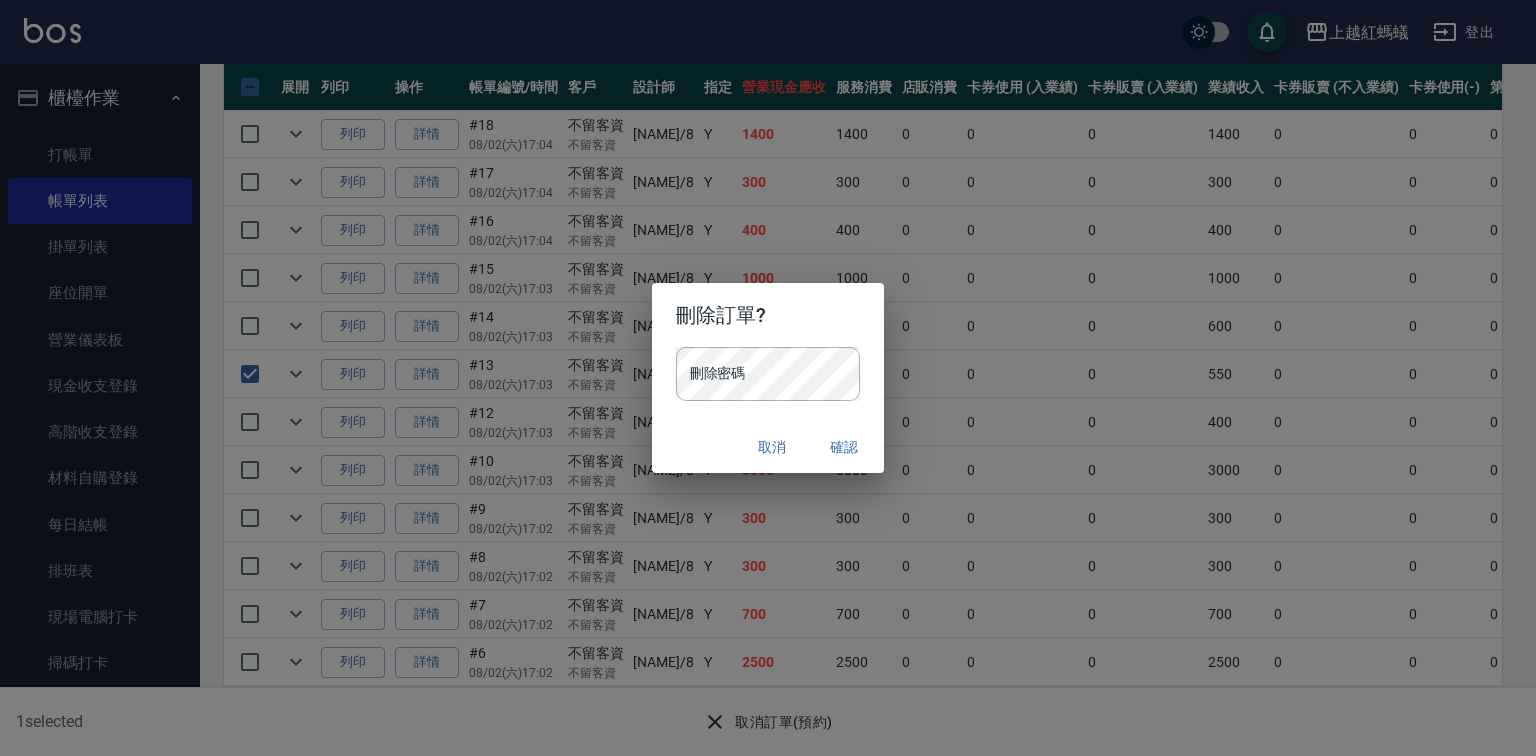 click on "刪除密碼 刪除密碼" at bounding box center [768, 374] 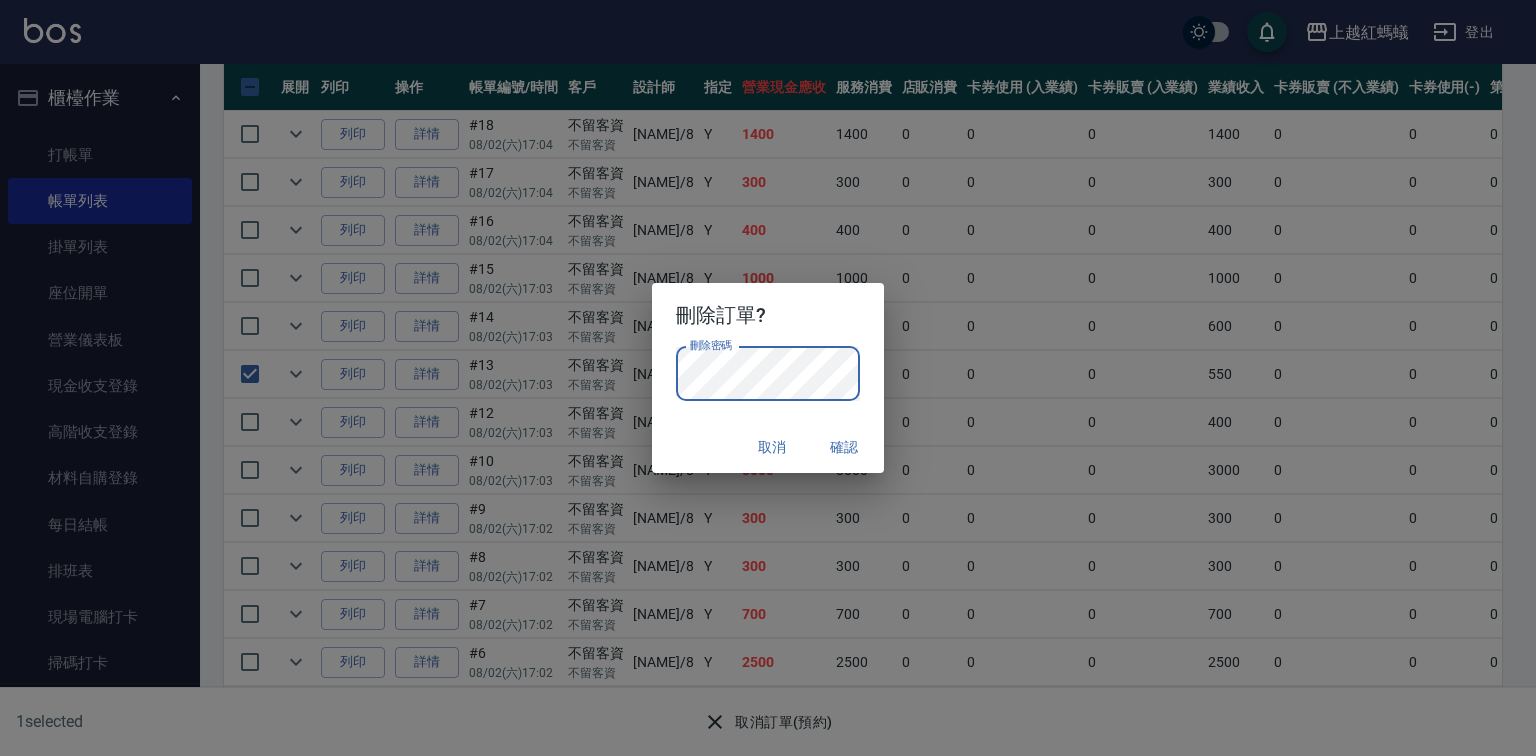 click on "確認" at bounding box center [844, 447] 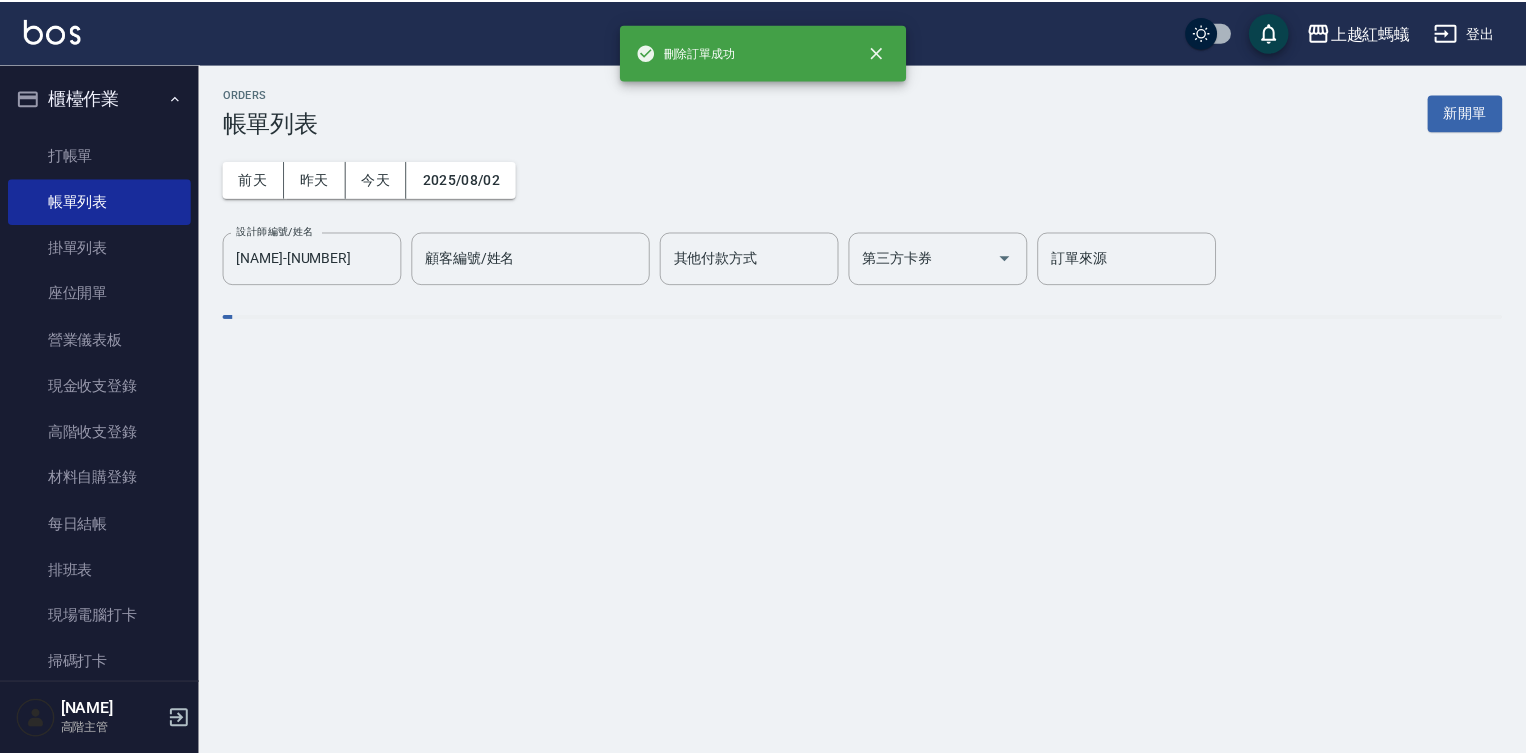 scroll, scrollTop: 0, scrollLeft: 0, axis: both 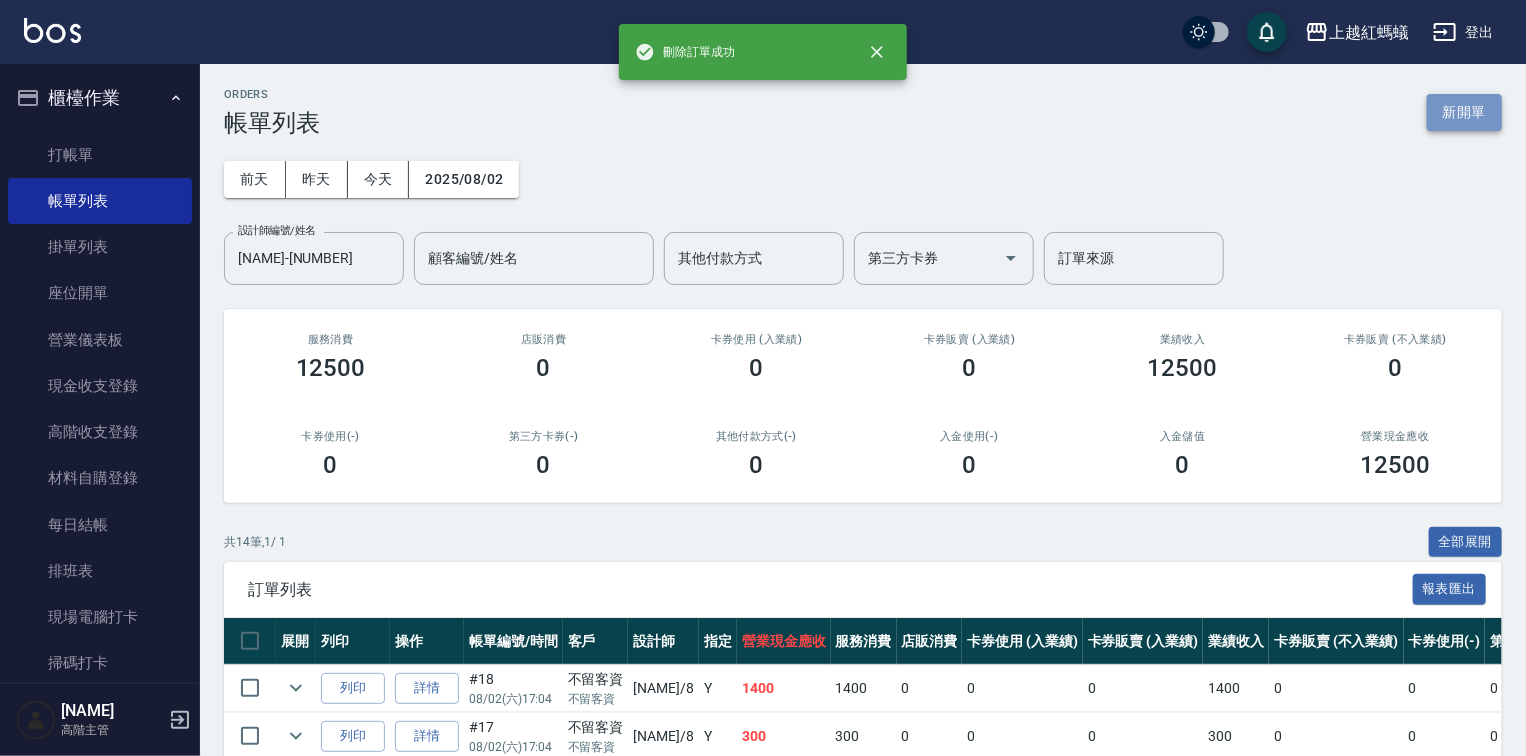 click on "新開單" at bounding box center [1464, 112] 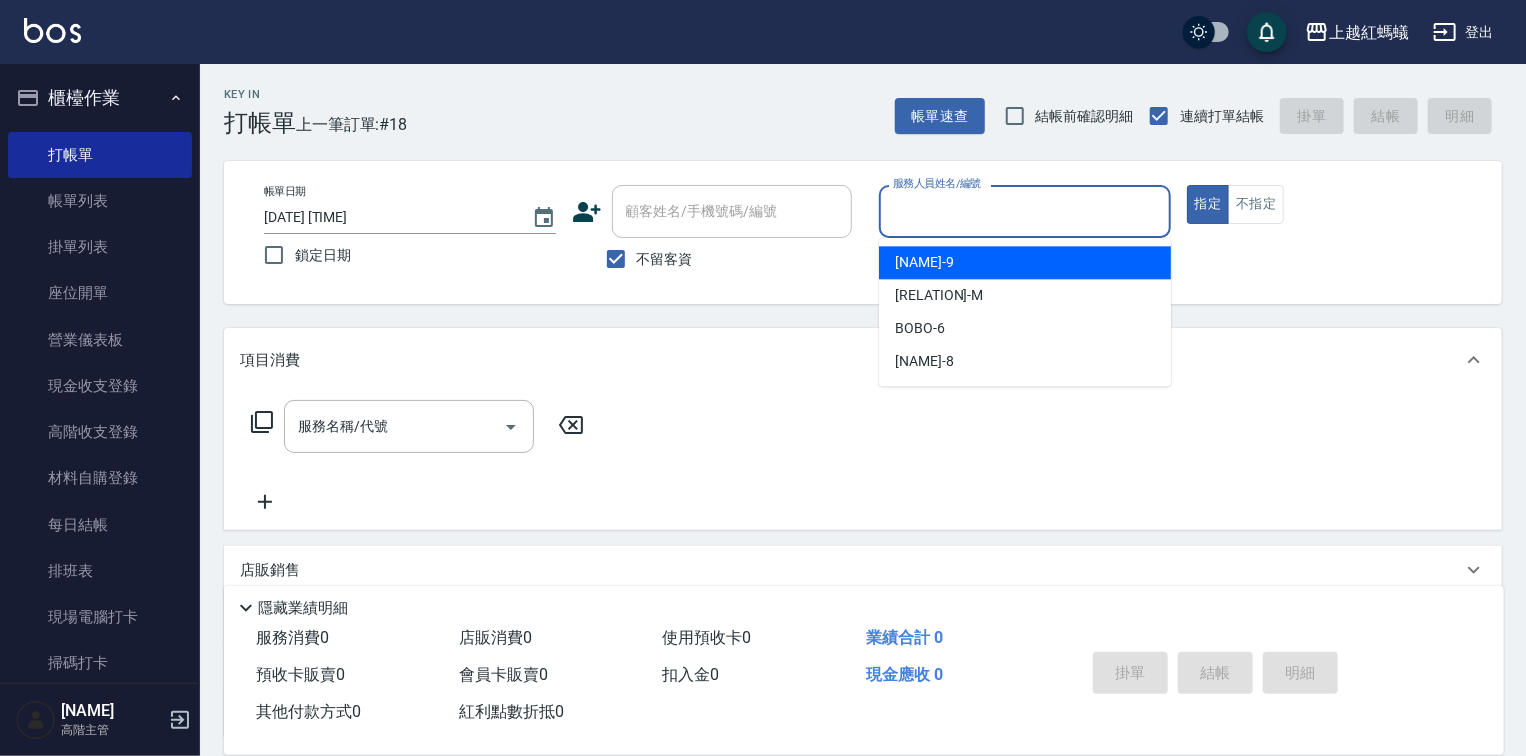 click on "服務人員姓名/編號" at bounding box center [1025, 211] 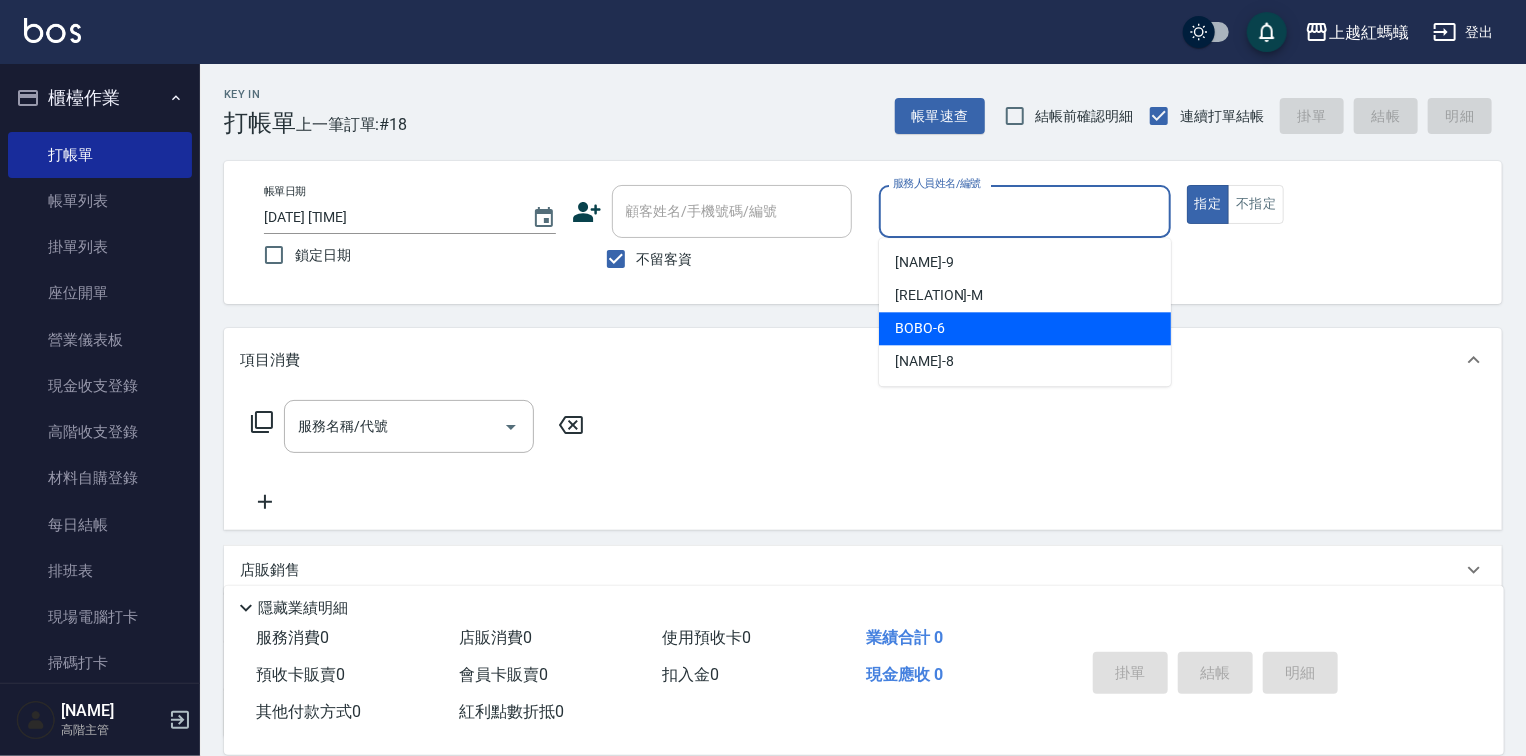 click on "BOBO -[NUMBER]" at bounding box center [920, 328] 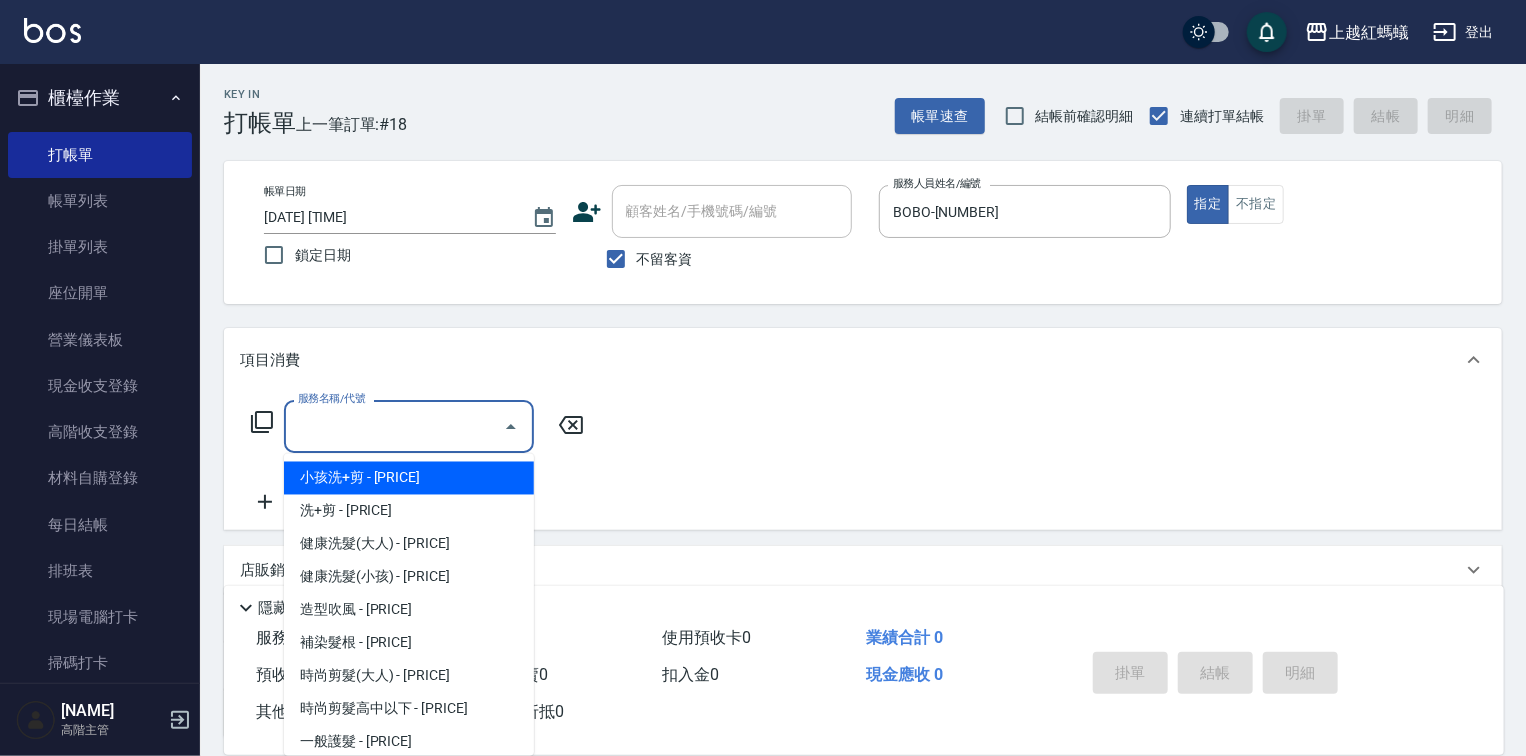 drag, startPoint x: 492, startPoint y: 435, endPoint x: 476, endPoint y: 464, distance: 33.12099 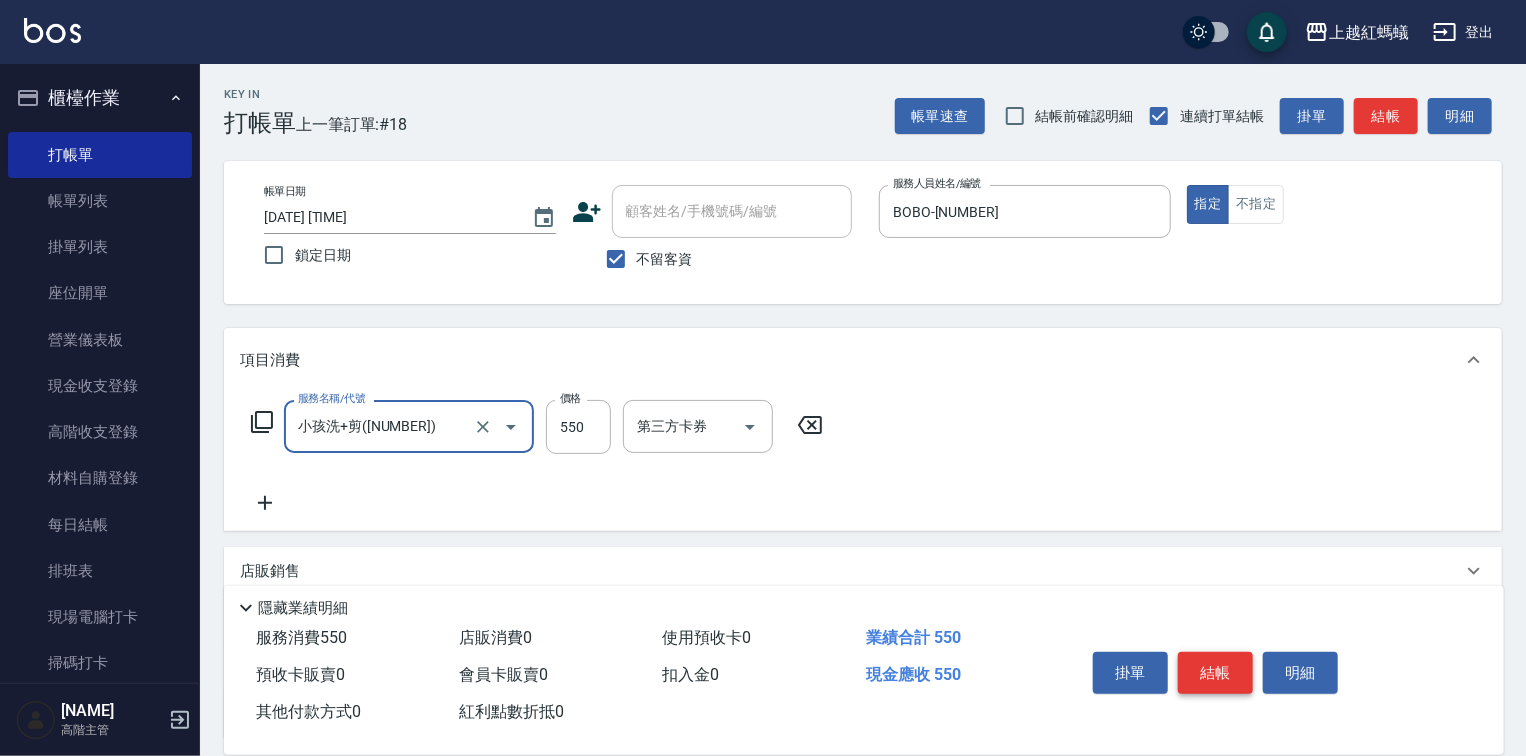 click on "結帳" at bounding box center [1215, 673] 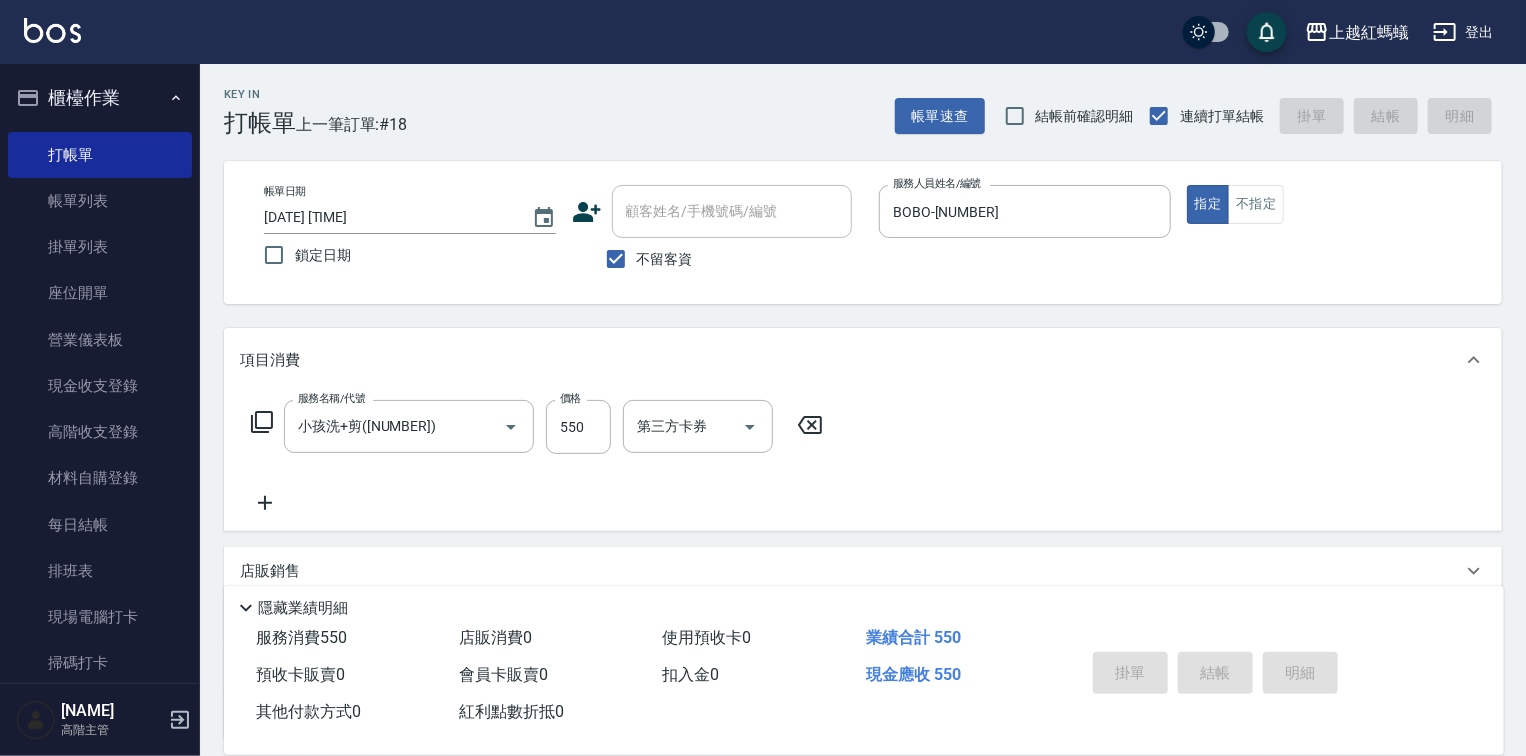 type 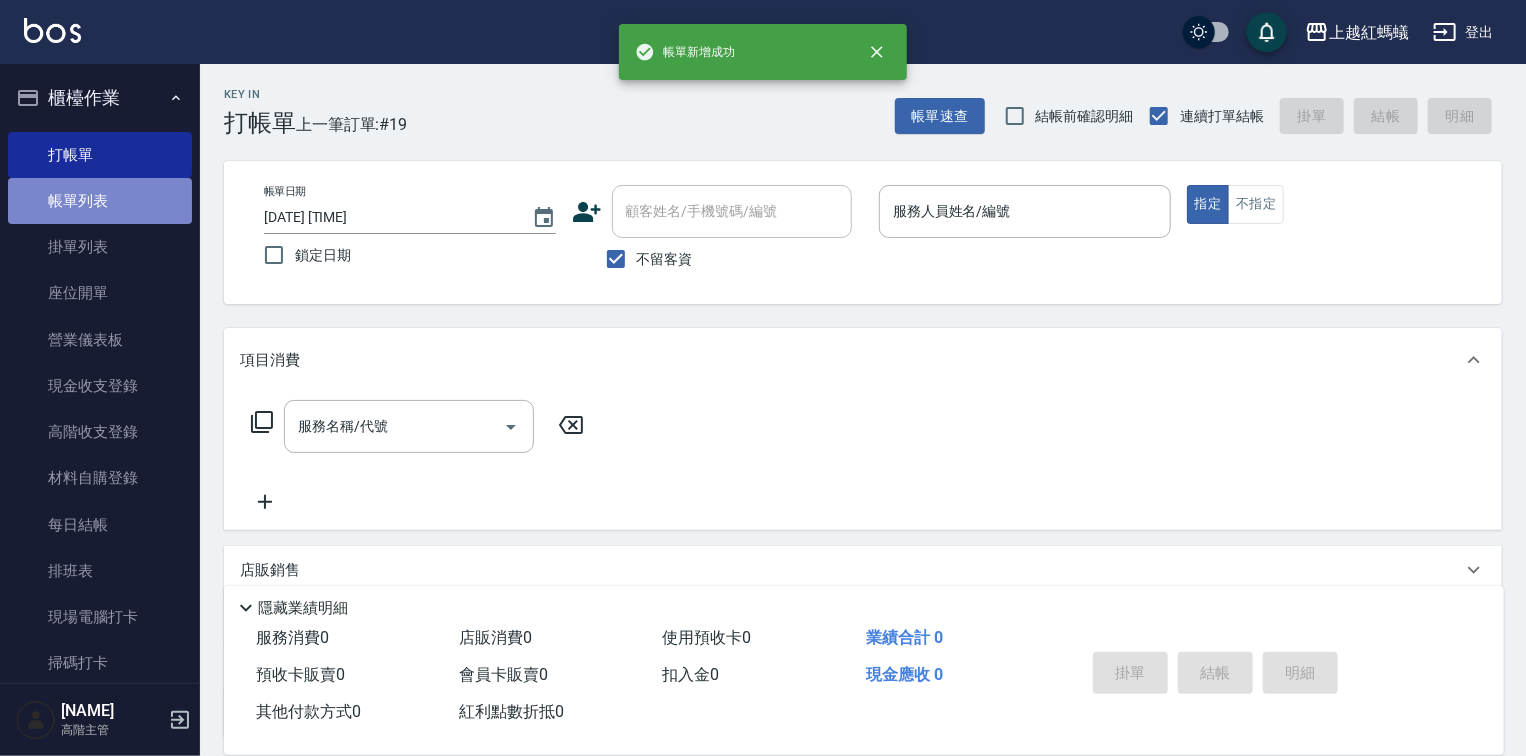 click on "帳單列表" at bounding box center (100, 201) 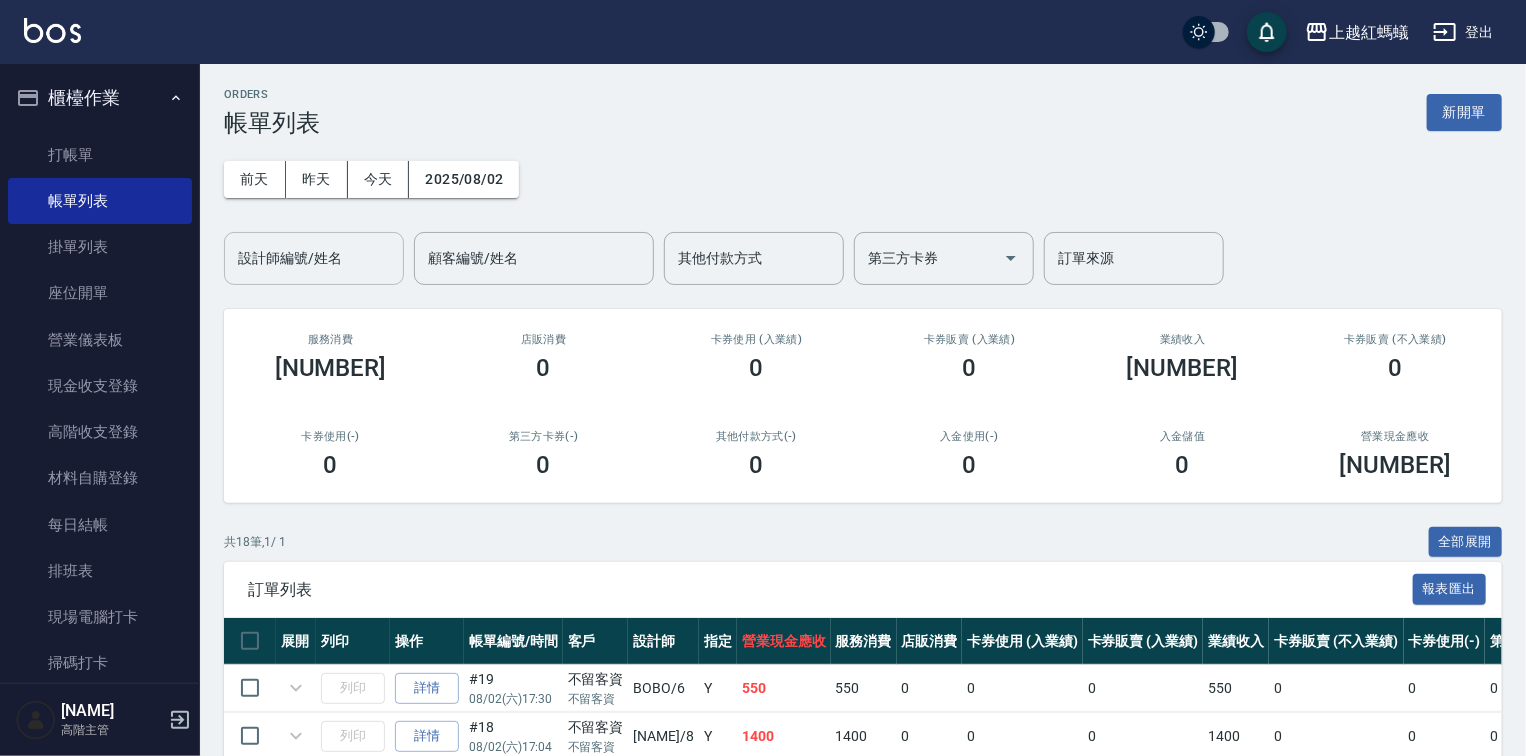 click on "設計師編號/姓名 設計師編號/姓名" at bounding box center (314, 258) 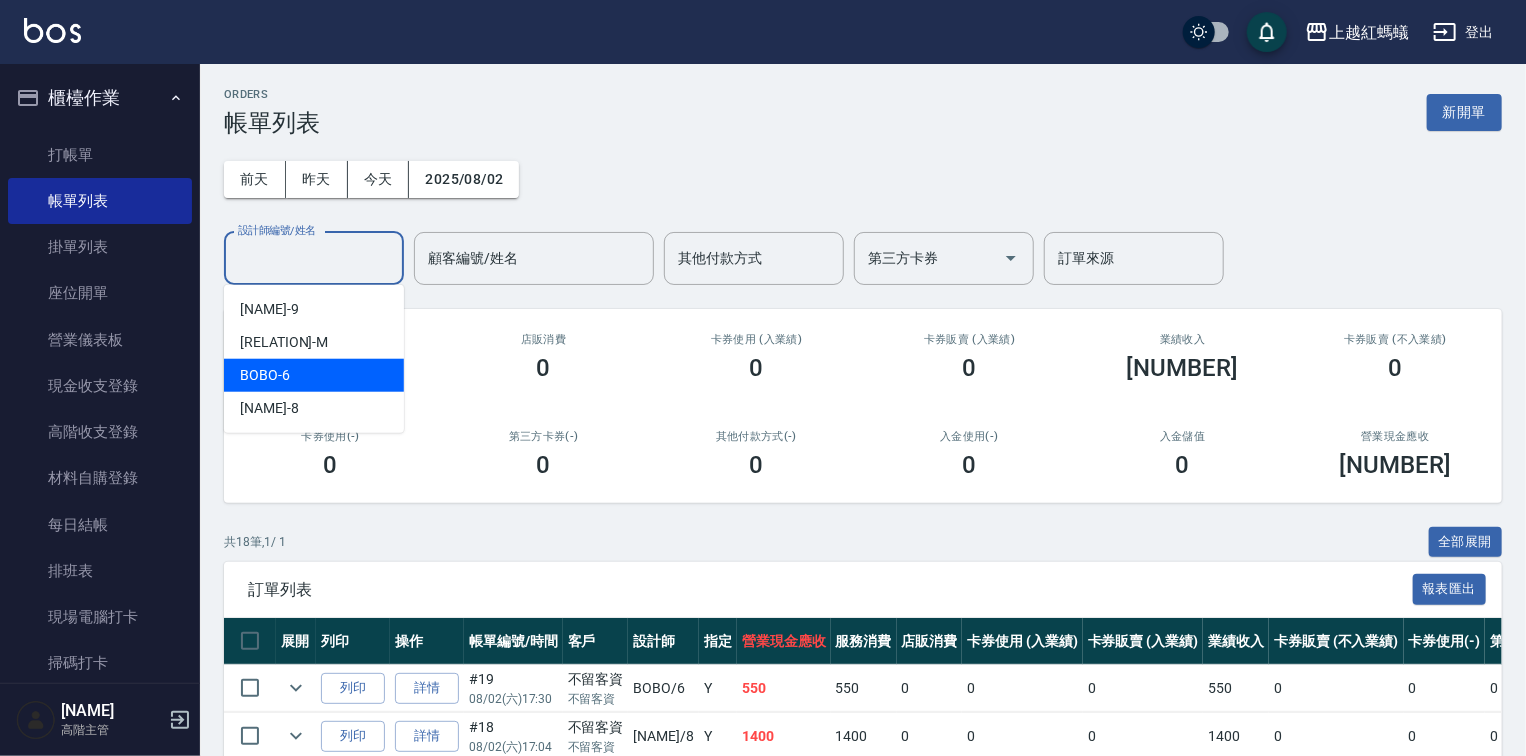 click on "BOBO -[NUMBER]" at bounding box center (314, 375) 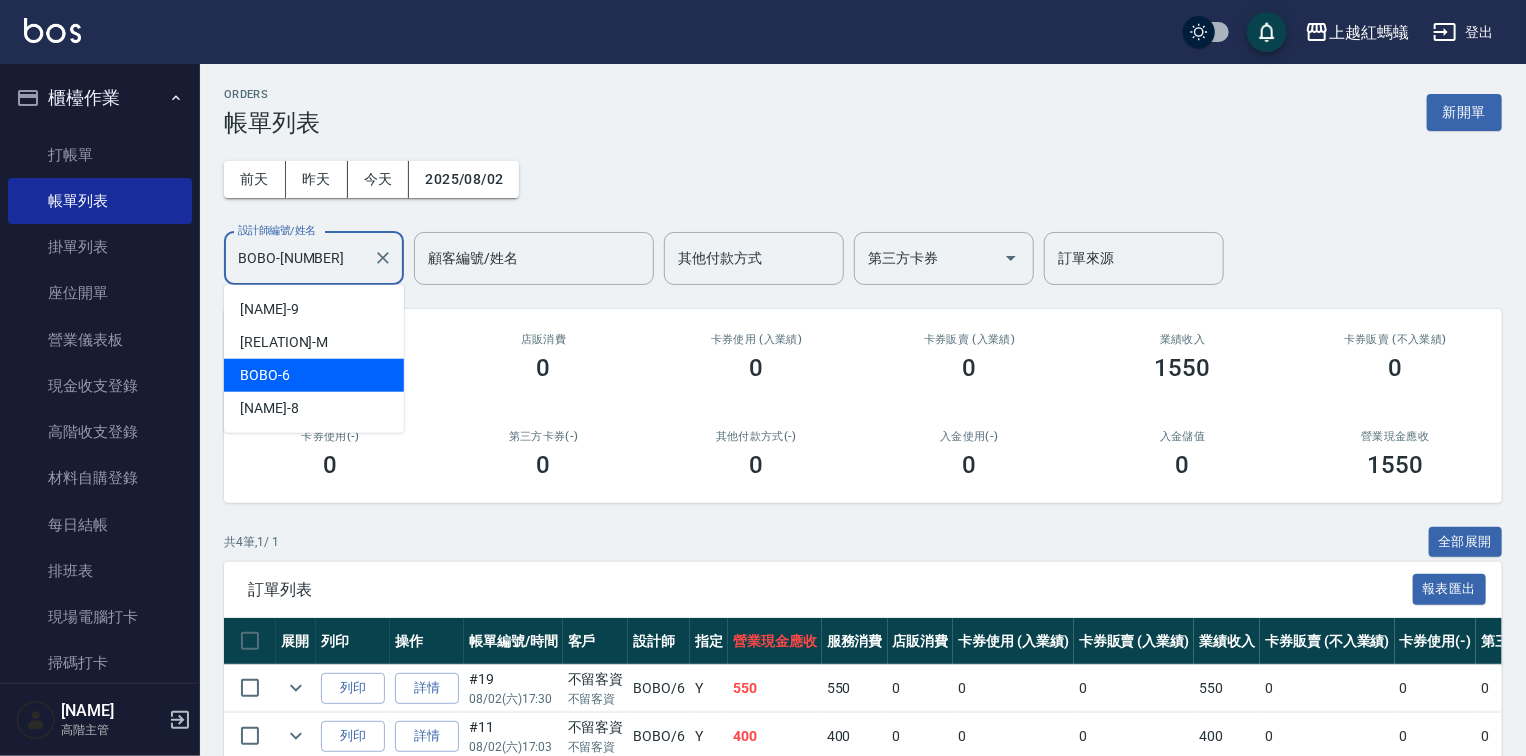 click on "BOBO-[NUMBER]" at bounding box center (299, 258) 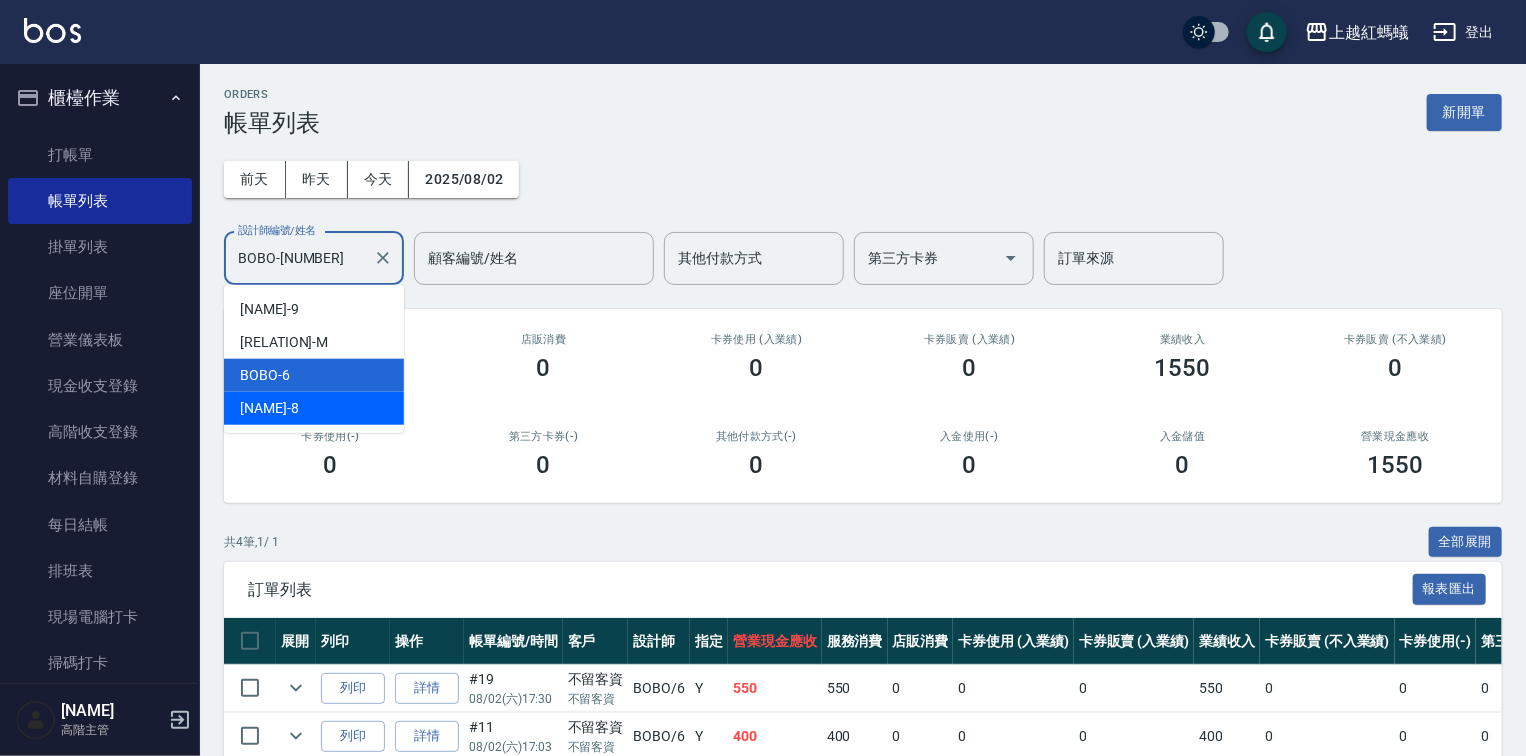 click on "[NAME] -[NUMBER]" at bounding box center (314, 408) 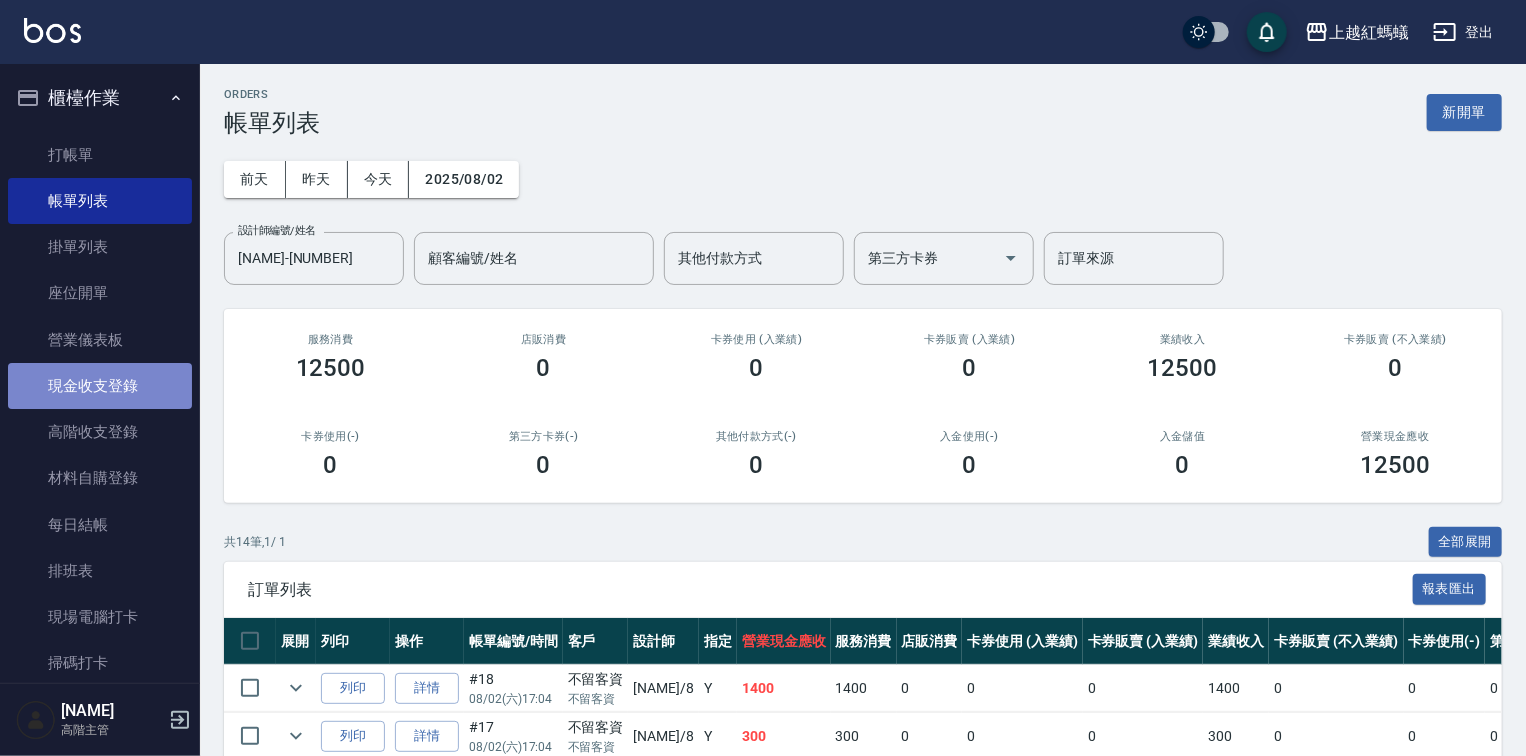drag, startPoint x: 120, startPoint y: 378, endPoint x: 130, endPoint y: 384, distance: 11.661903 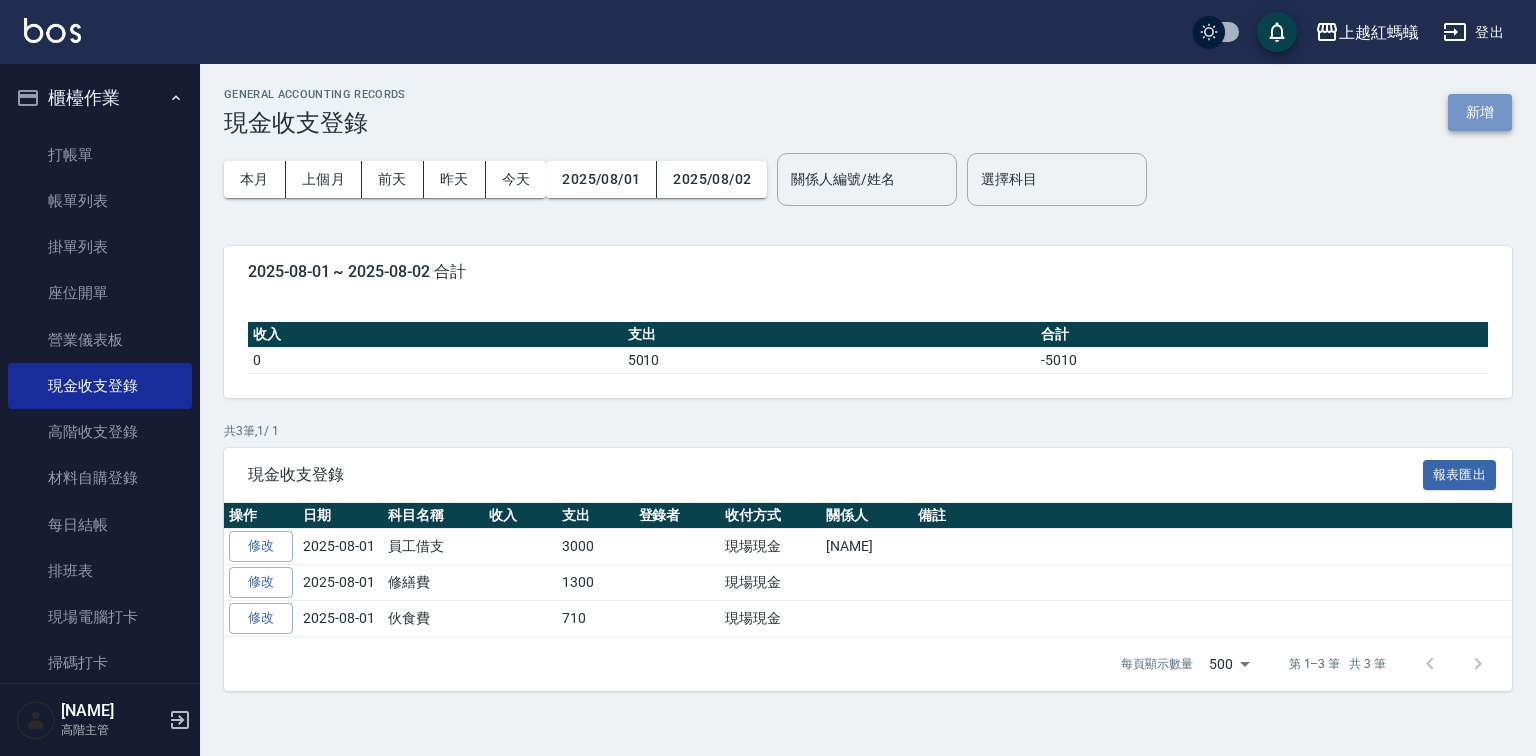 click on "新增" at bounding box center (1480, 112) 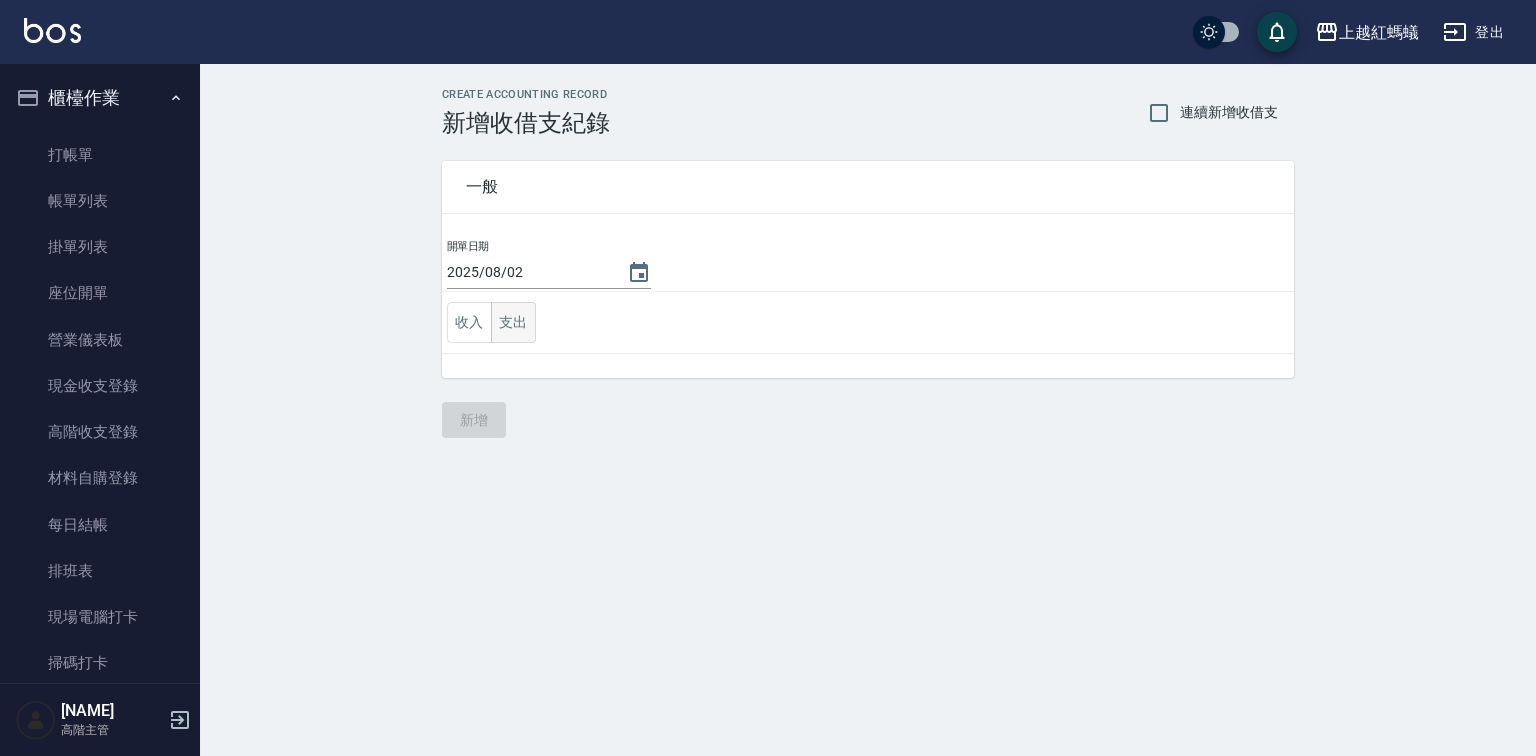 click on "支出" at bounding box center (513, 322) 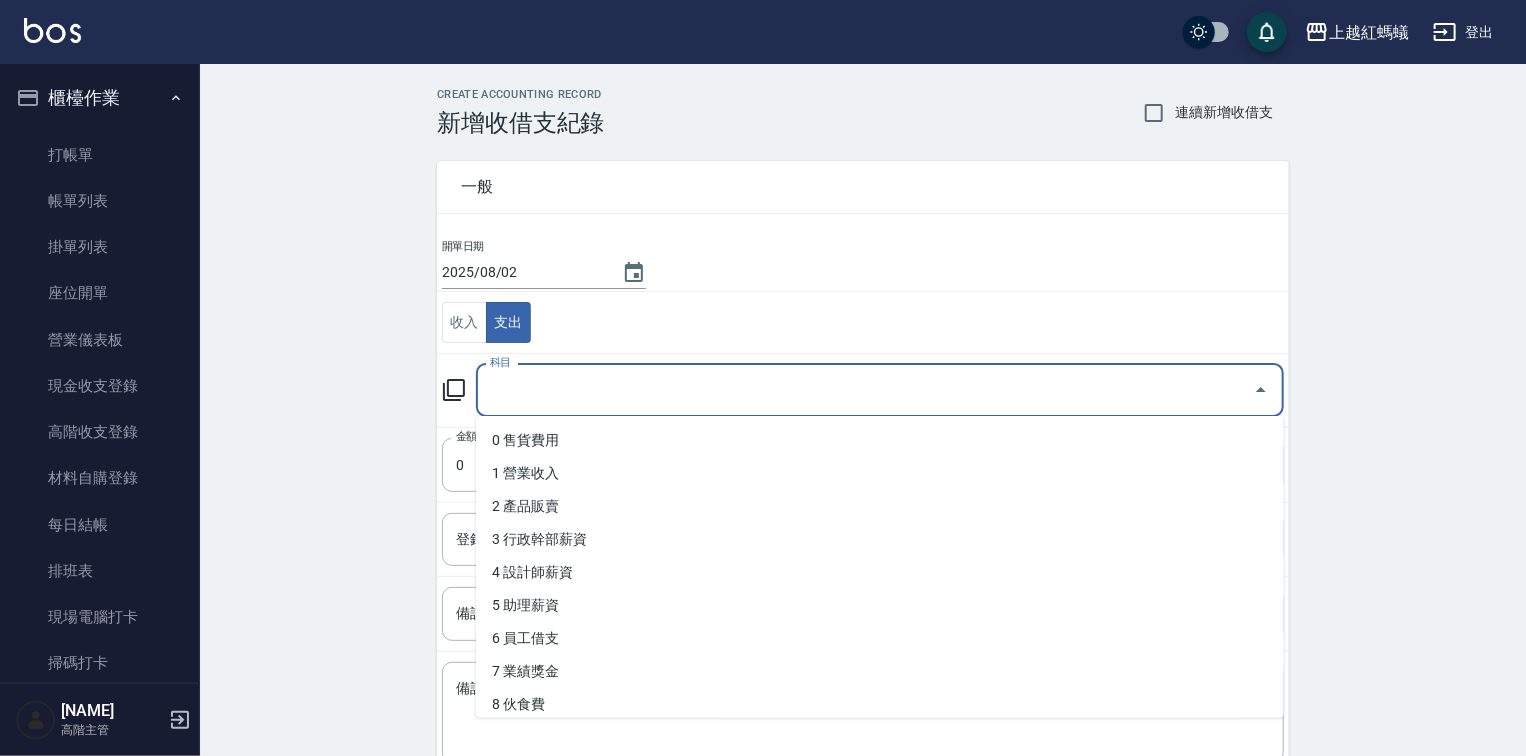 click on "科目" at bounding box center (865, 390) 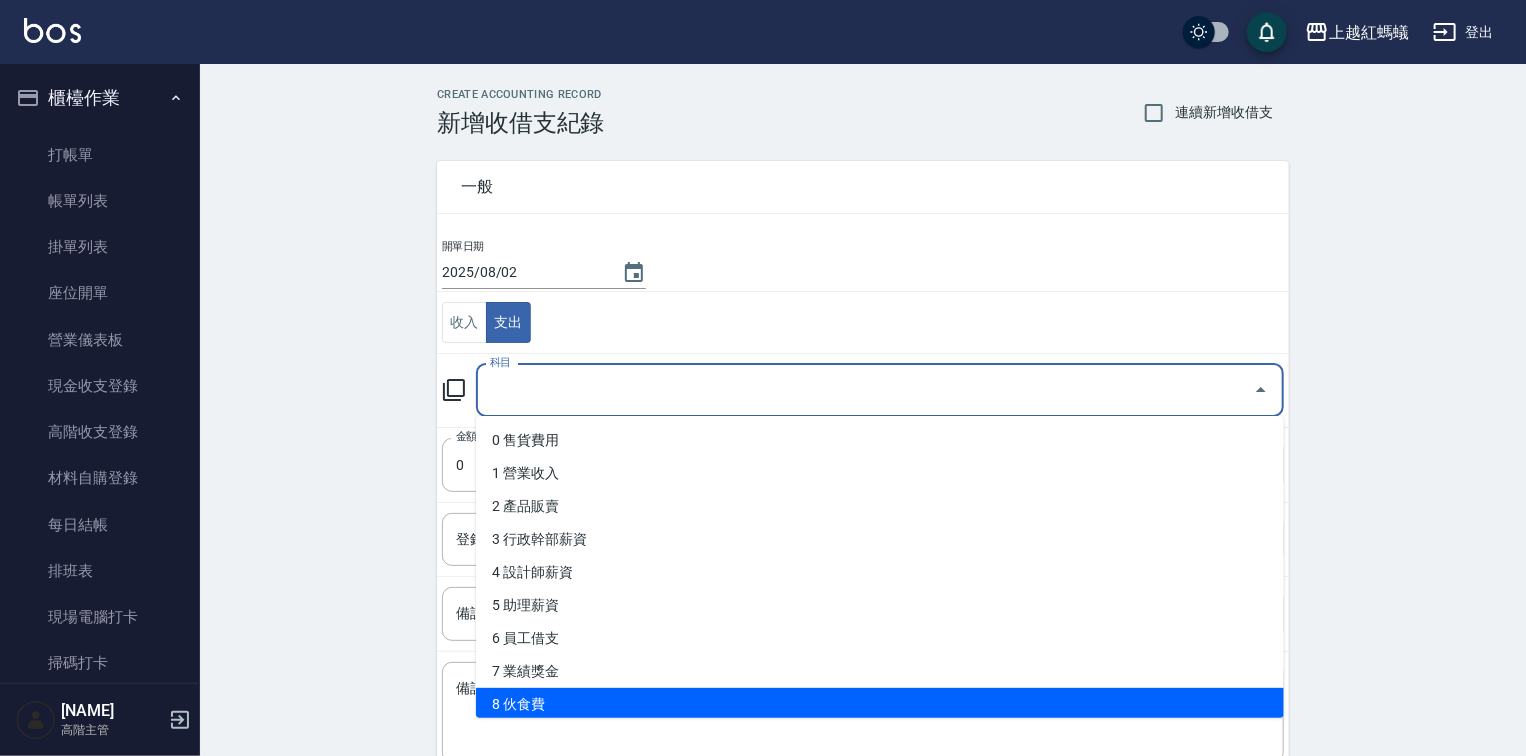 click on "8 伙食費" at bounding box center (880, 704) 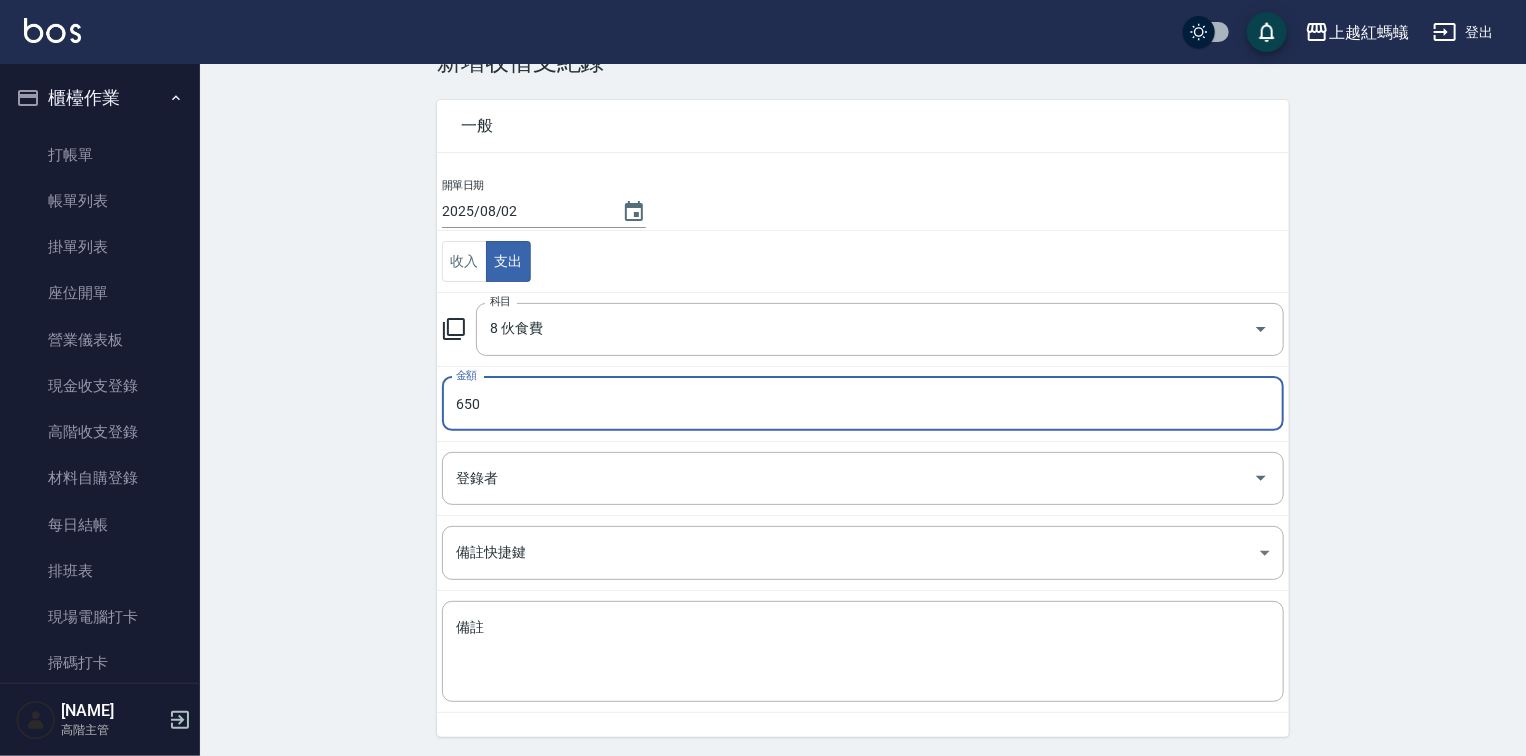 scroll, scrollTop: 124, scrollLeft: 0, axis: vertical 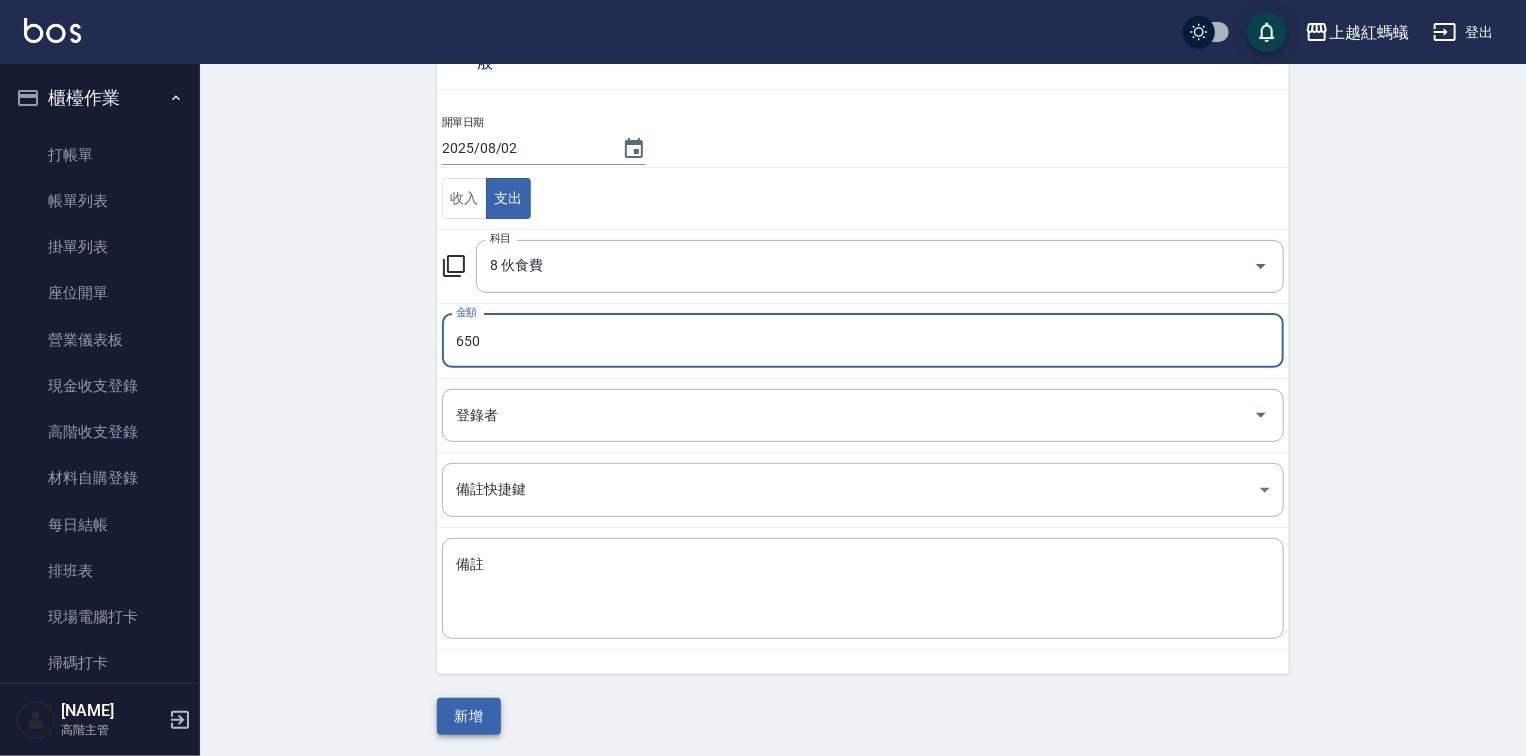 type on "650" 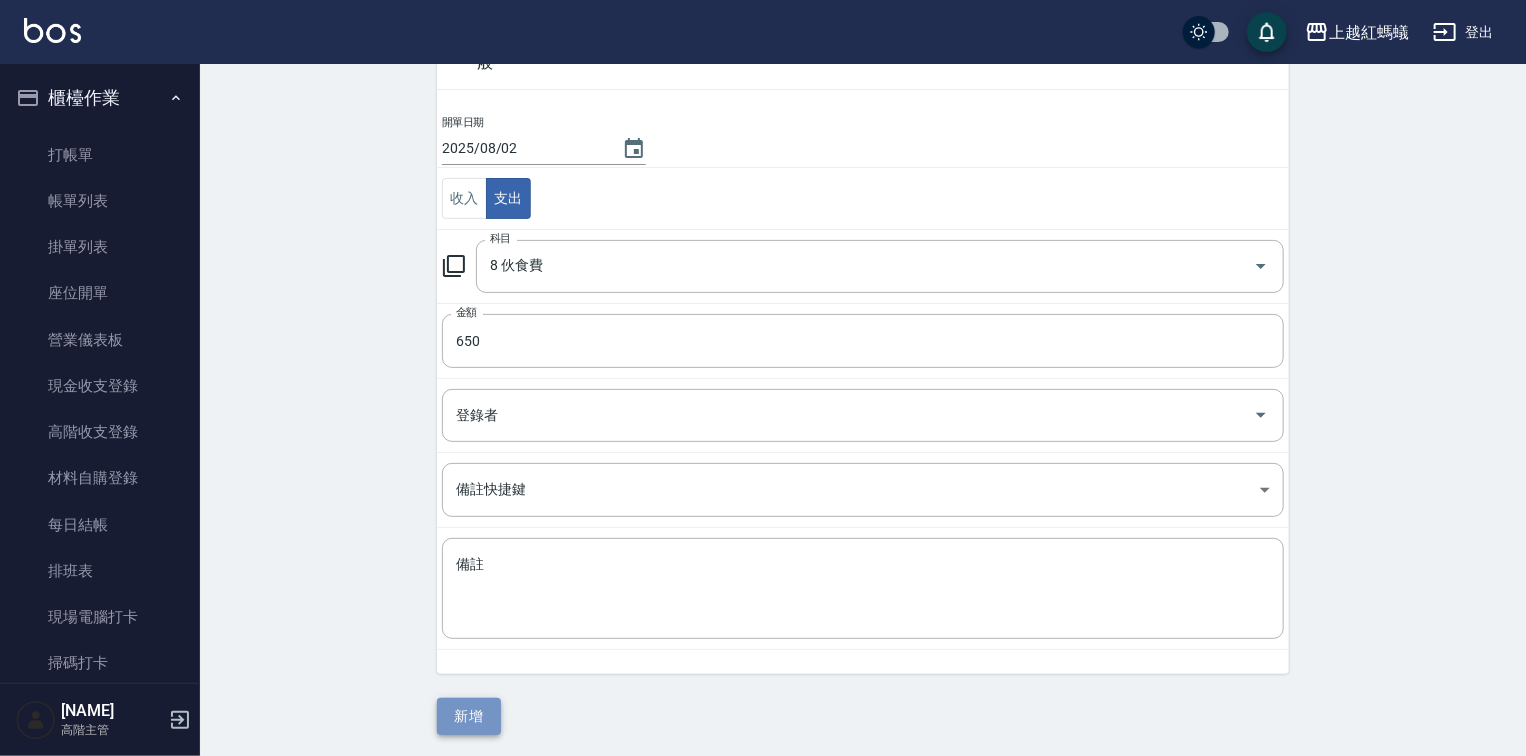 click on "新增" at bounding box center (469, 716) 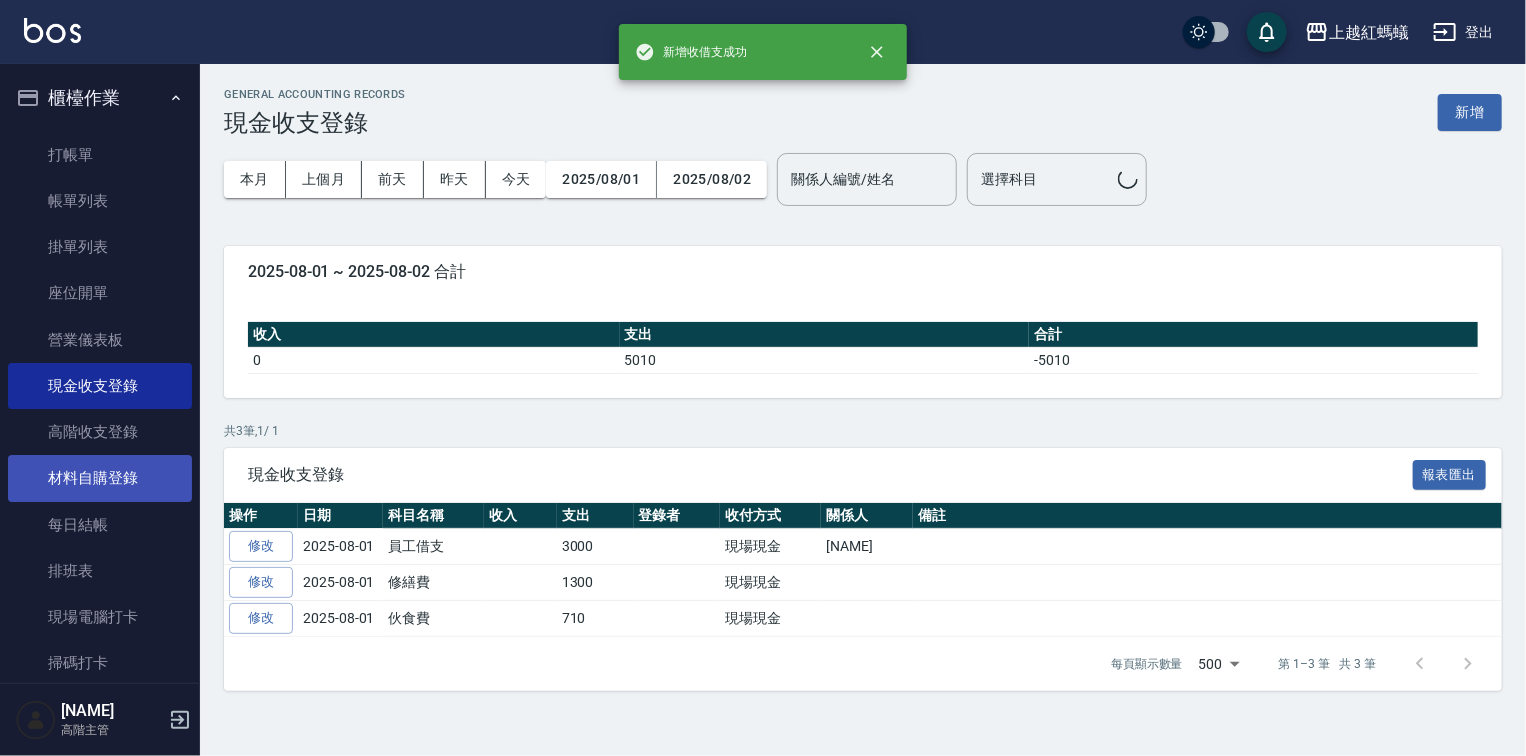 scroll, scrollTop: 0, scrollLeft: 0, axis: both 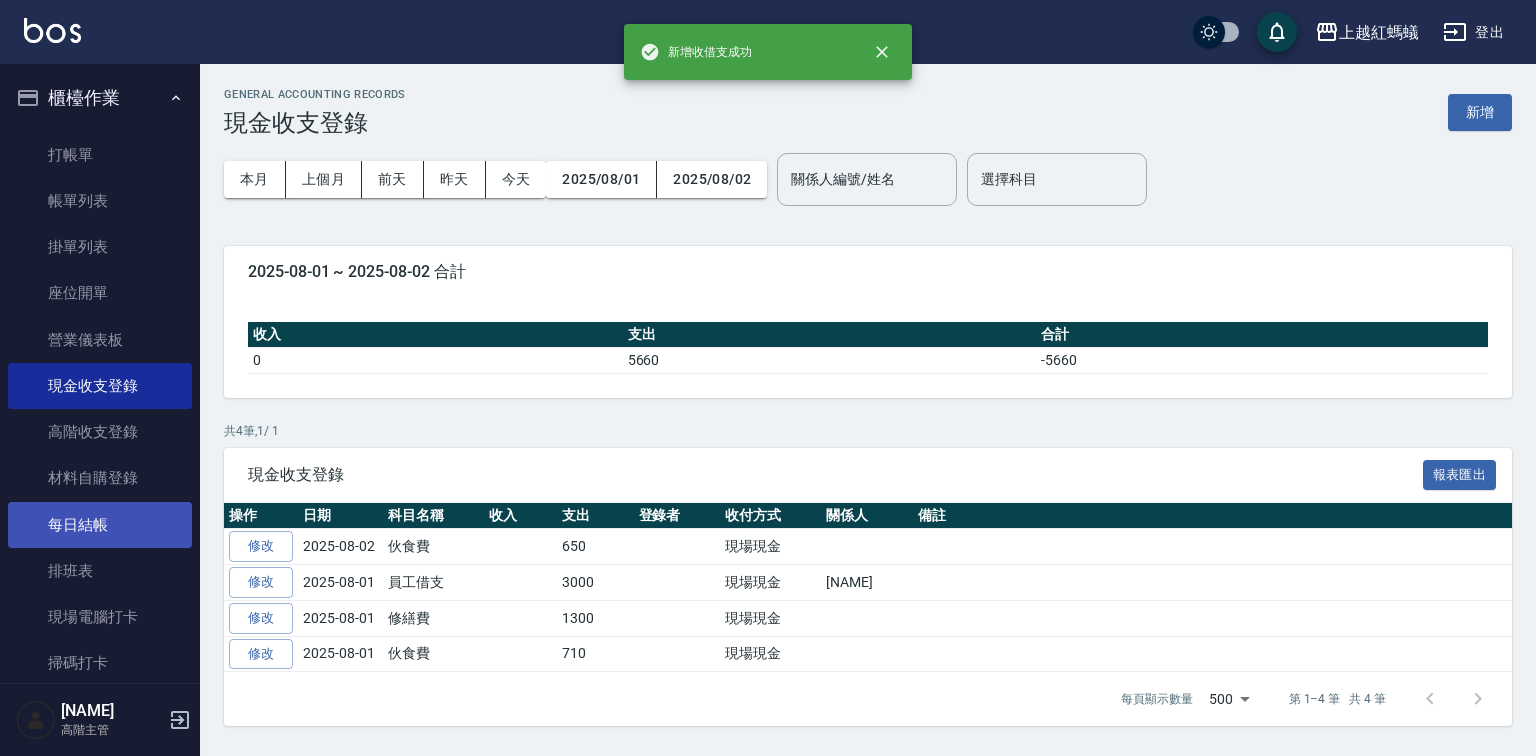 click on "每日結帳" at bounding box center (100, 525) 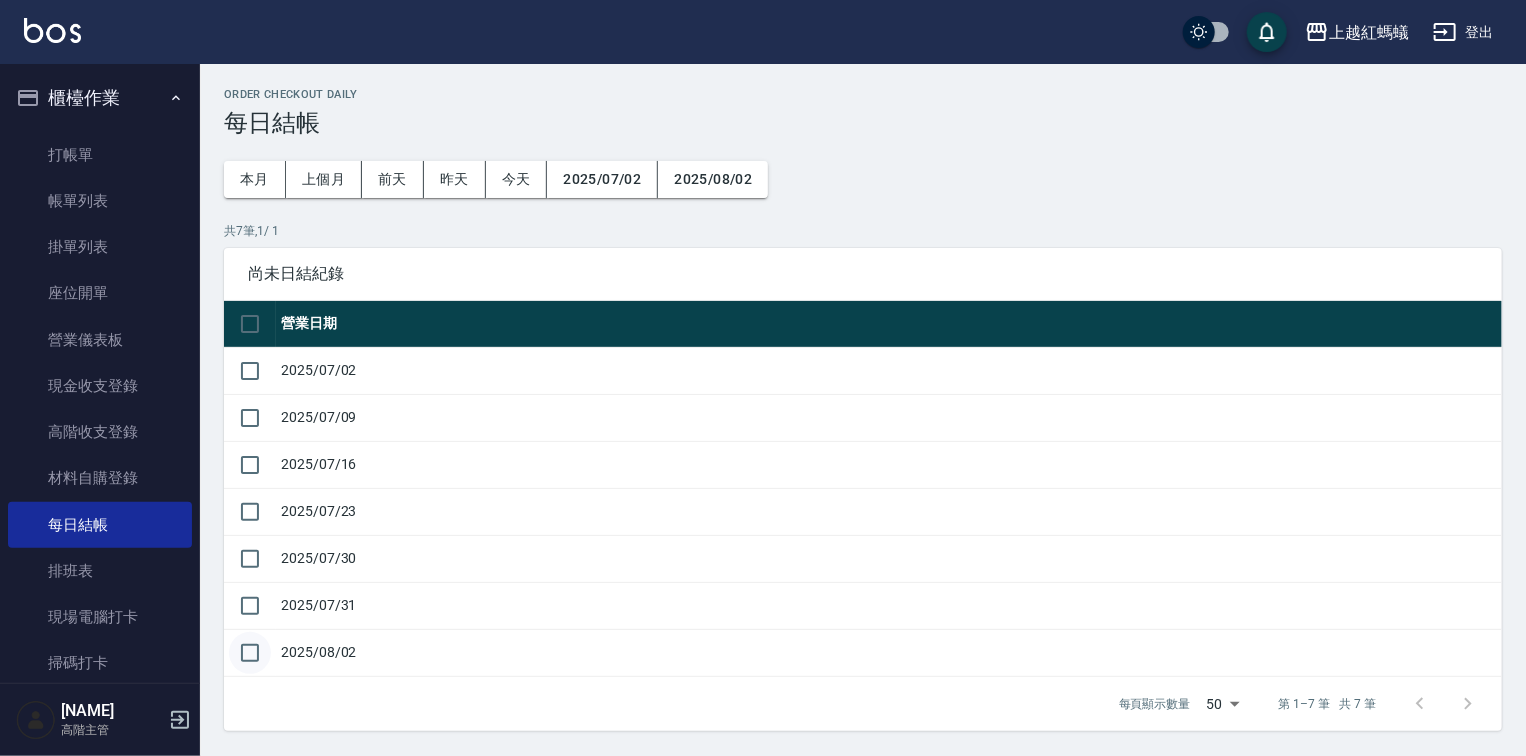 click at bounding box center [250, 653] 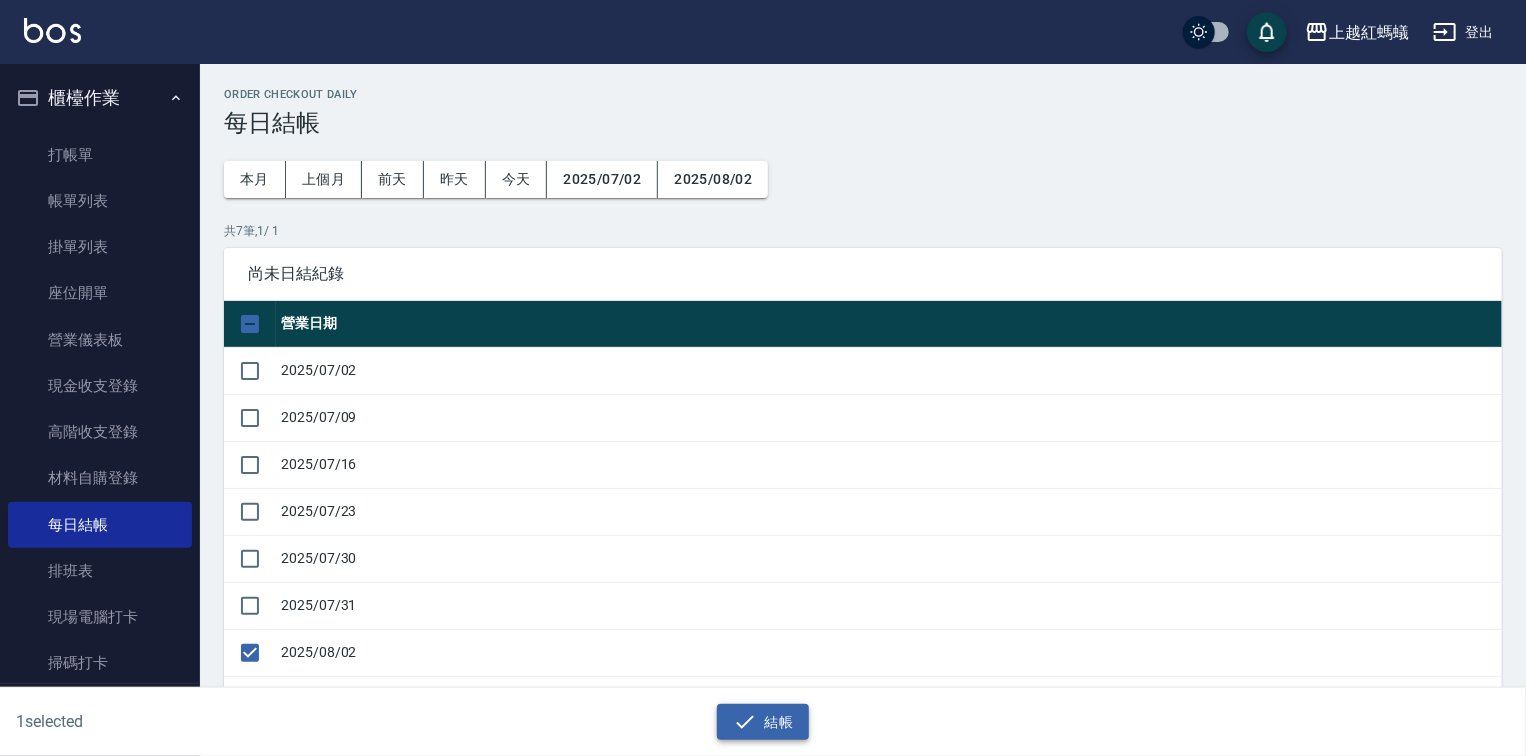 click on "結帳" at bounding box center [763, 722] 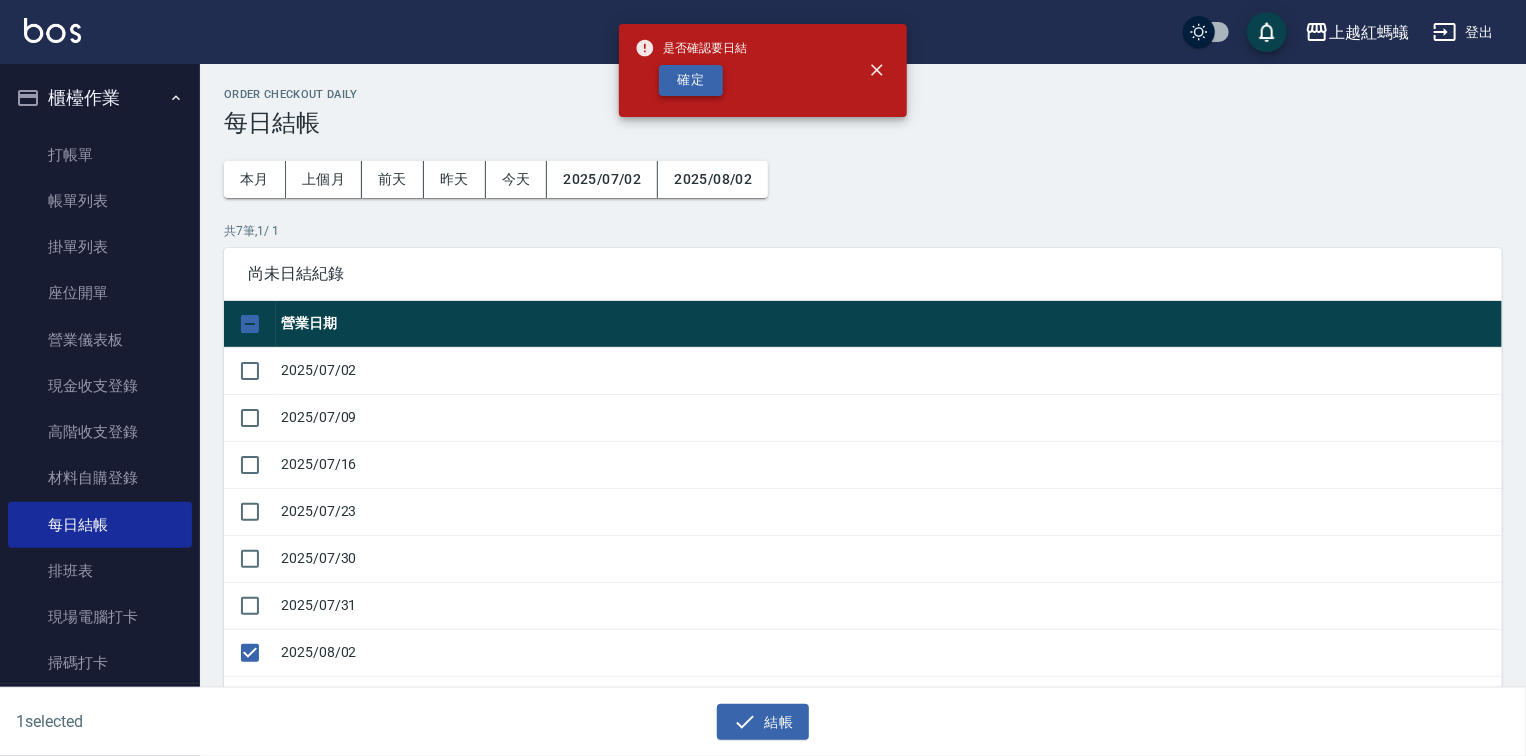 click on "確定" at bounding box center (691, 80) 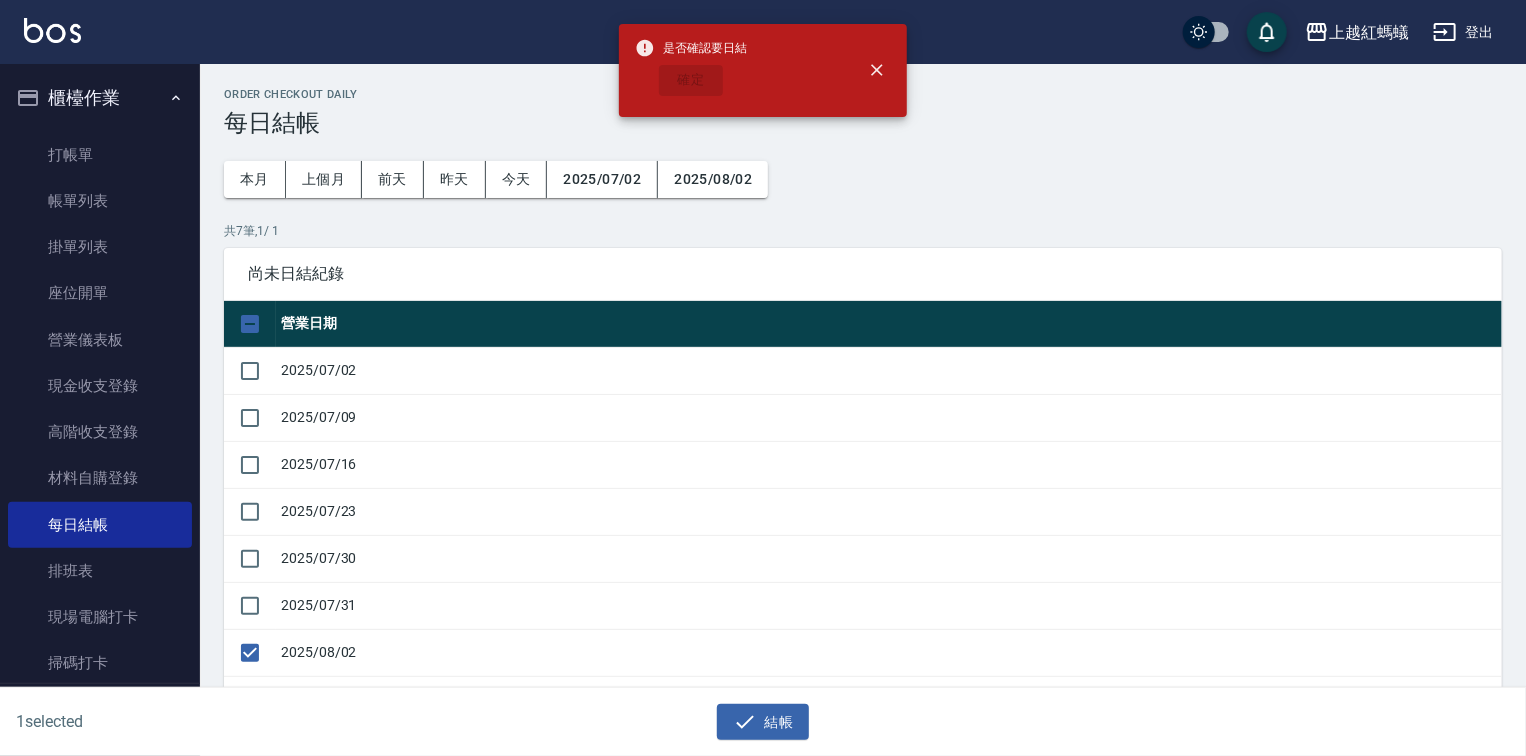 checkbox on "false" 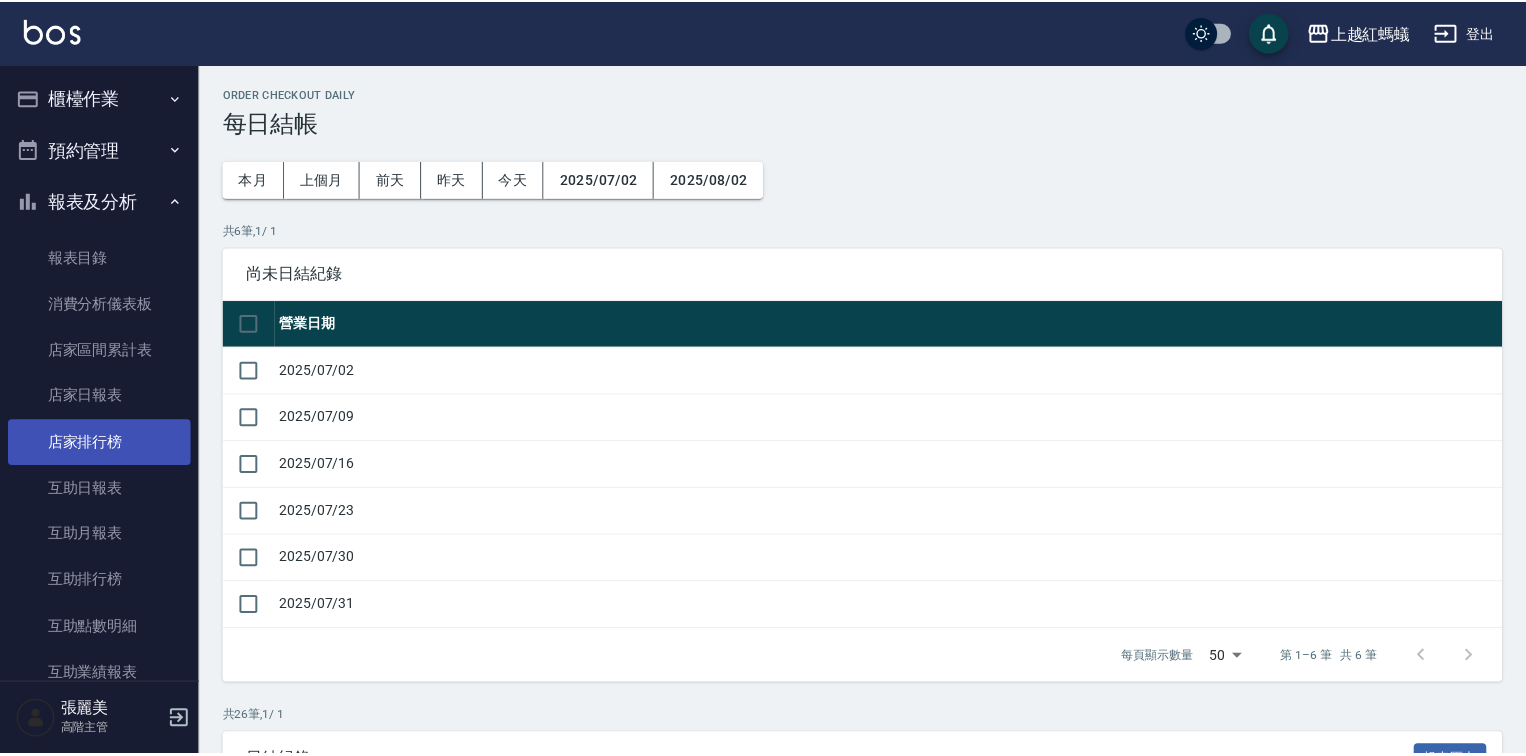 scroll, scrollTop: 0, scrollLeft: 0, axis: both 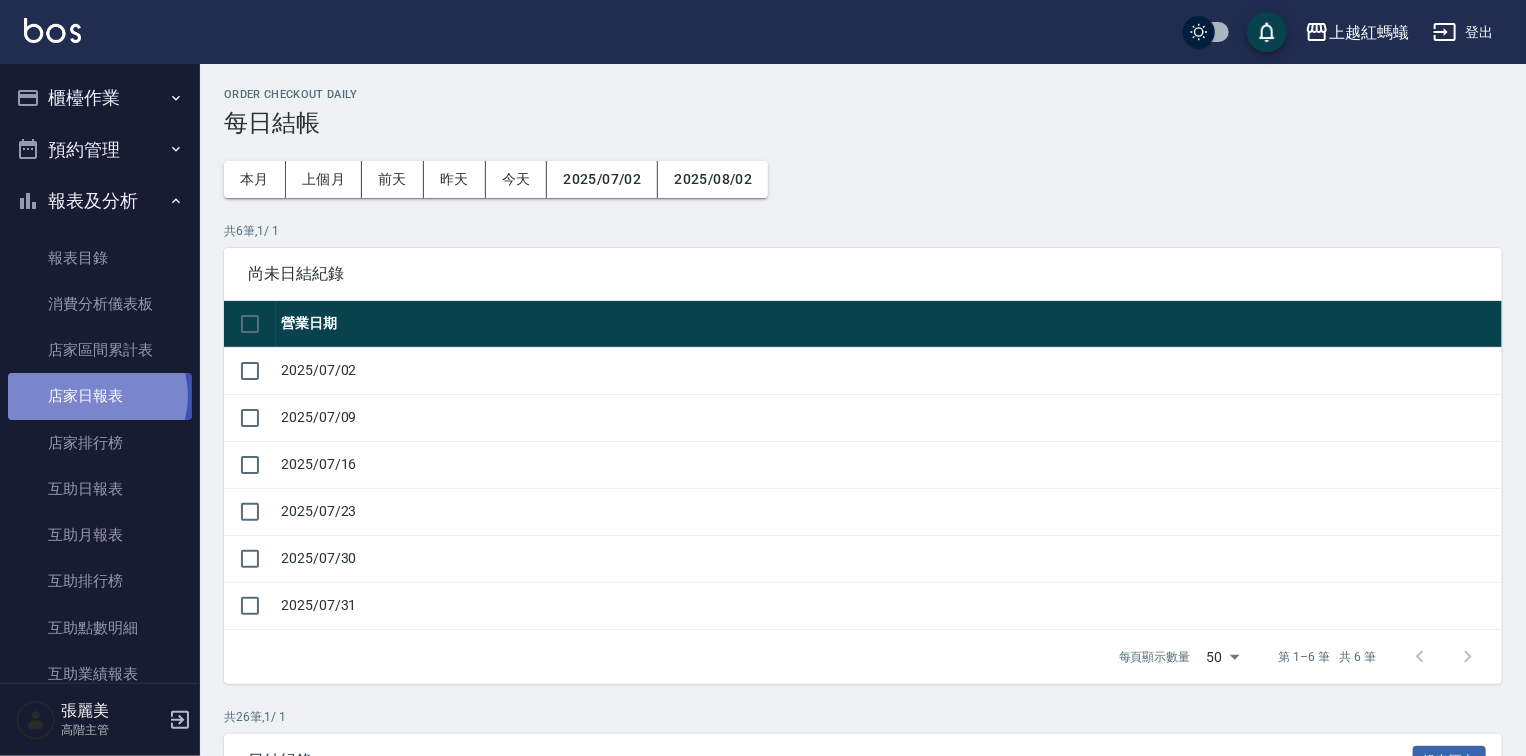 click on "店家日報表" at bounding box center [100, 396] 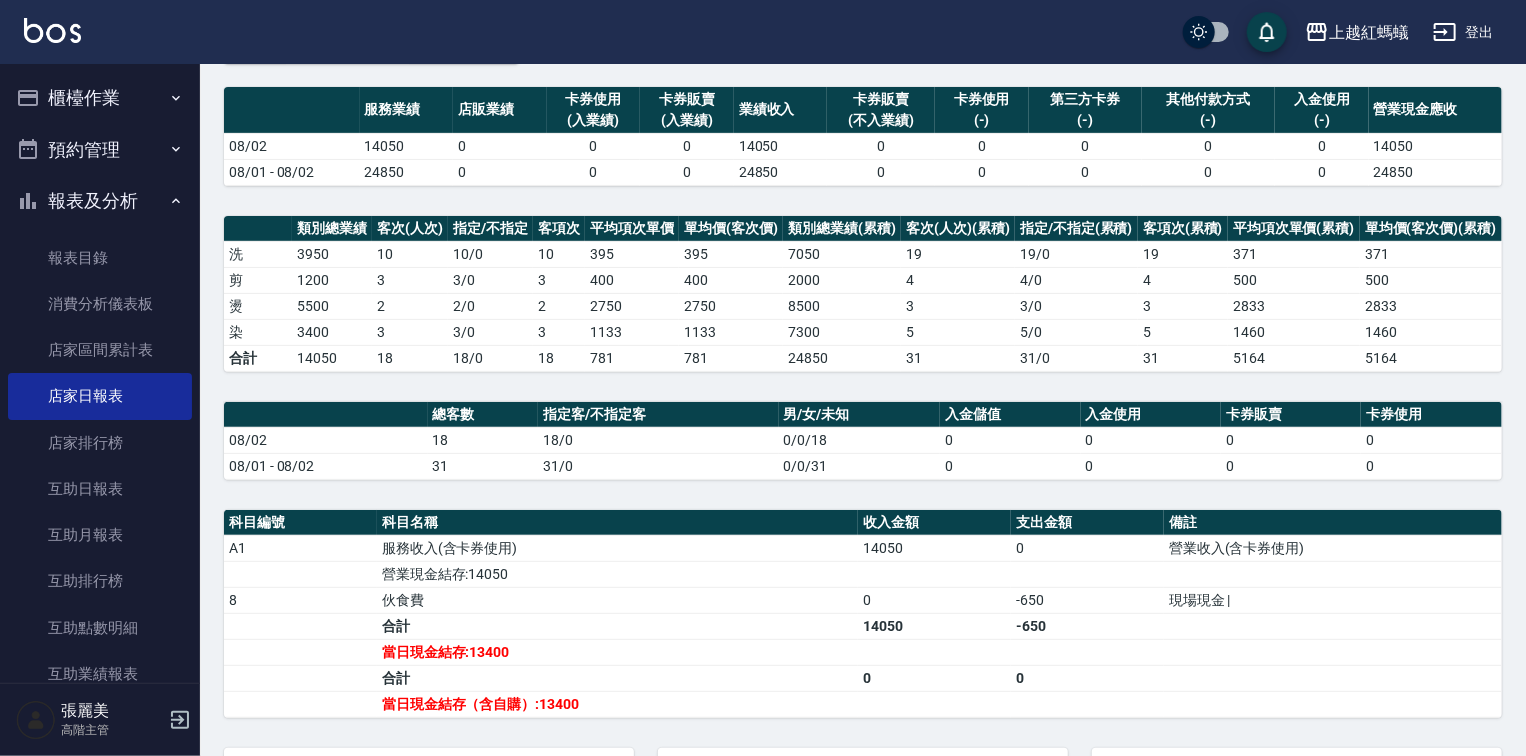 scroll, scrollTop: 300, scrollLeft: 0, axis: vertical 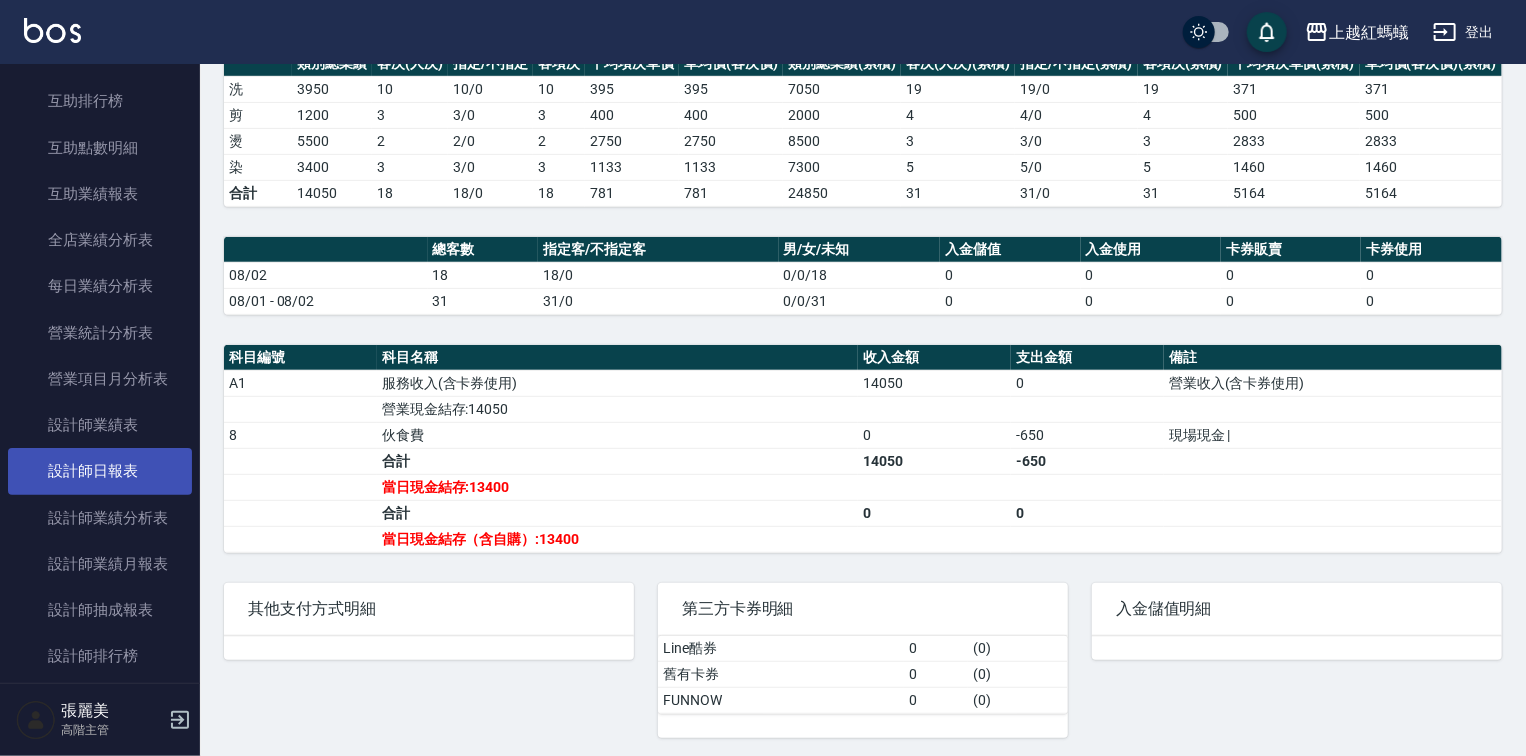 click on "設計師日報表" at bounding box center [100, 471] 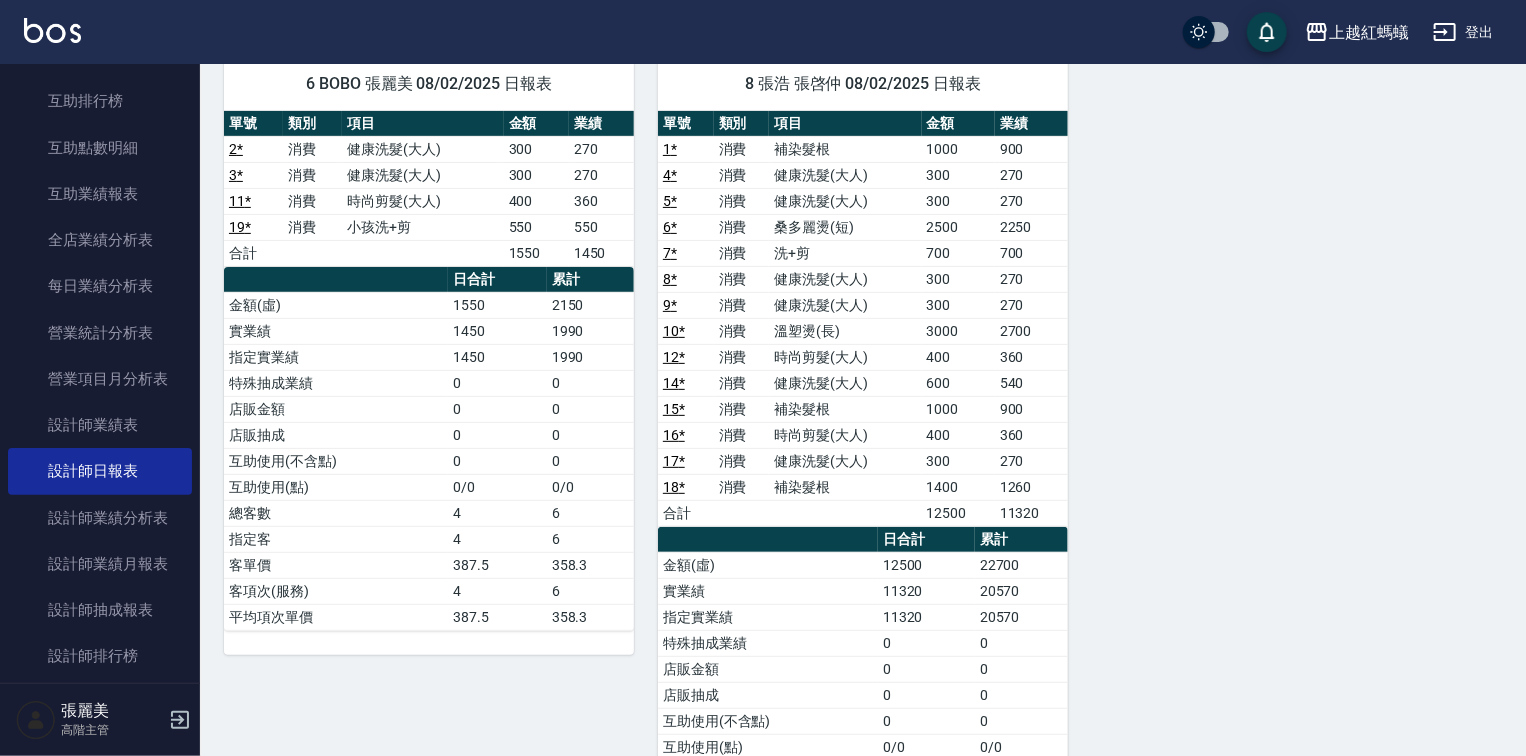 scroll, scrollTop: 340, scrollLeft: 0, axis: vertical 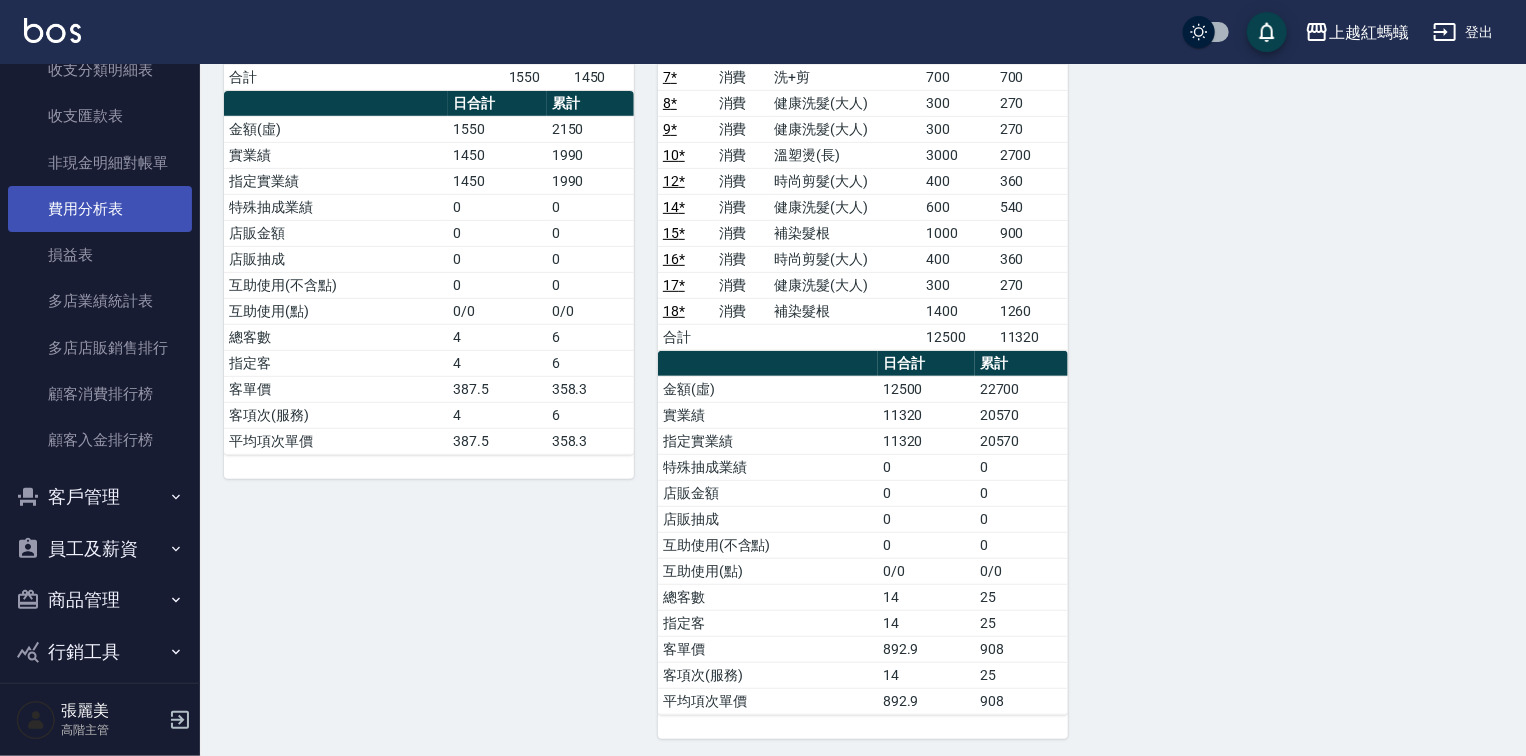 click on "費用分析表" at bounding box center [100, 209] 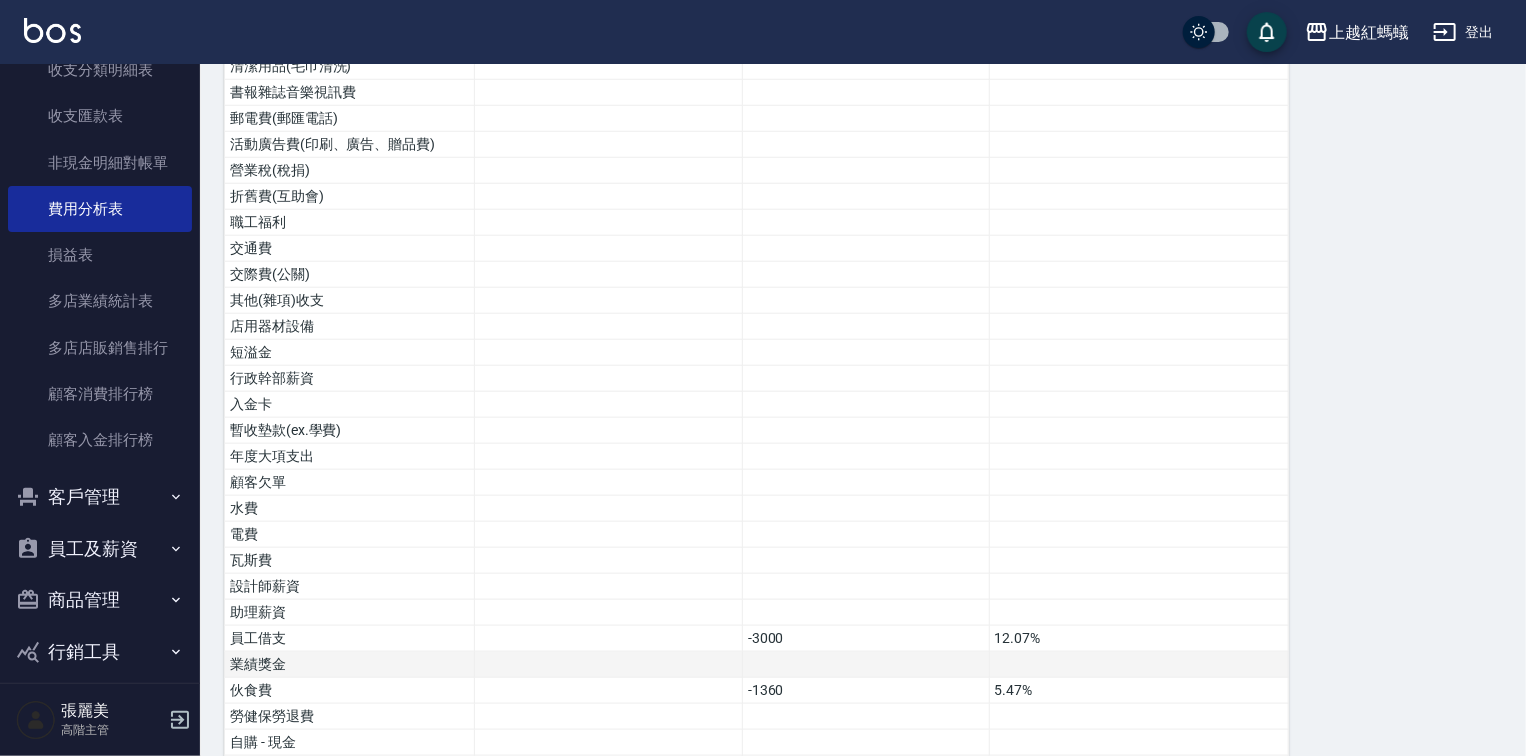 scroll, scrollTop: 970, scrollLeft: 0, axis: vertical 